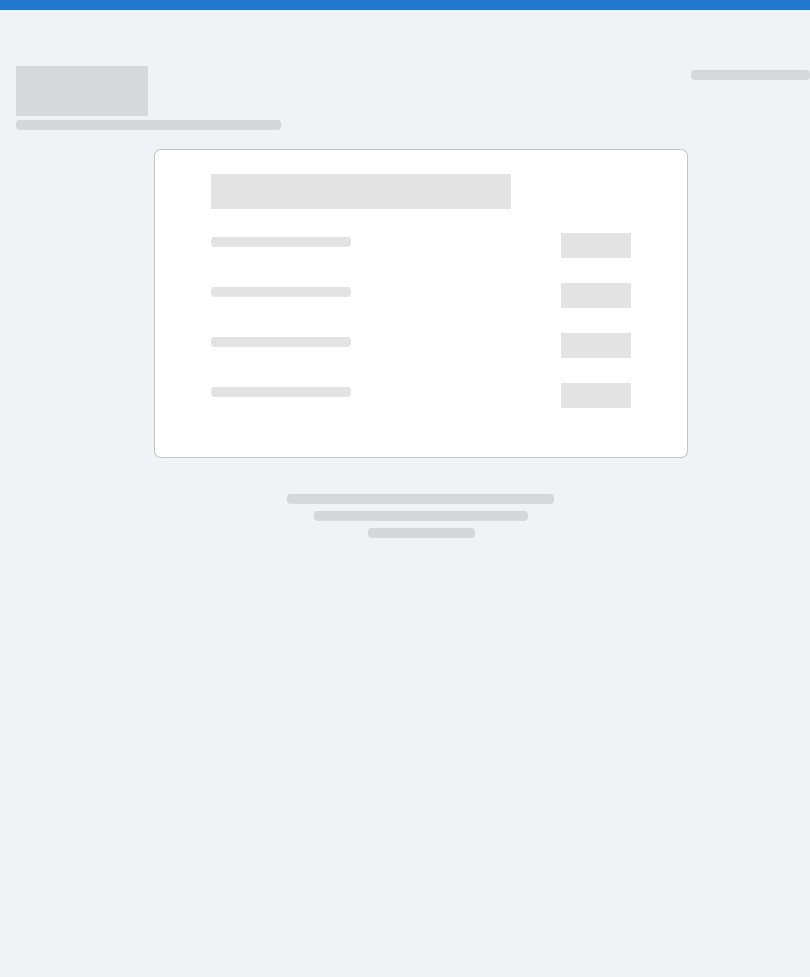 scroll, scrollTop: 0, scrollLeft: 0, axis: both 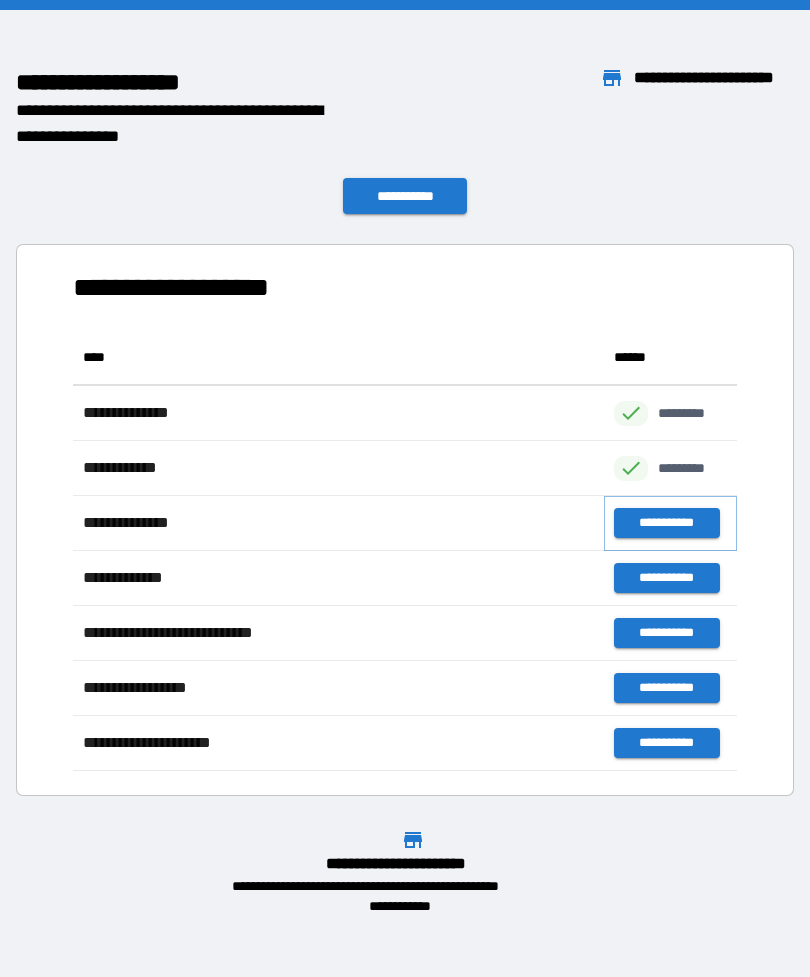 click on "**********" at bounding box center (666, 523) 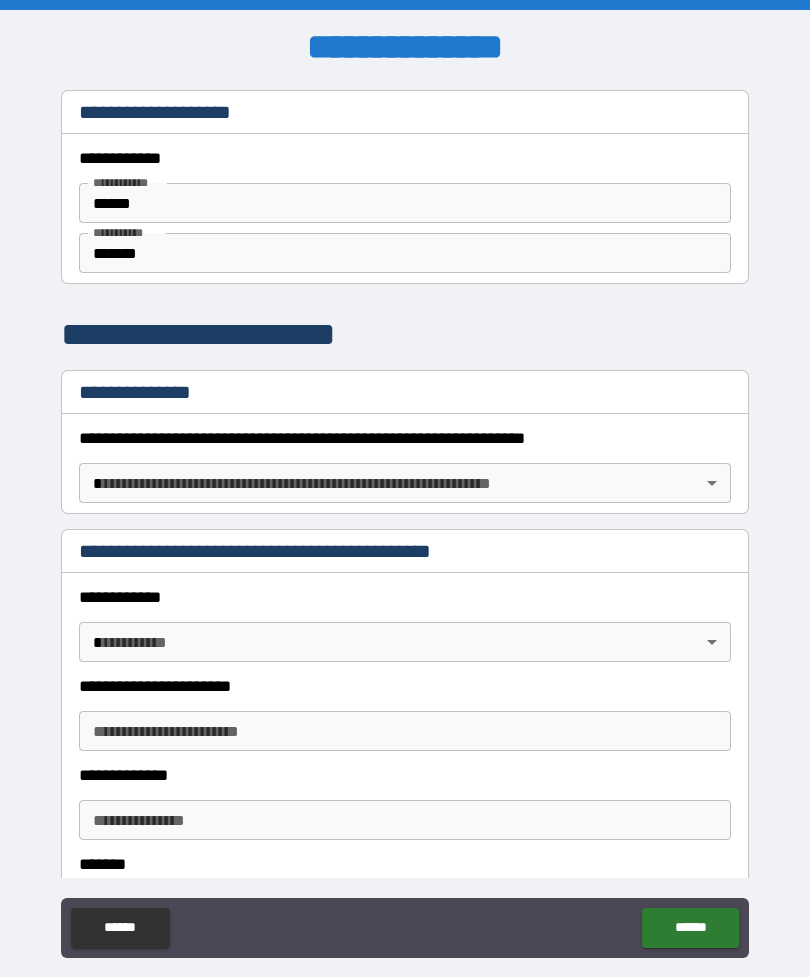 click on "**********" at bounding box center [405, 521] 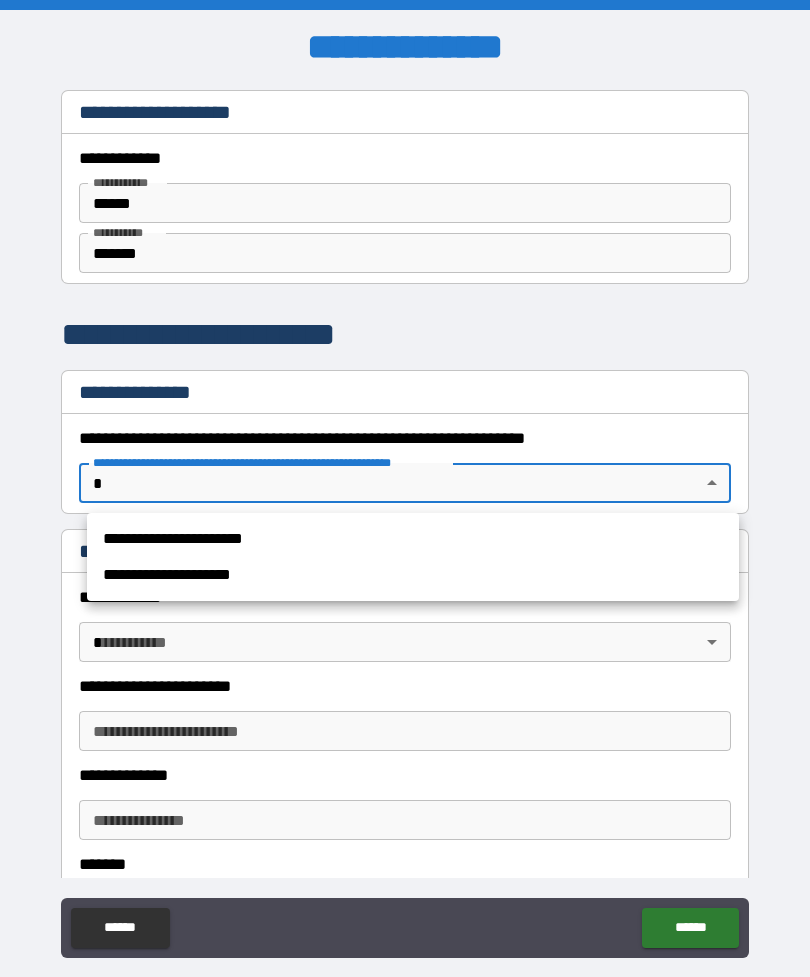 click on "**********" at bounding box center [413, 539] 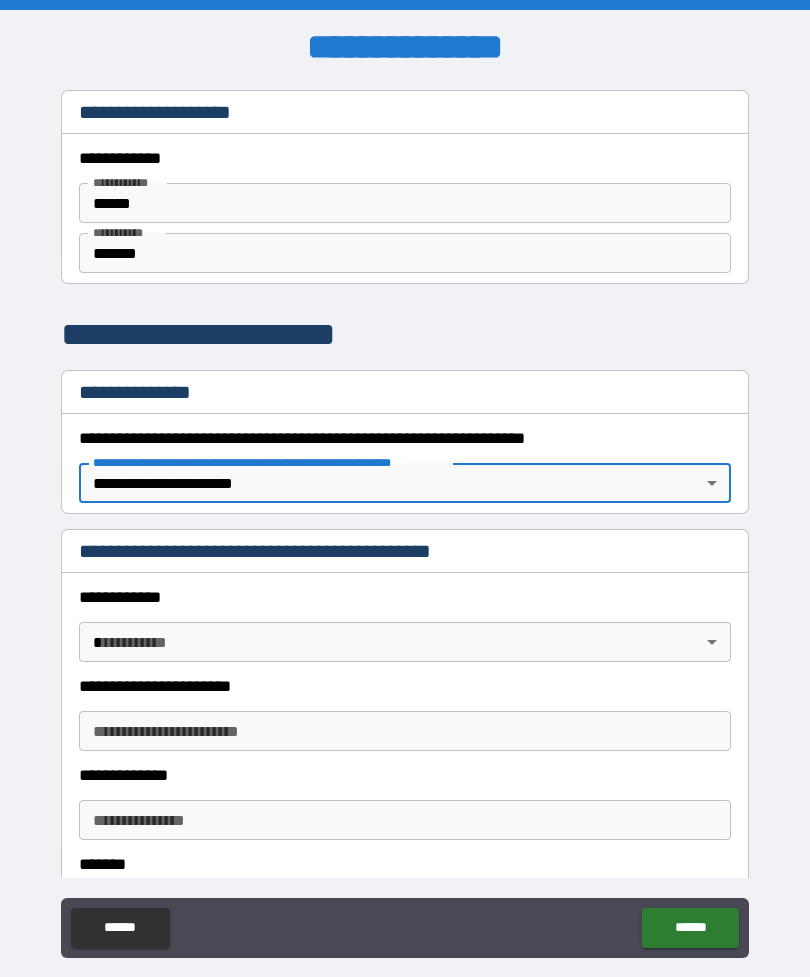 click on "**********" at bounding box center (405, 521) 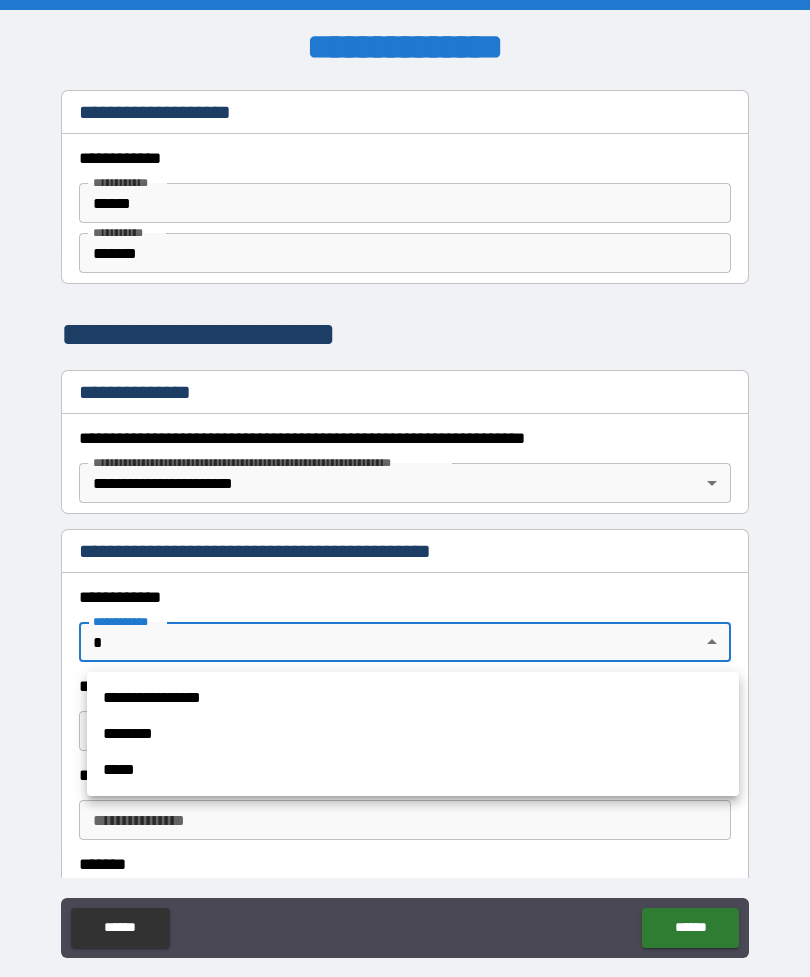 click on "**********" at bounding box center [413, 698] 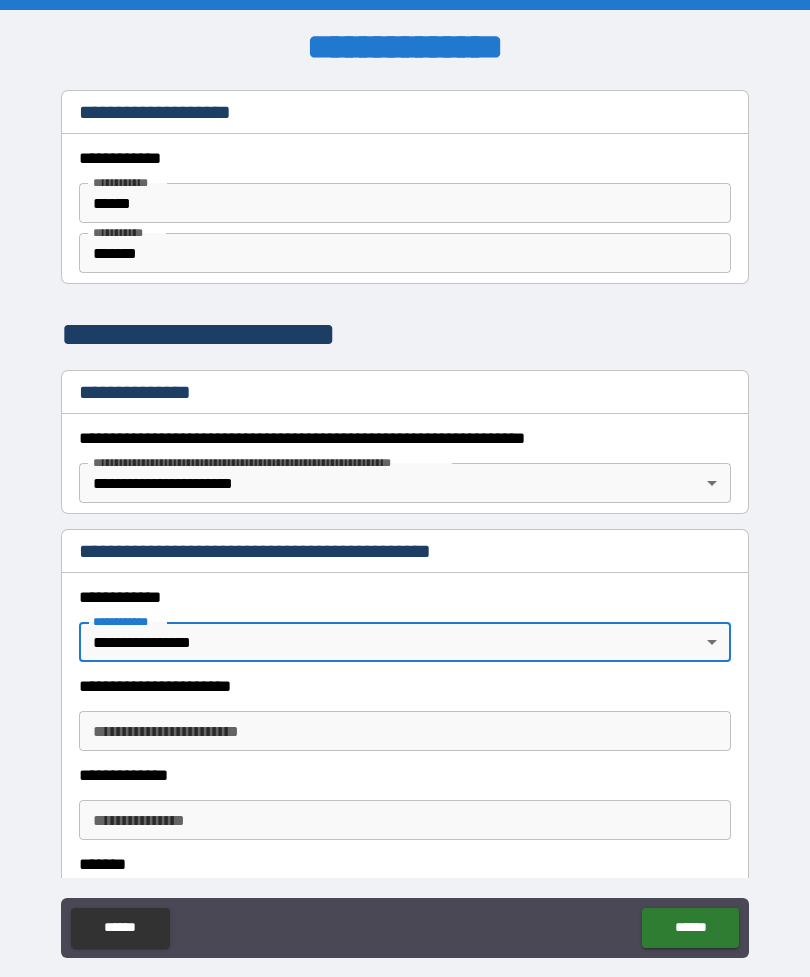 type on "*" 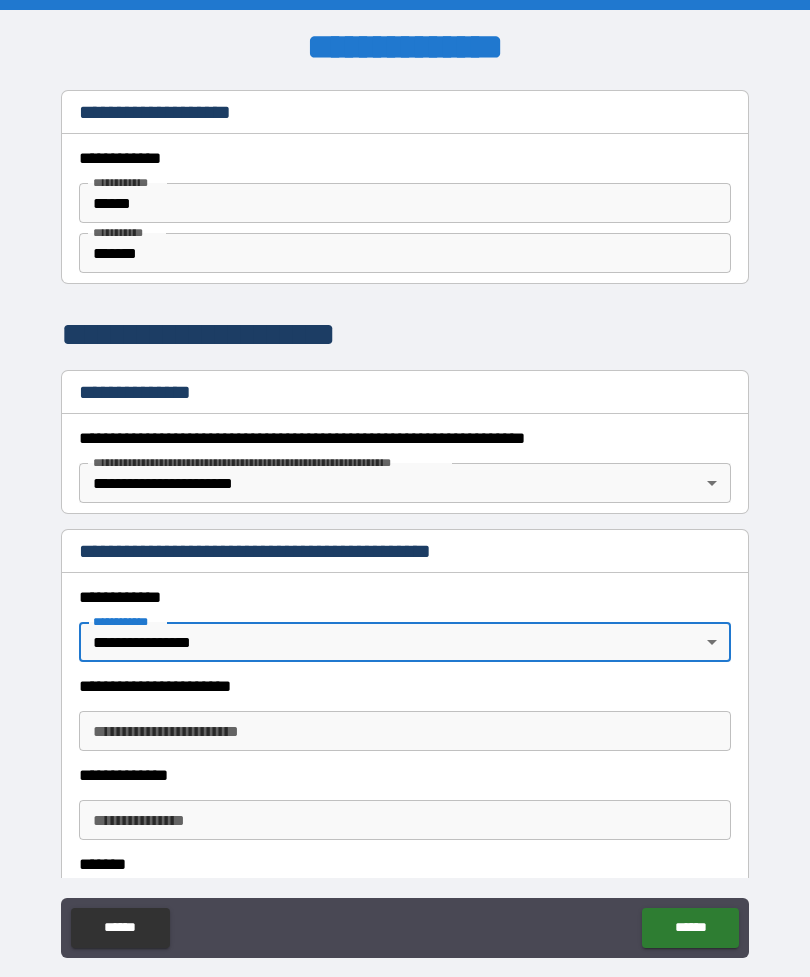 click on "**********" at bounding box center (405, 731) 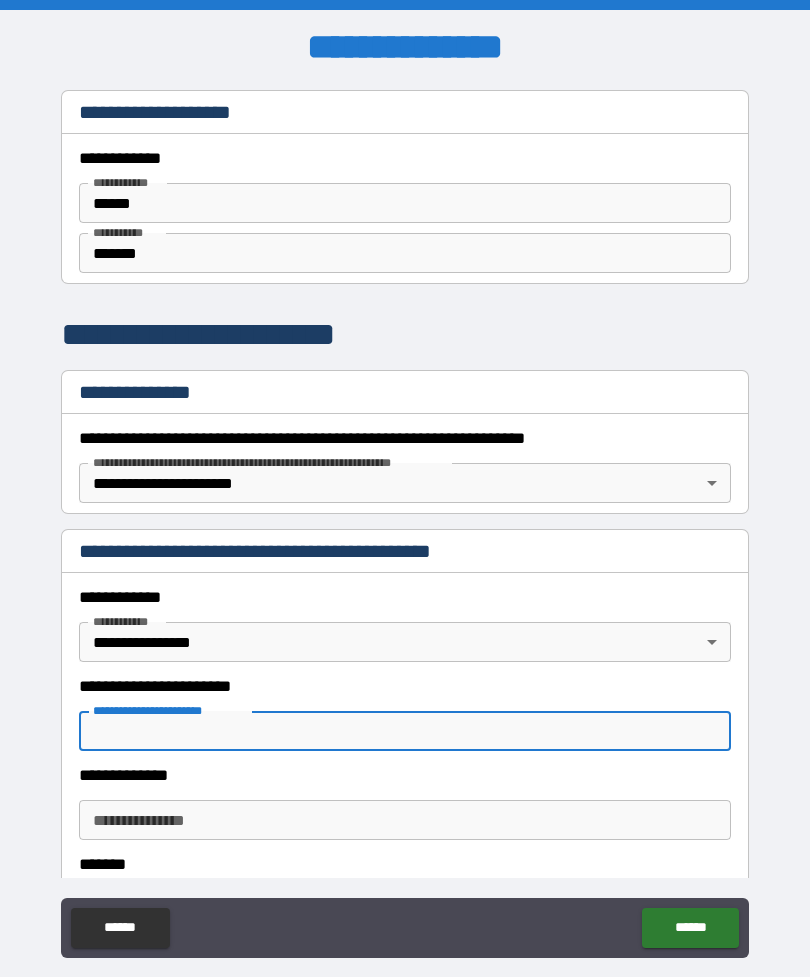 scroll, scrollTop: 66, scrollLeft: 0, axis: vertical 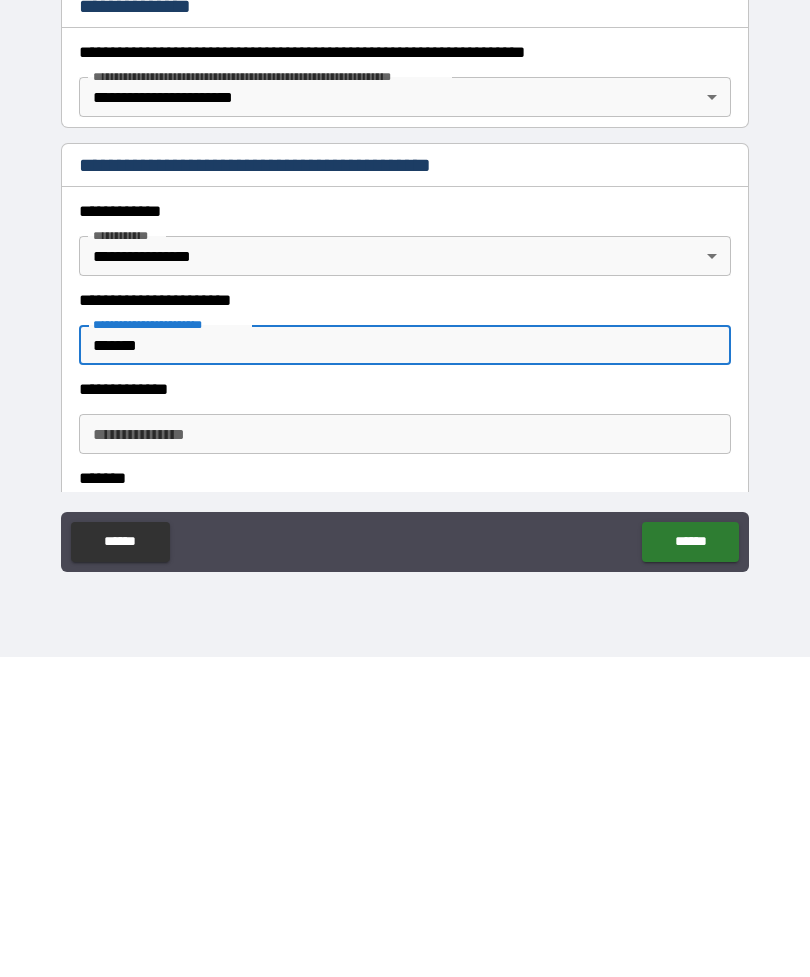 type on "*******" 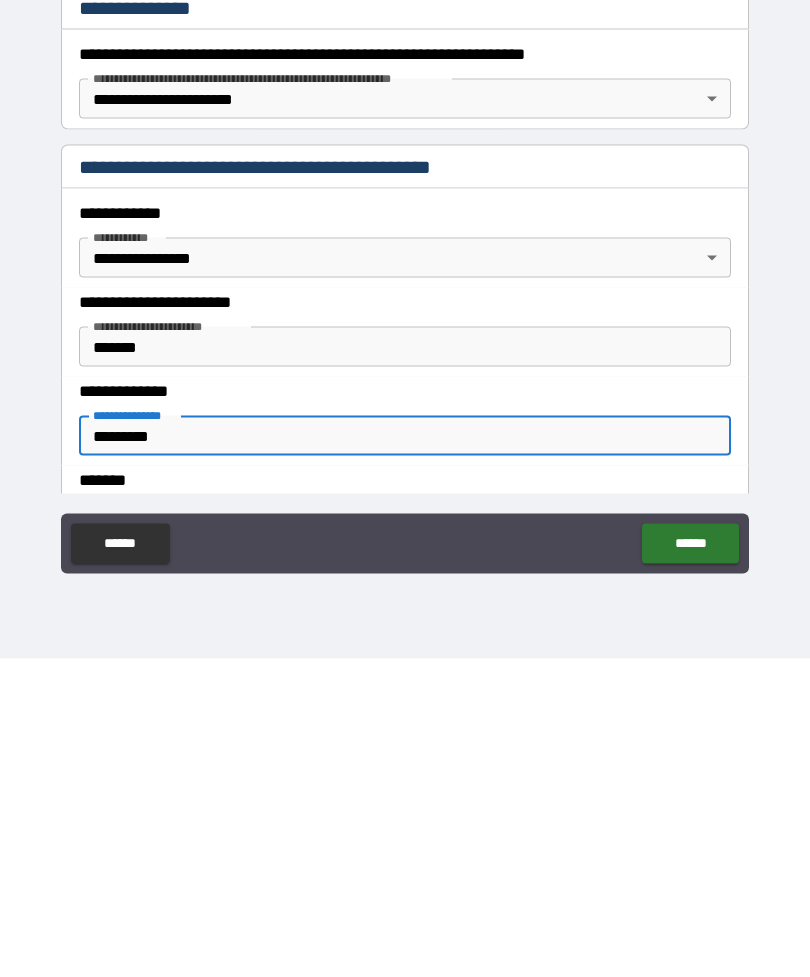 type on "*********" 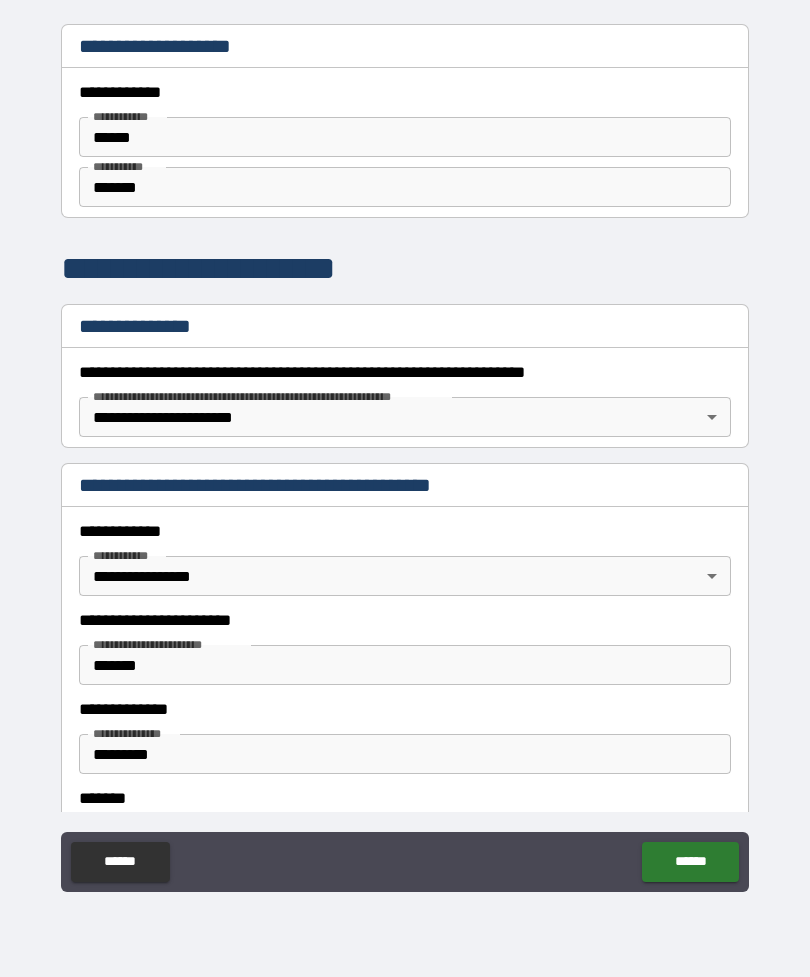 click on "*********" at bounding box center [405, 754] 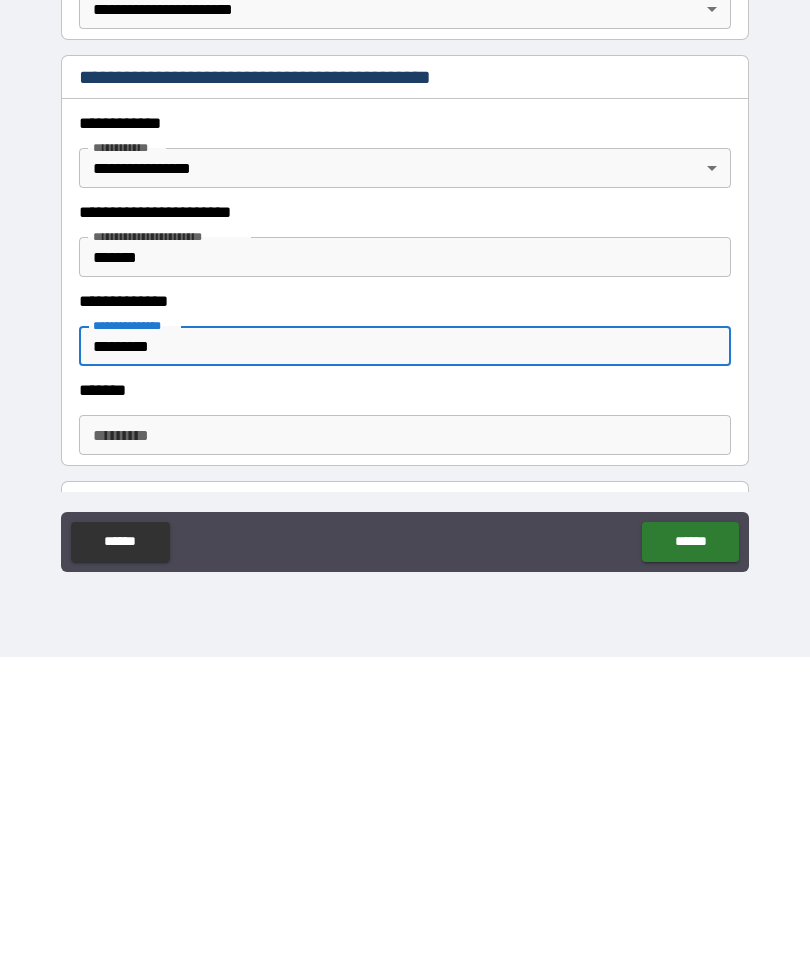 scroll, scrollTop: 98, scrollLeft: 0, axis: vertical 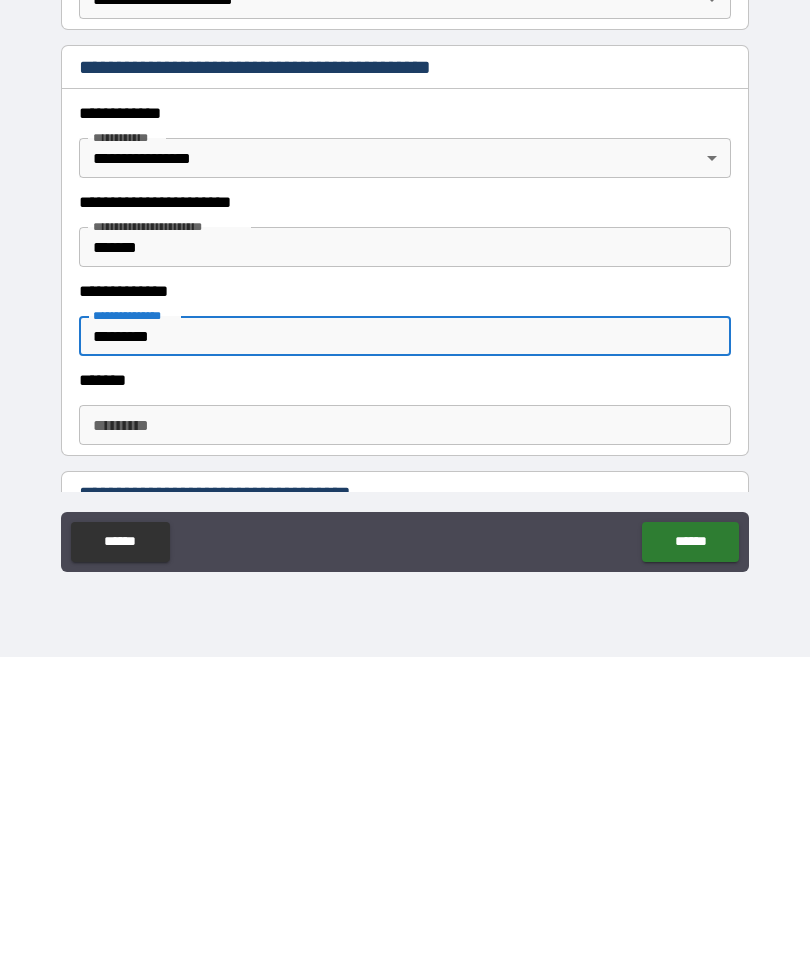click on "*******   *" at bounding box center [405, 745] 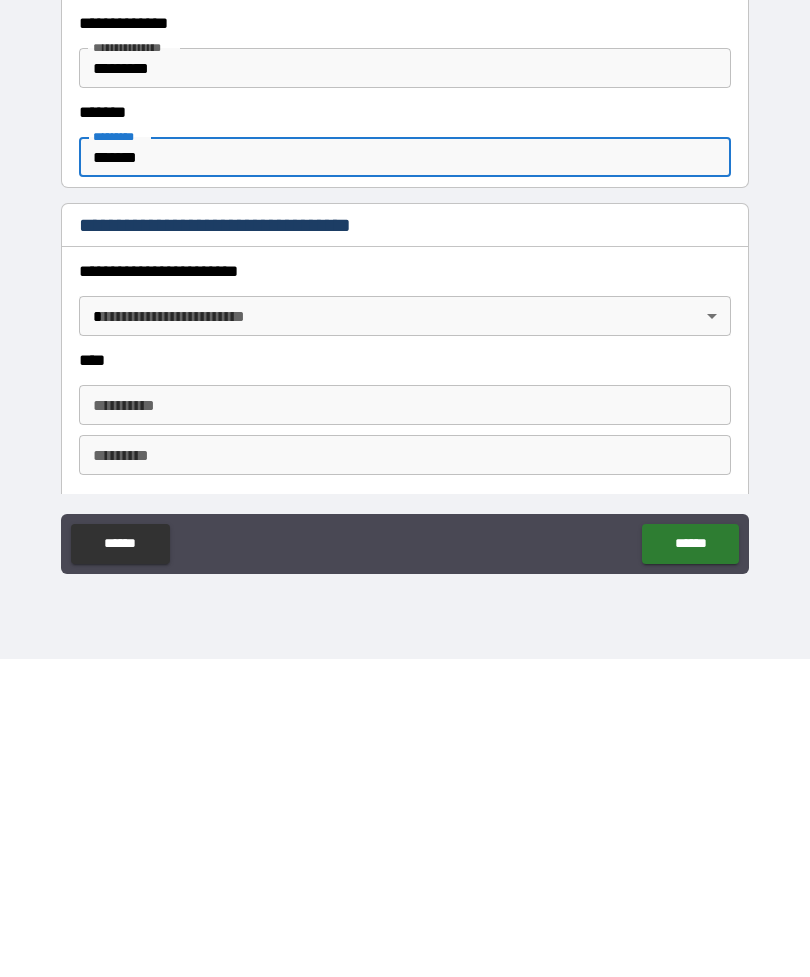 scroll, scrollTop: 372, scrollLeft: 0, axis: vertical 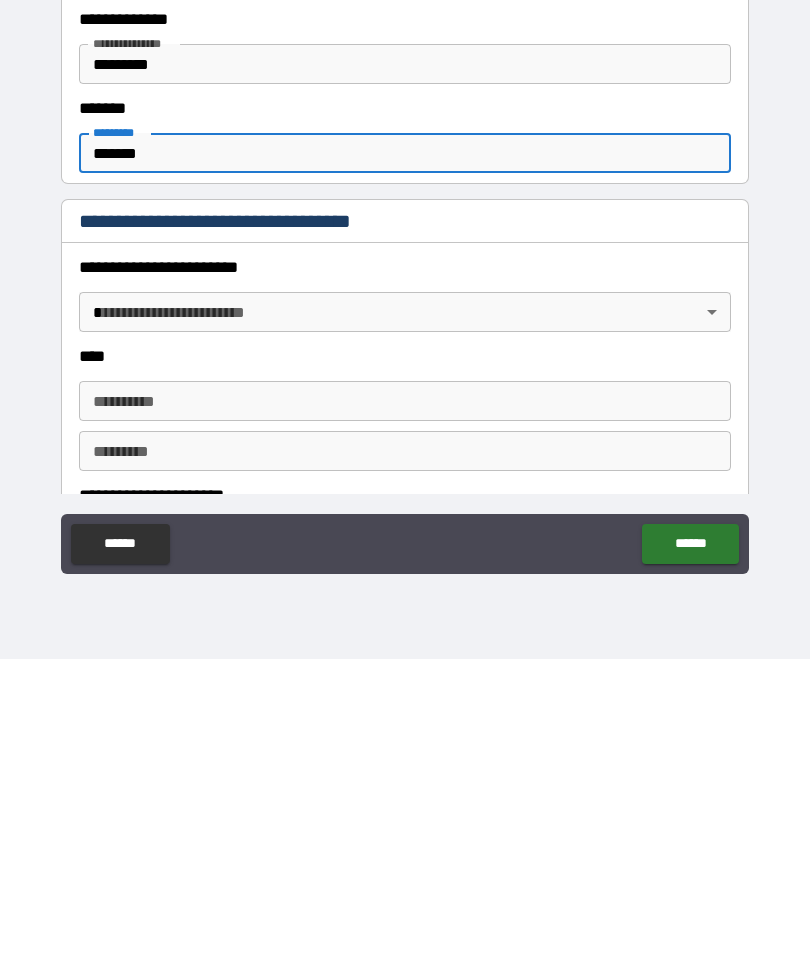 type on "*******" 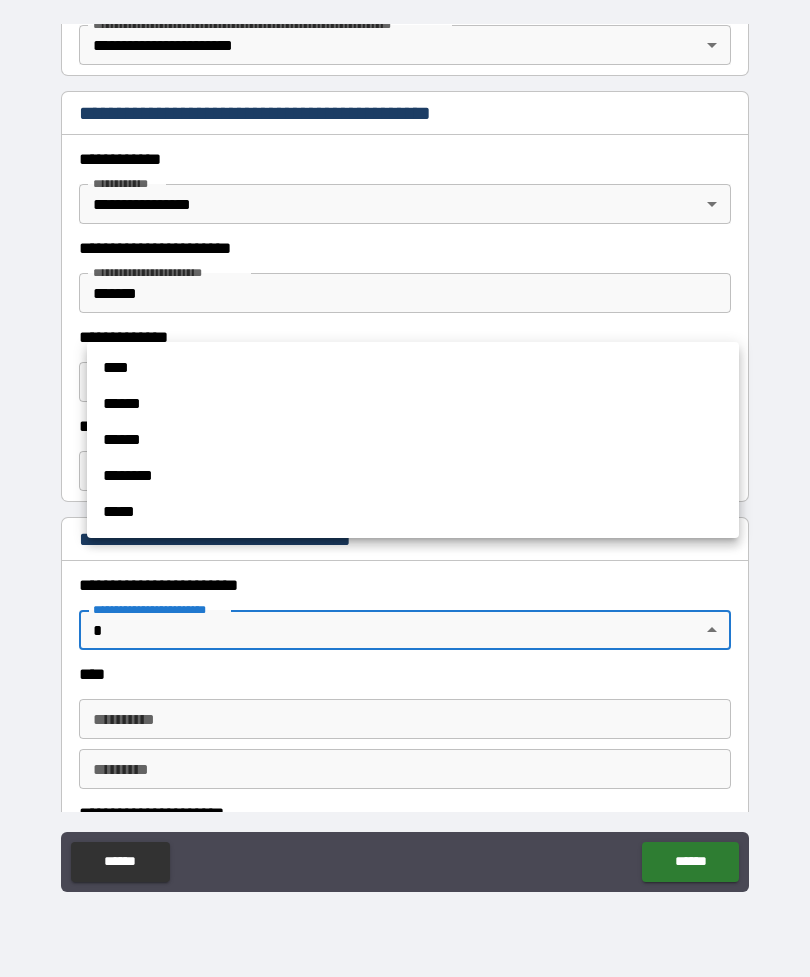 click on "****" at bounding box center (413, 368) 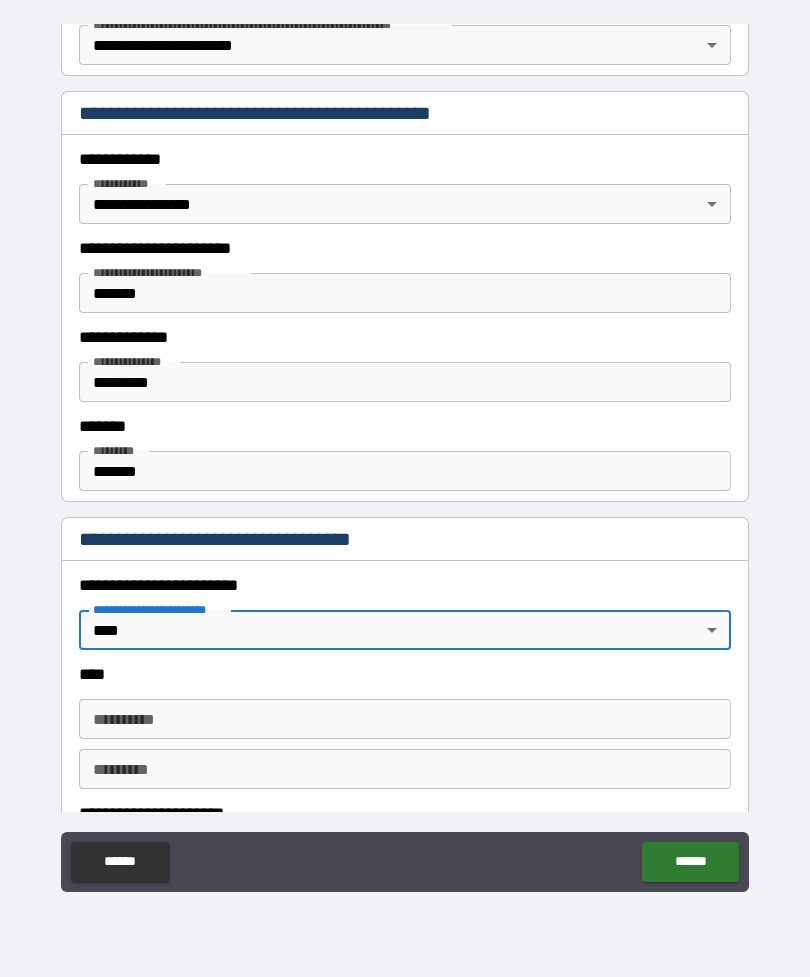 type on "*" 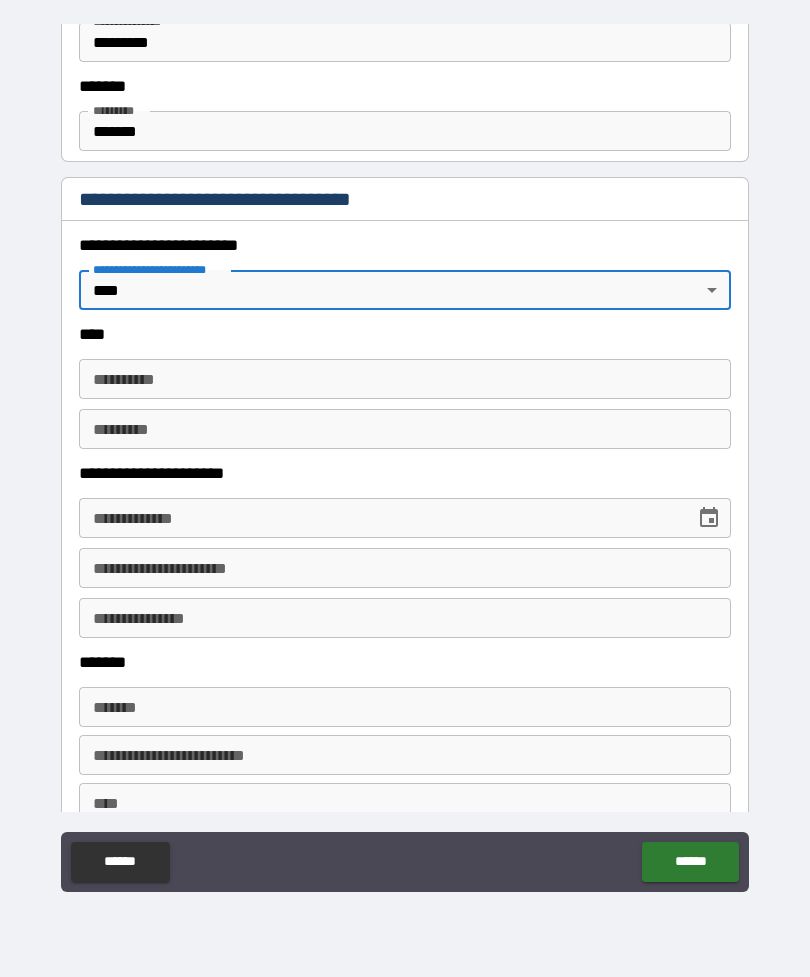 scroll, scrollTop: 712, scrollLeft: 0, axis: vertical 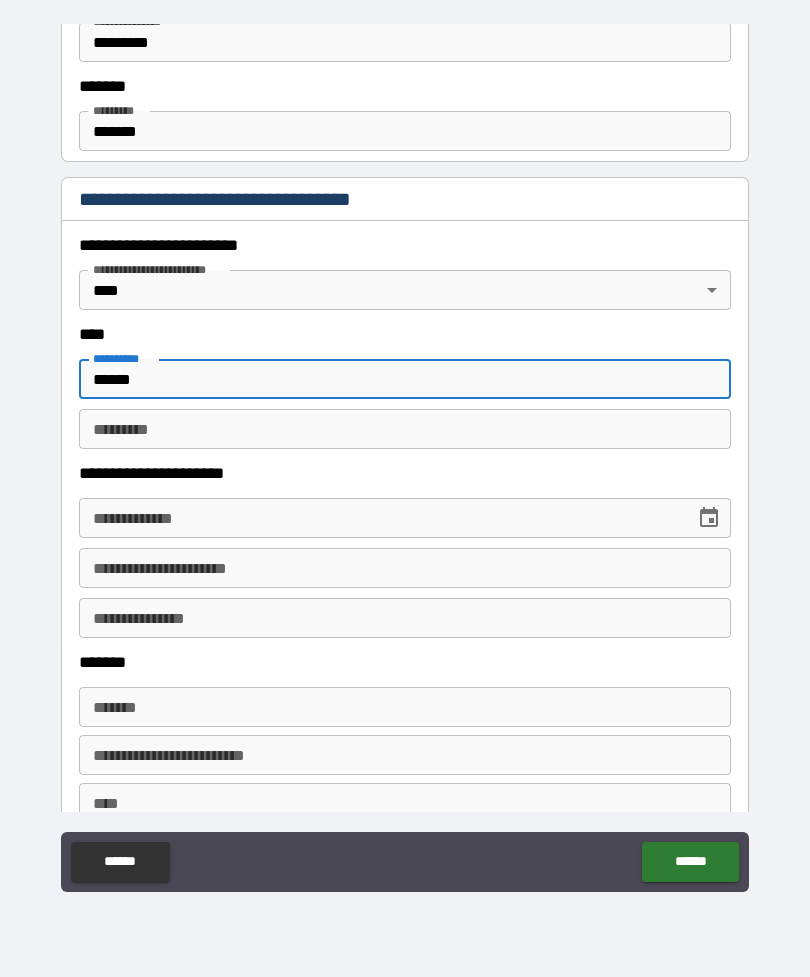type on "******" 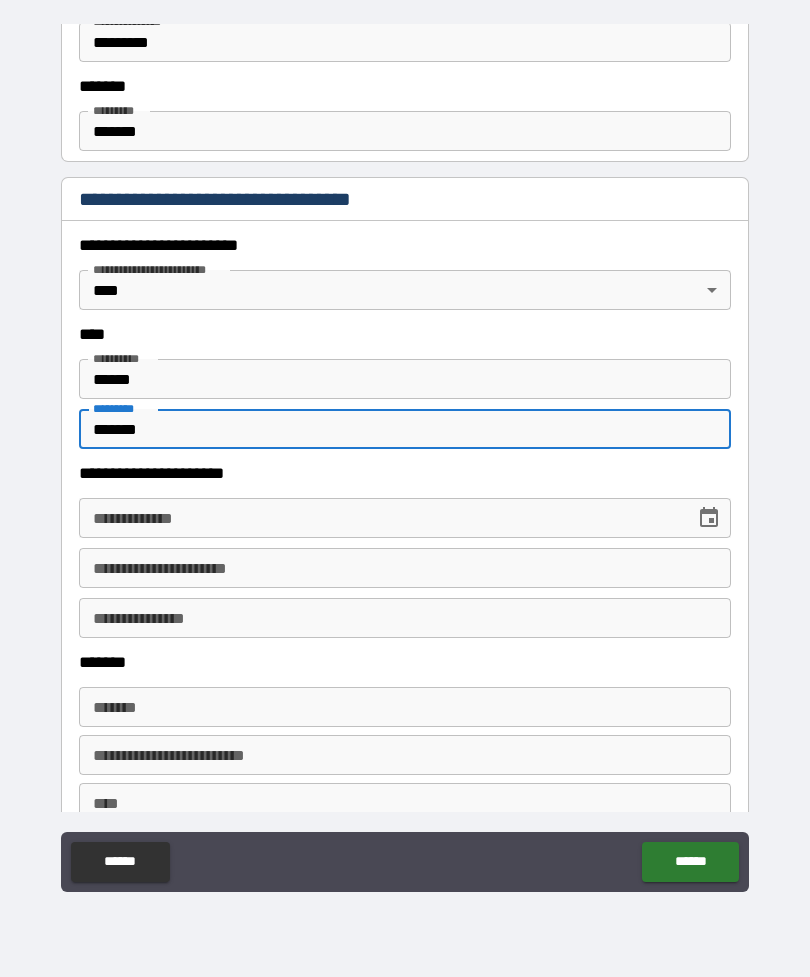 type on "*******" 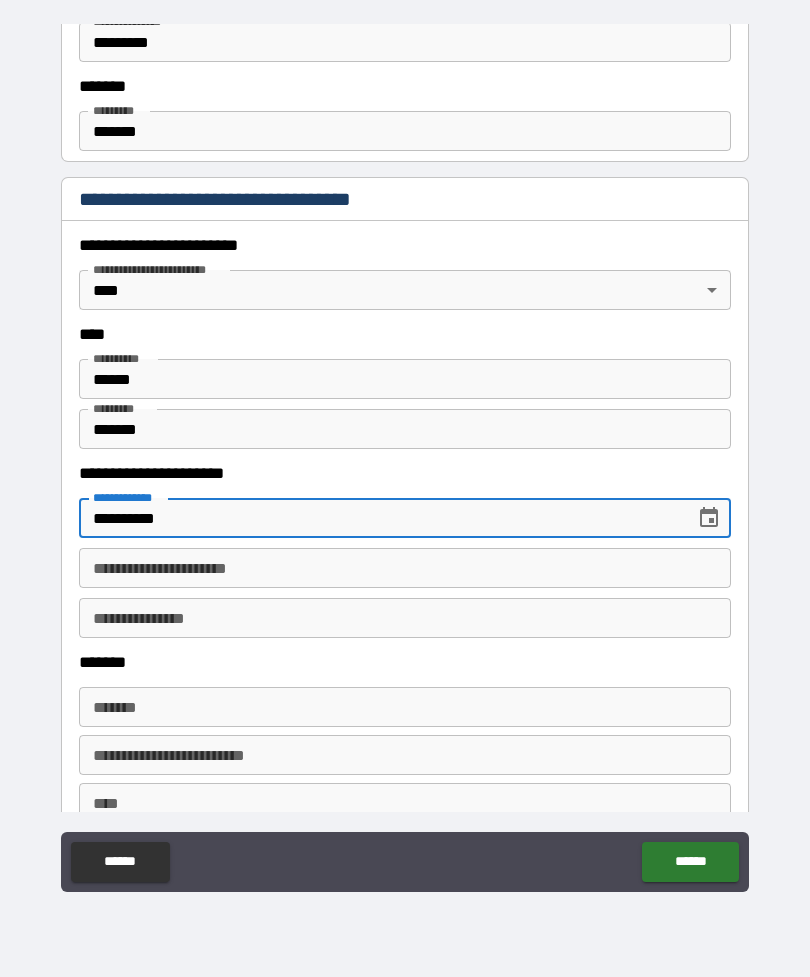 type on "**********" 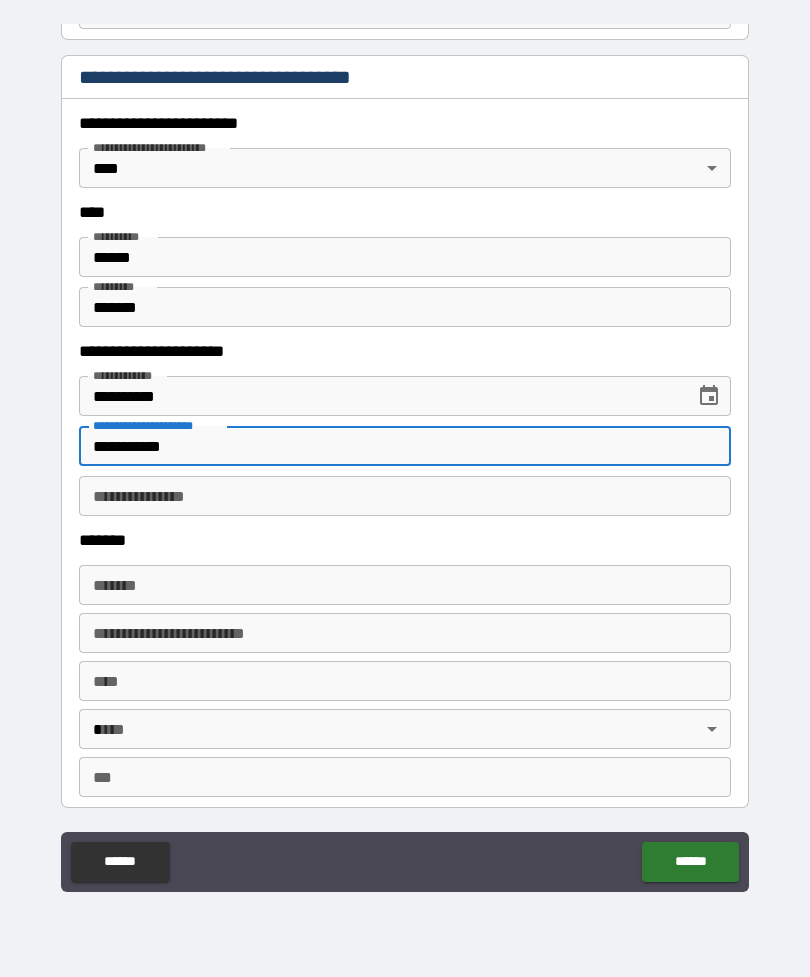 scroll, scrollTop: 836, scrollLeft: 0, axis: vertical 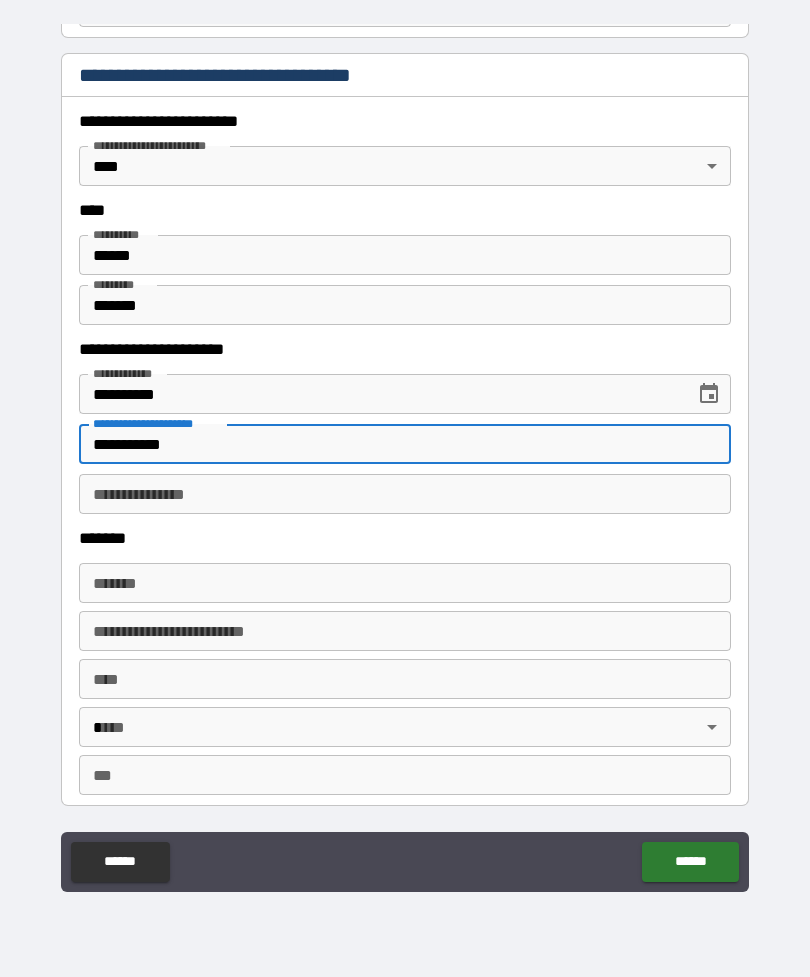 type on "**********" 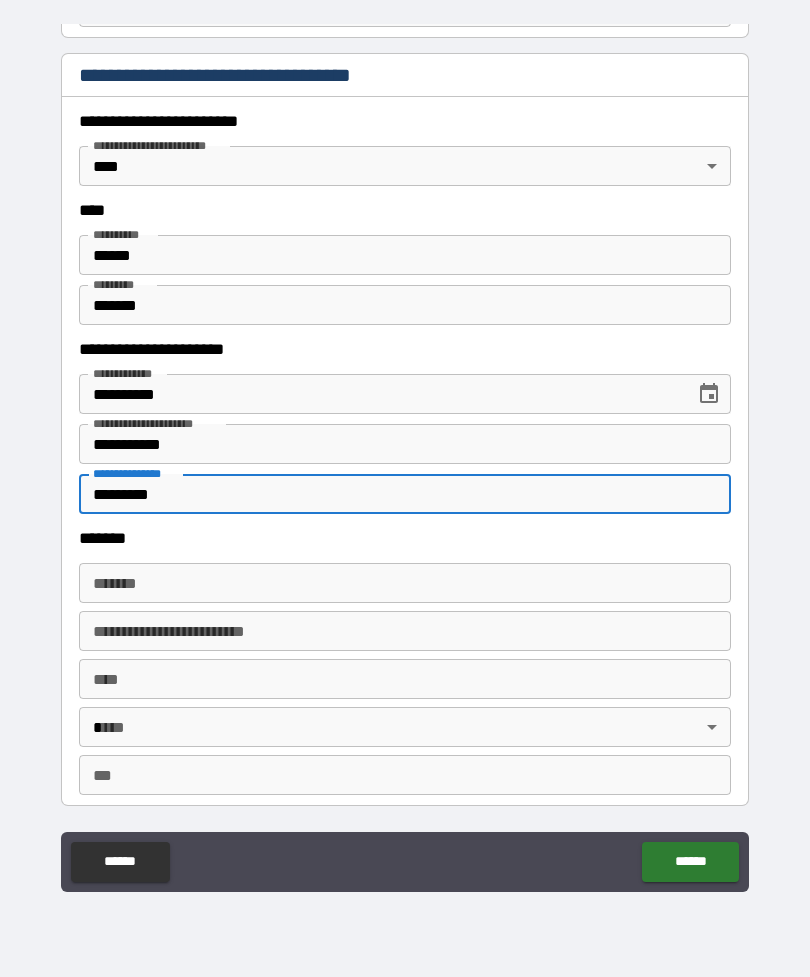 type on "*********" 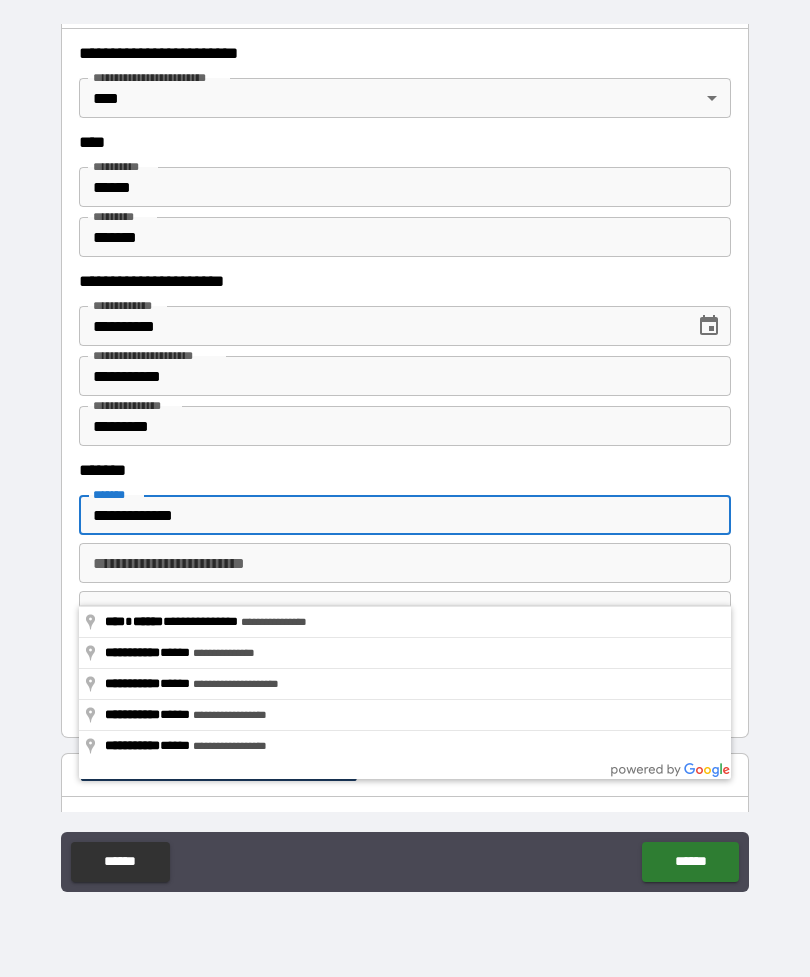 scroll, scrollTop: 905, scrollLeft: 0, axis: vertical 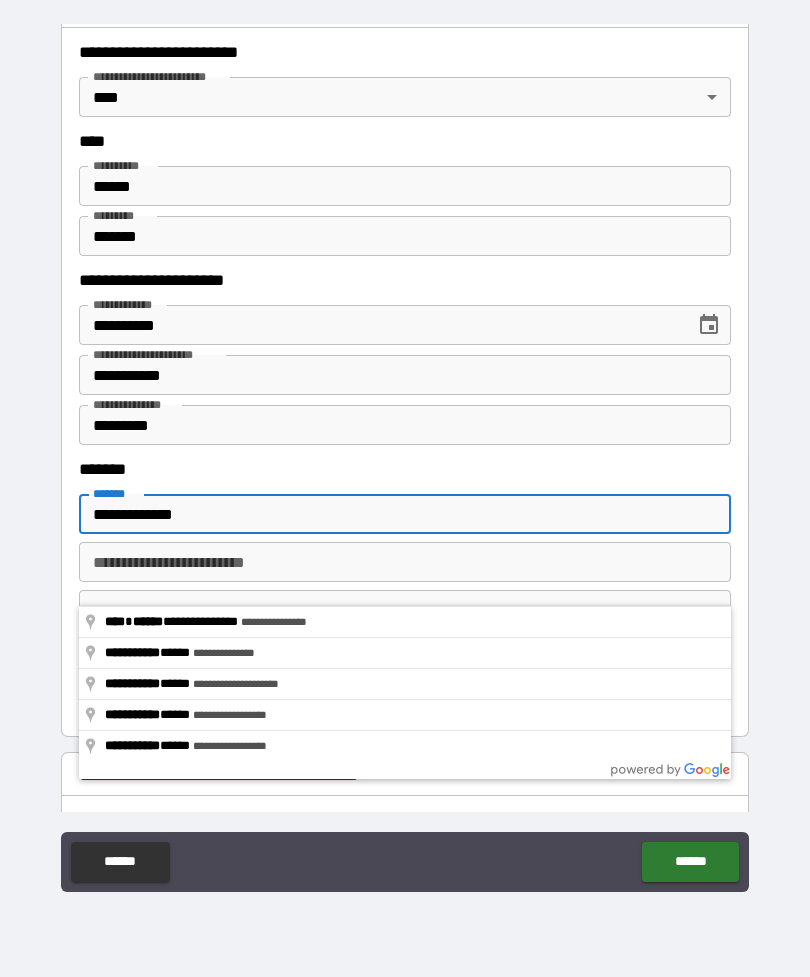 type on "**********" 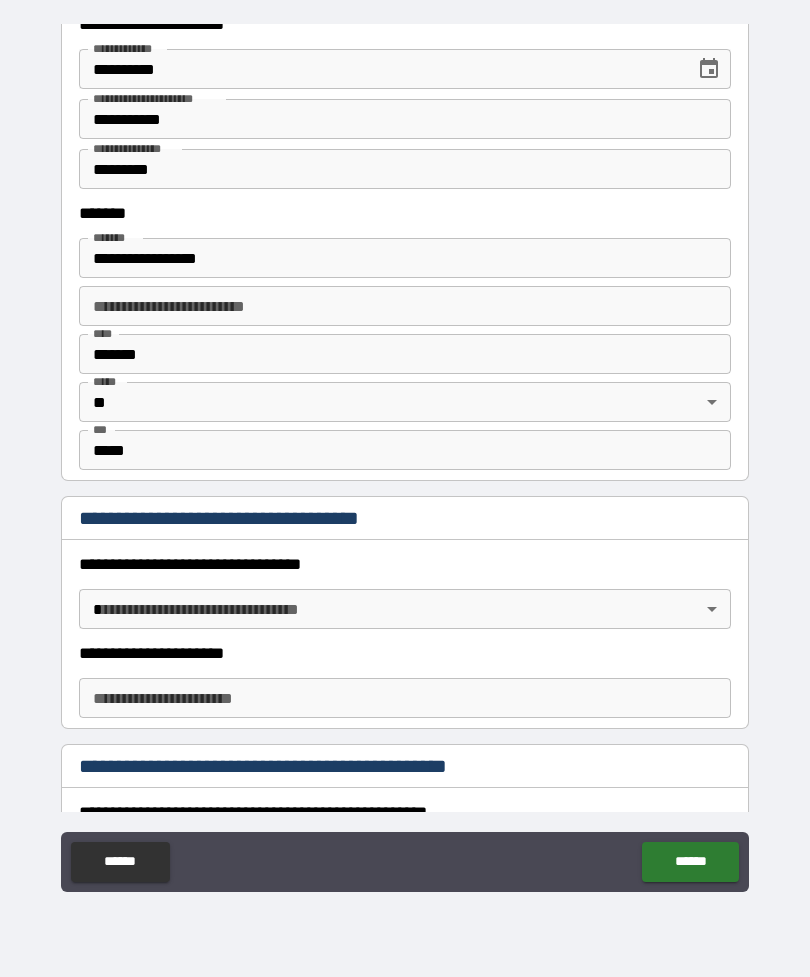 scroll, scrollTop: 1177, scrollLeft: 0, axis: vertical 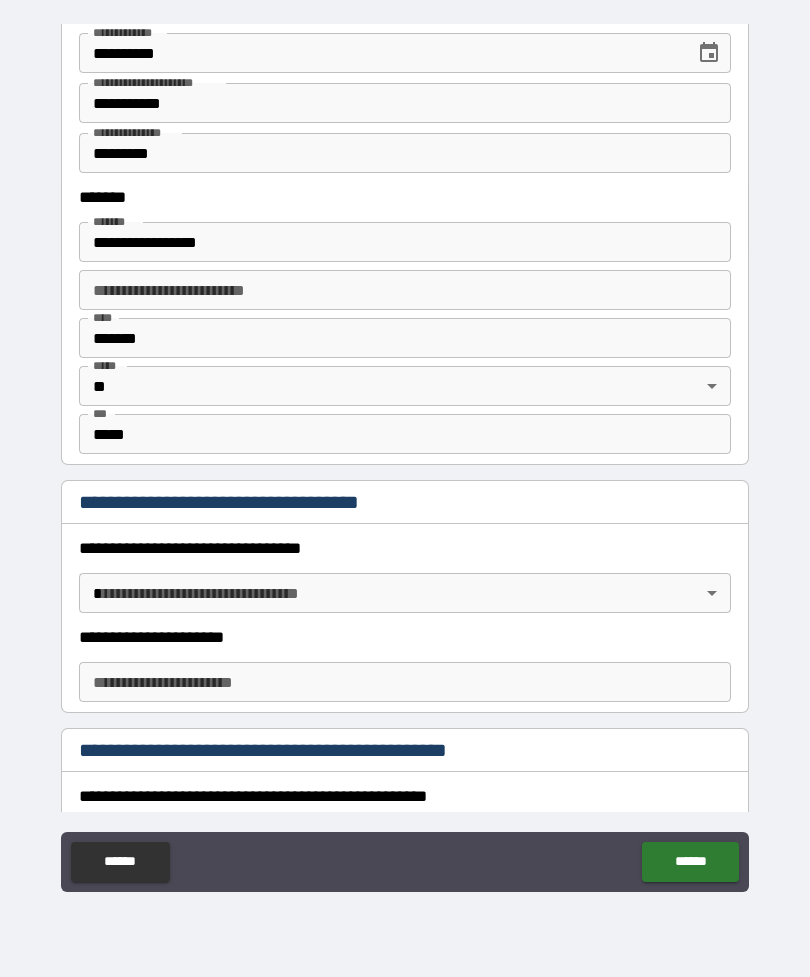 click on "**********" at bounding box center (405, 455) 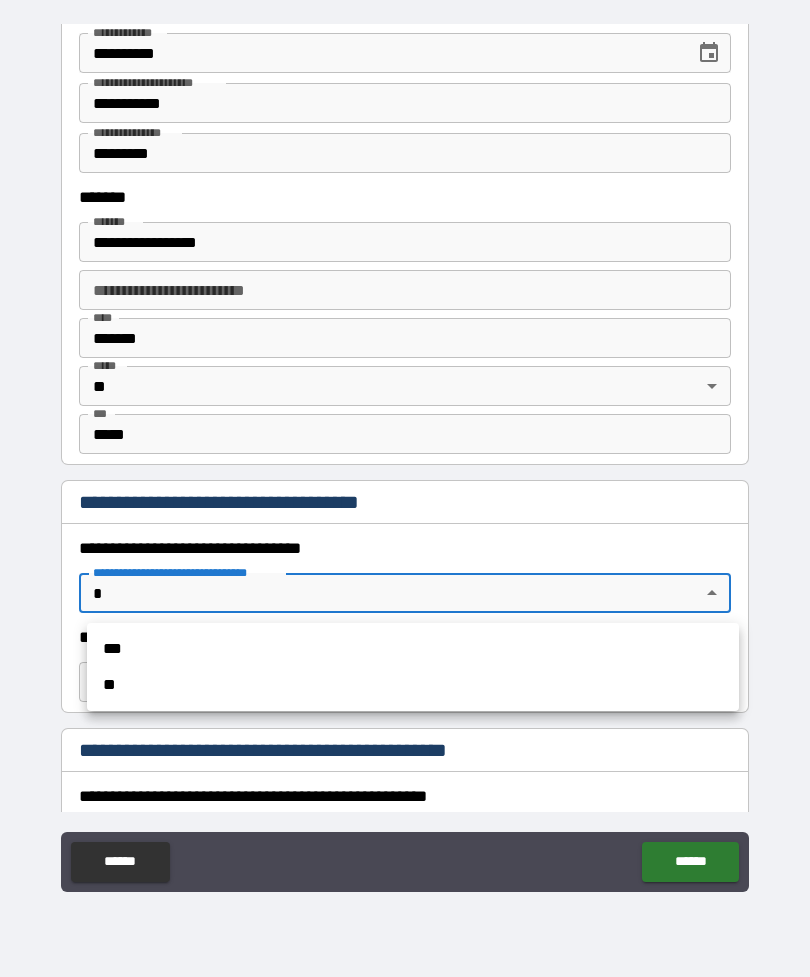 click on "***" at bounding box center (413, 649) 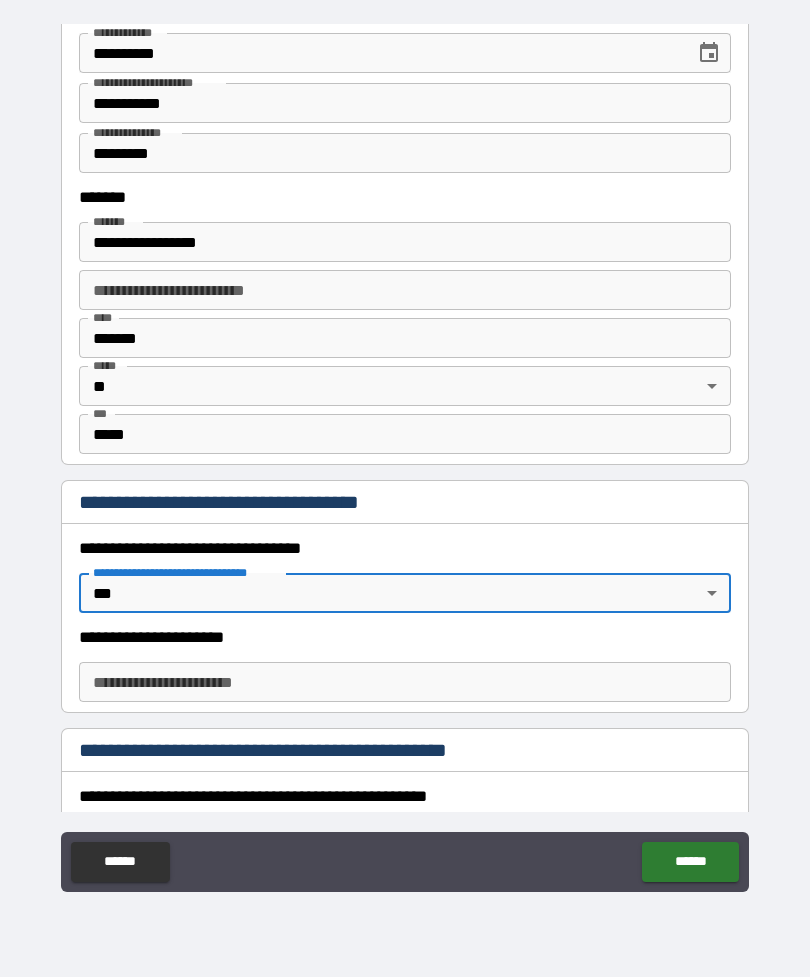 click on "**********" at bounding box center (405, 682) 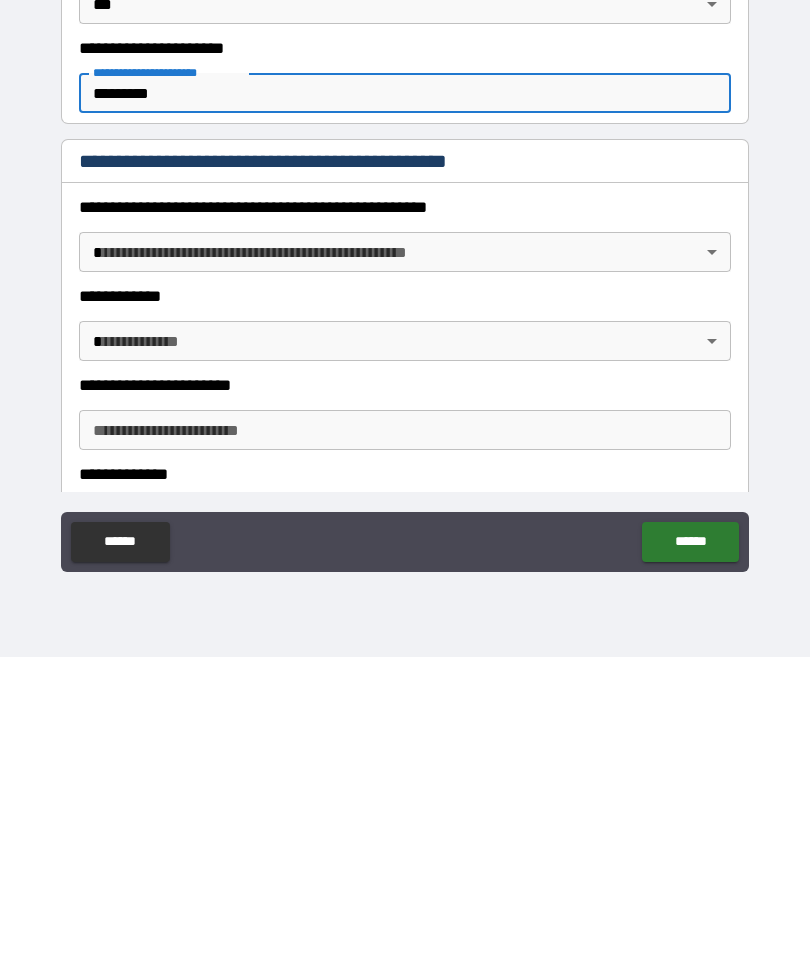 scroll, scrollTop: 1446, scrollLeft: 0, axis: vertical 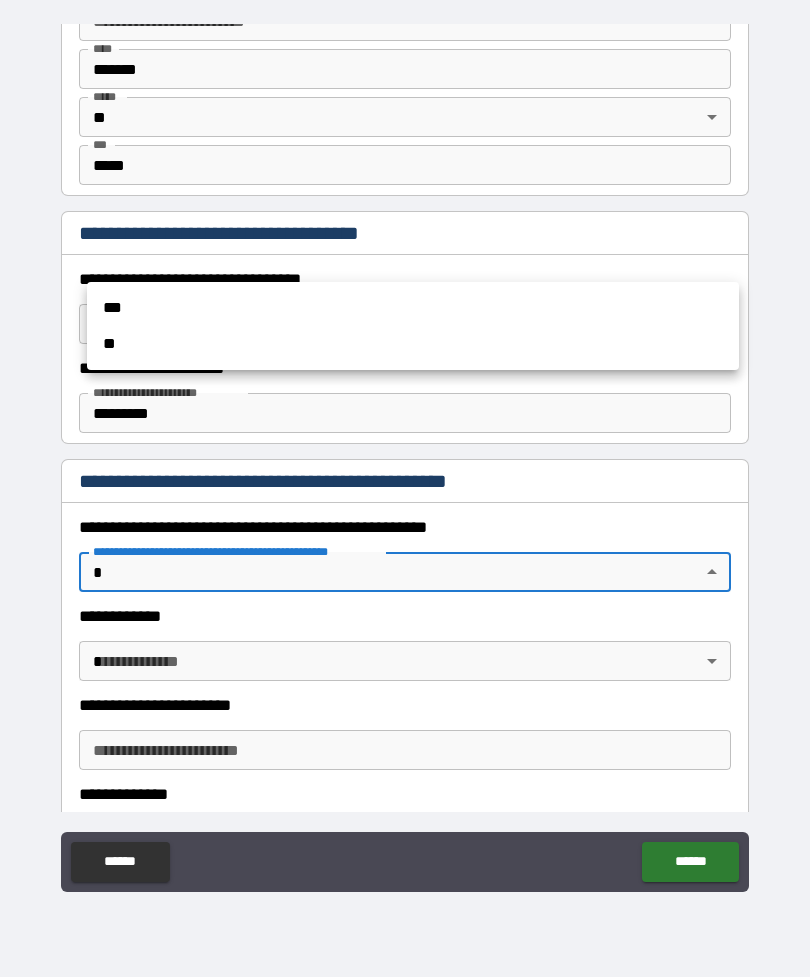 click on "**" at bounding box center [413, 344] 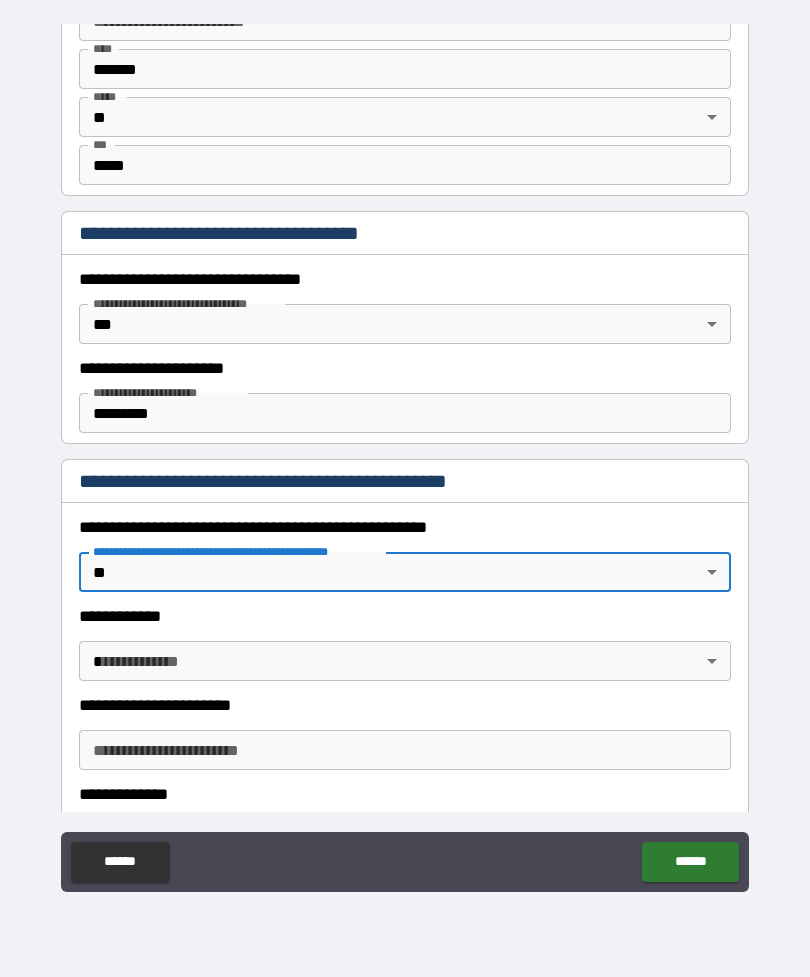 type on "*" 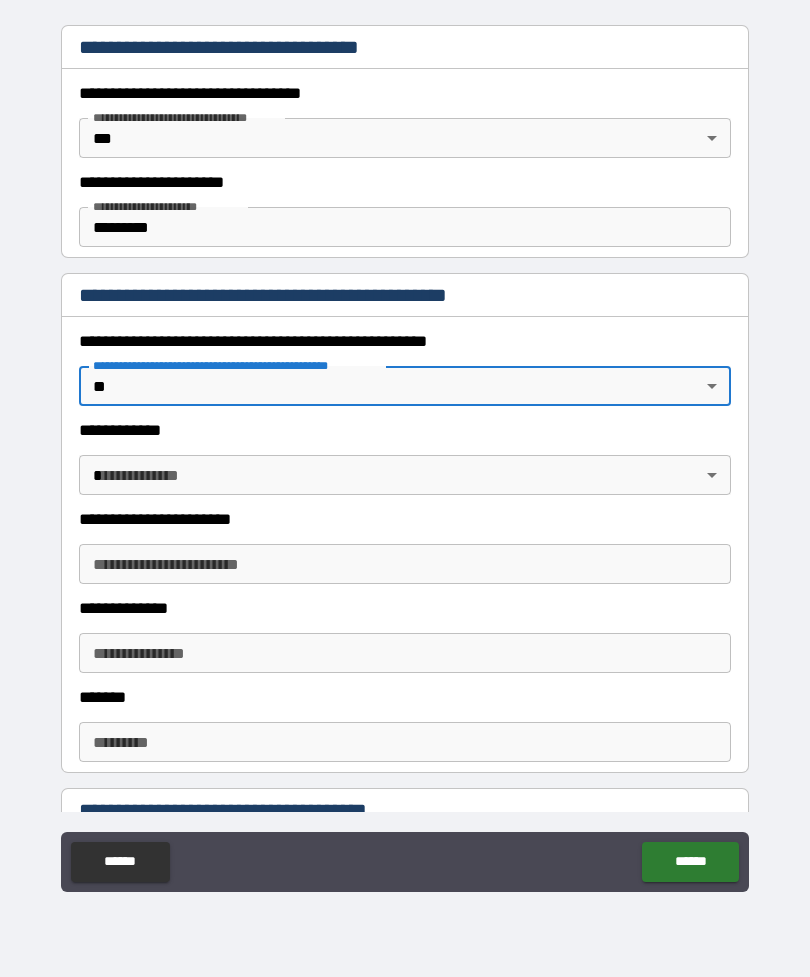 scroll, scrollTop: 1645, scrollLeft: 0, axis: vertical 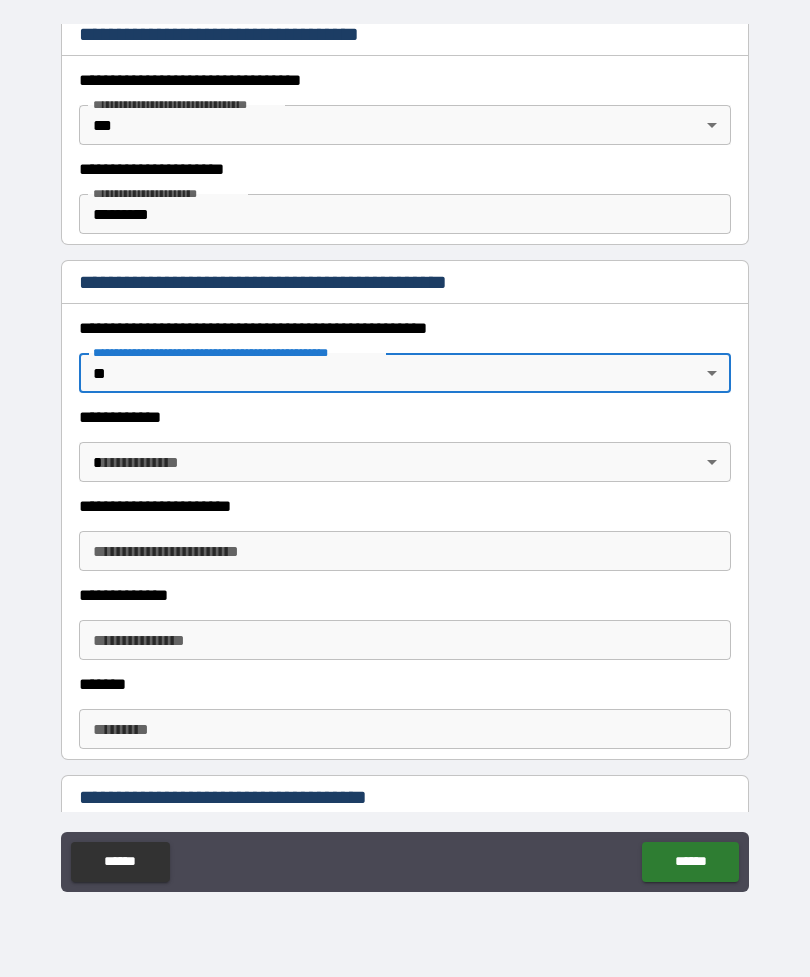 click on "**********" at bounding box center (405, 447) 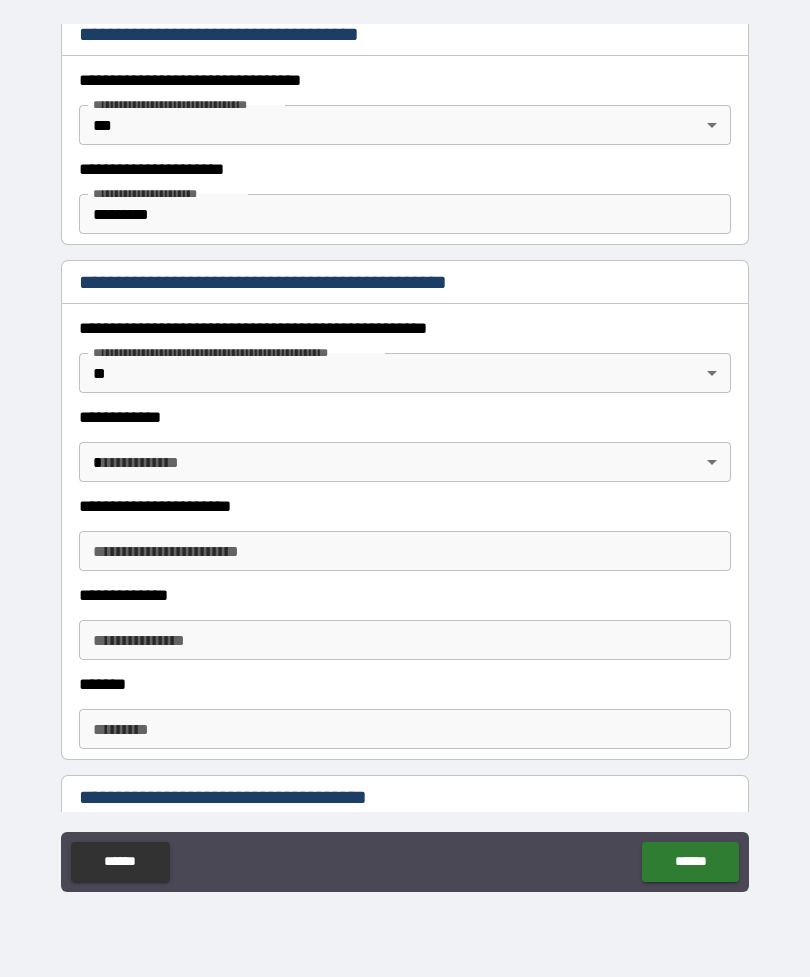 click on "**********" at bounding box center [405, 455] 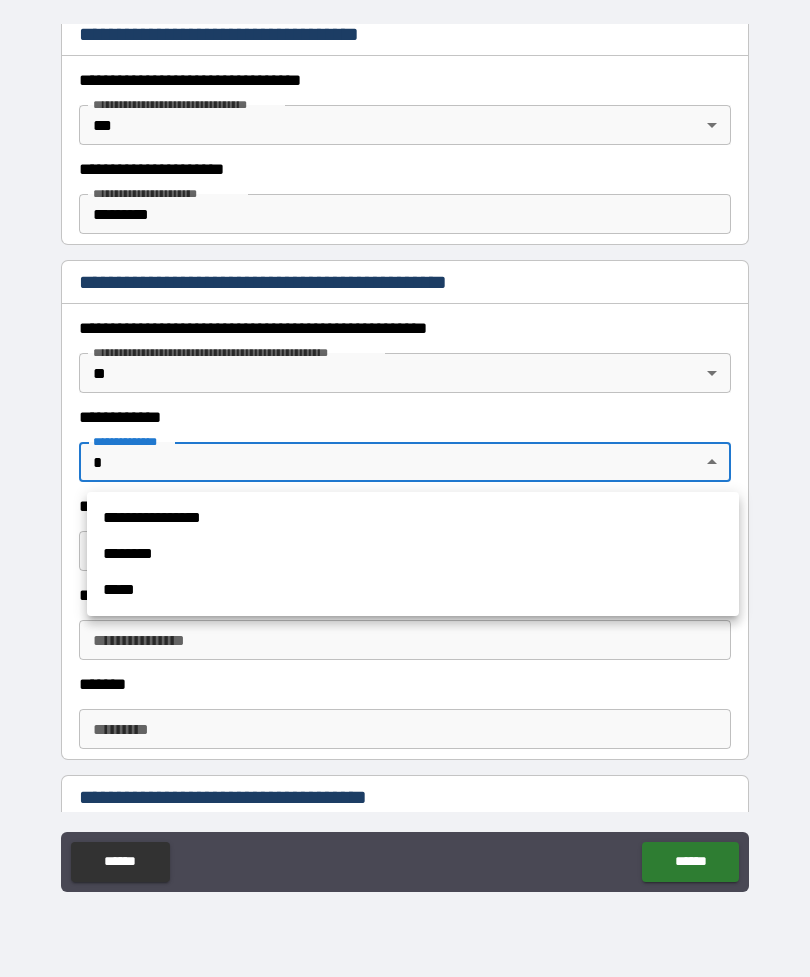 click on "**********" at bounding box center (413, 518) 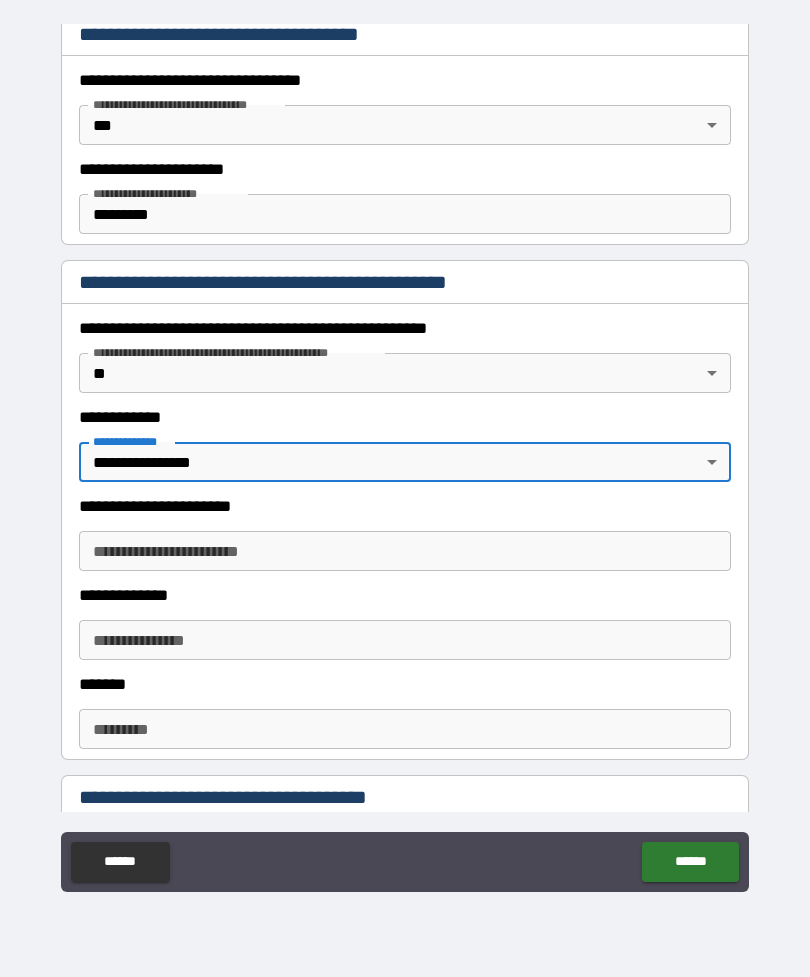type on "*" 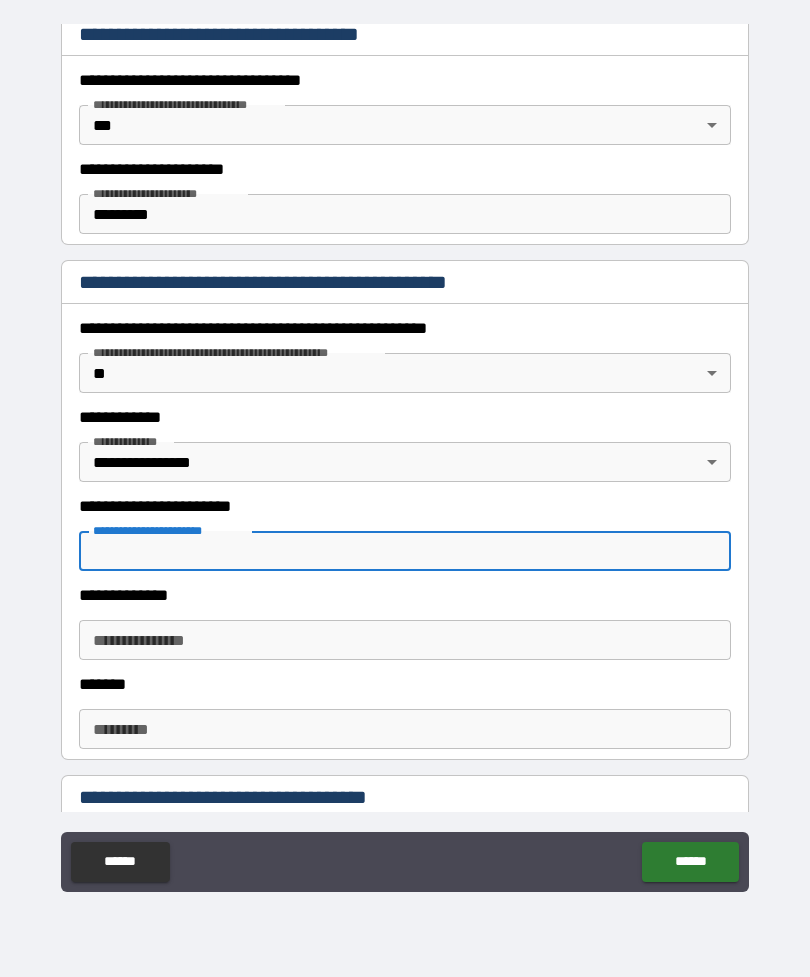 click on "**********" at bounding box center [405, 455] 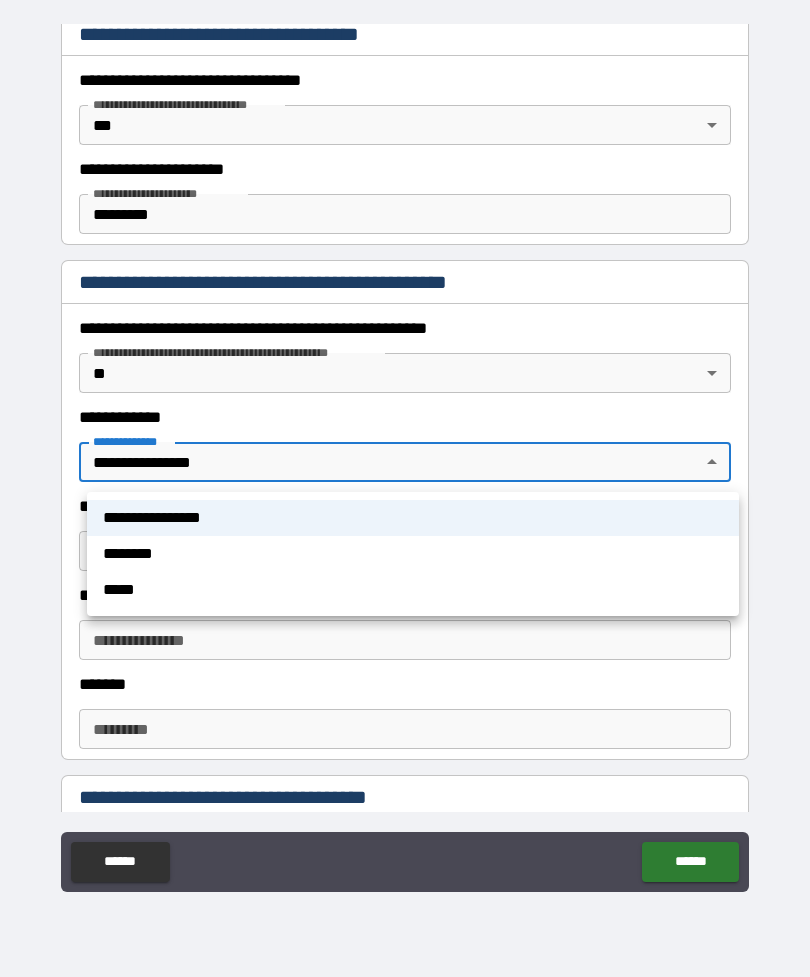 click at bounding box center (405, 488) 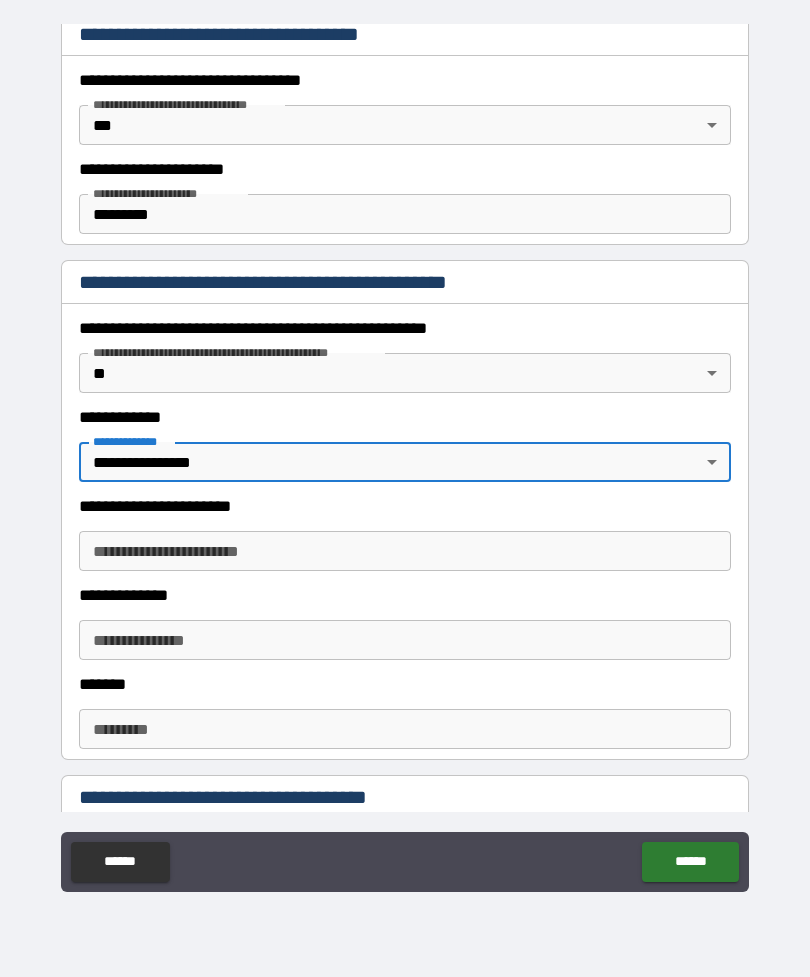 click on "**********" at bounding box center (405, 455) 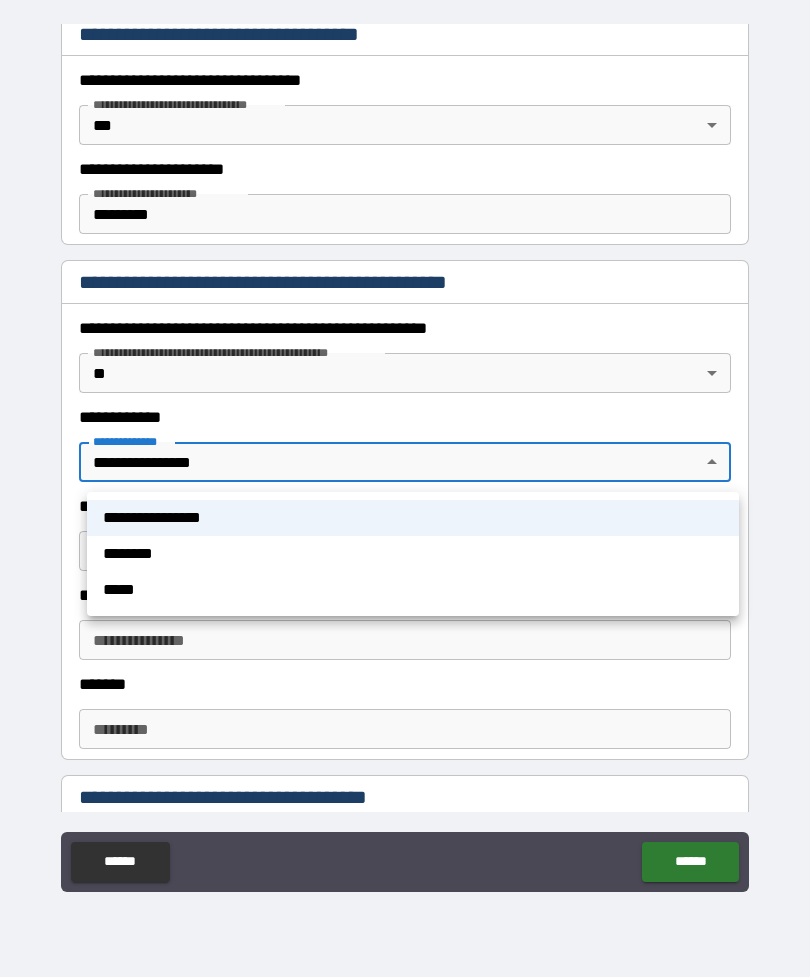 click at bounding box center (405, 488) 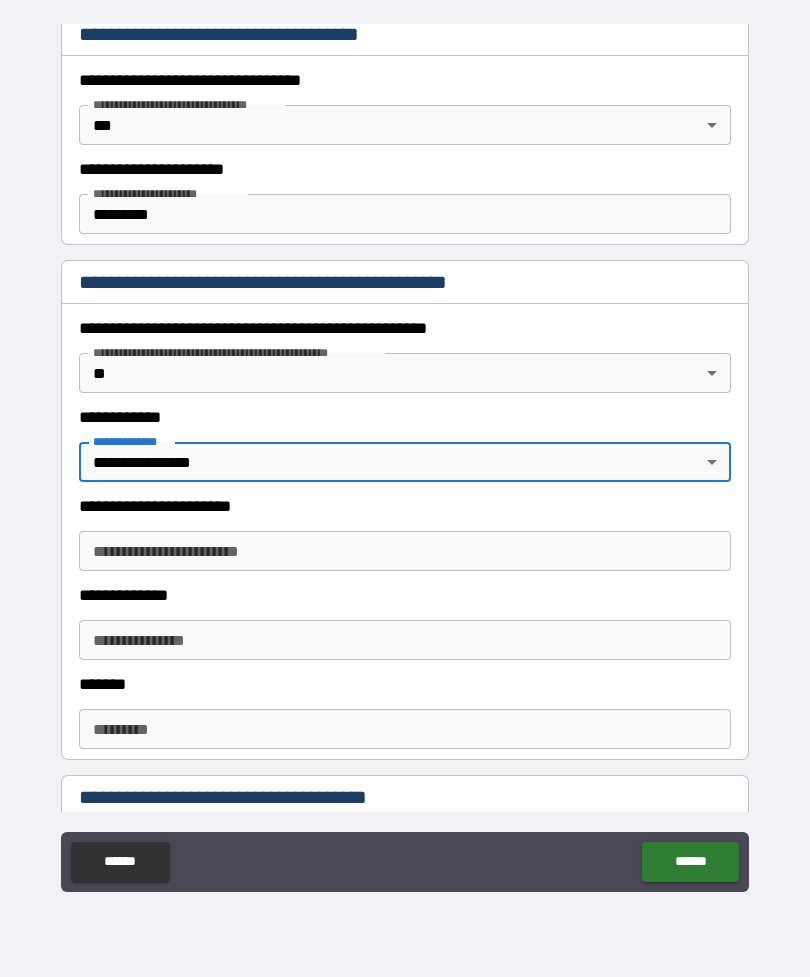 click on "**********" at bounding box center [405, 455] 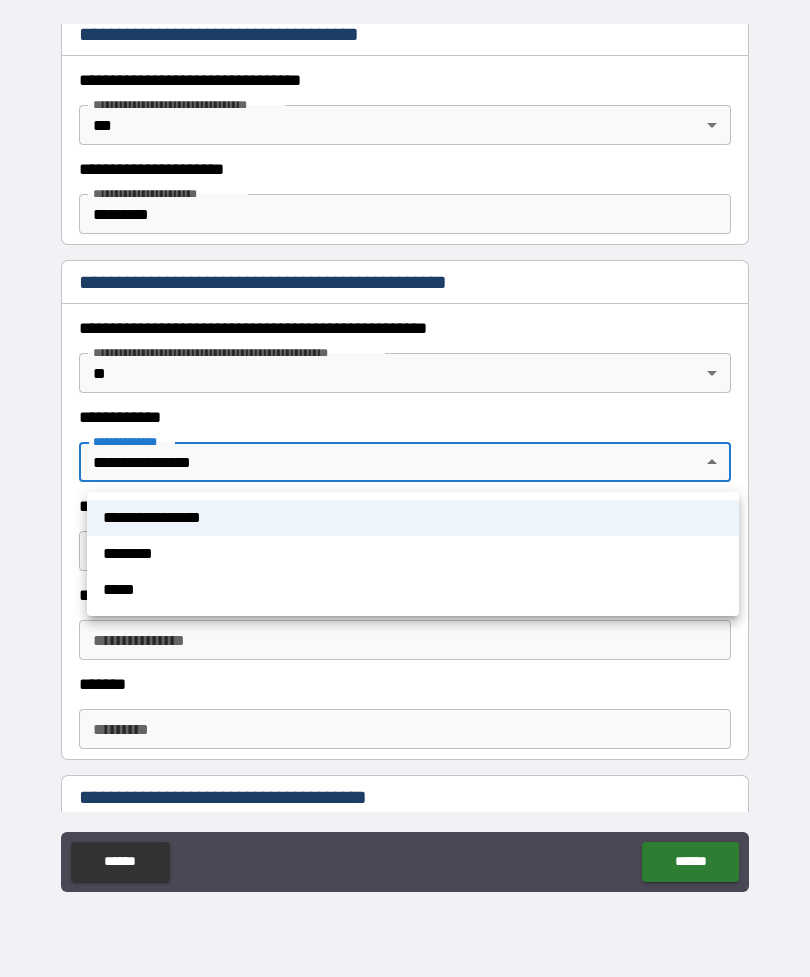 click at bounding box center (405, 488) 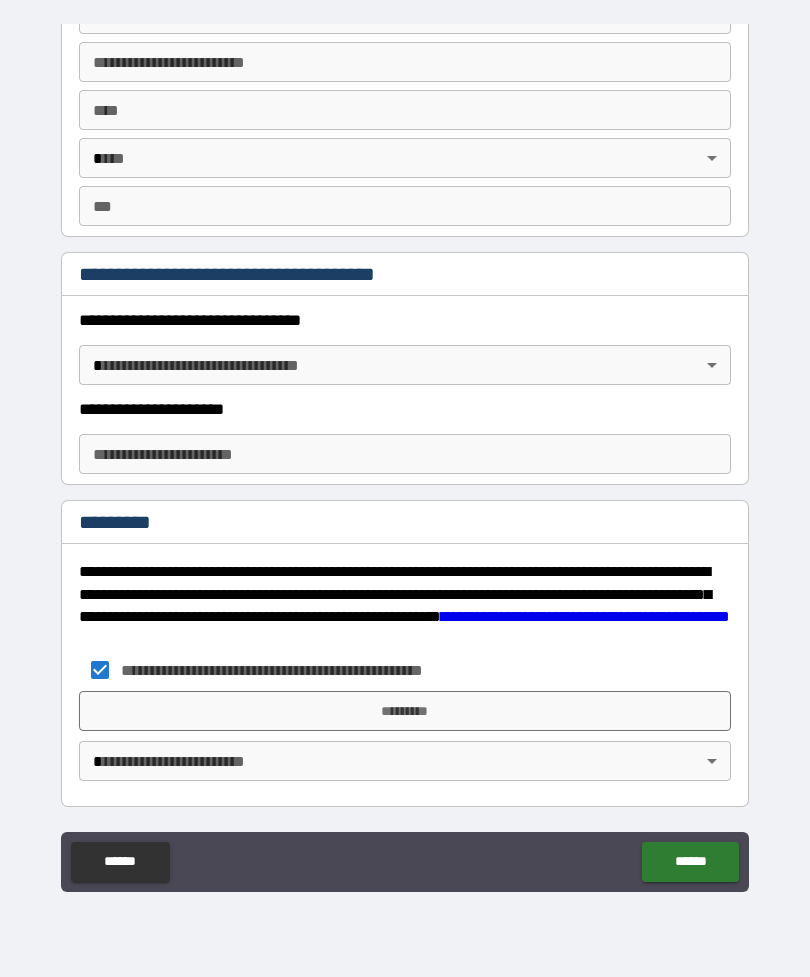scroll, scrollTop: 2936, scrollLeft: 0, axis: vertical 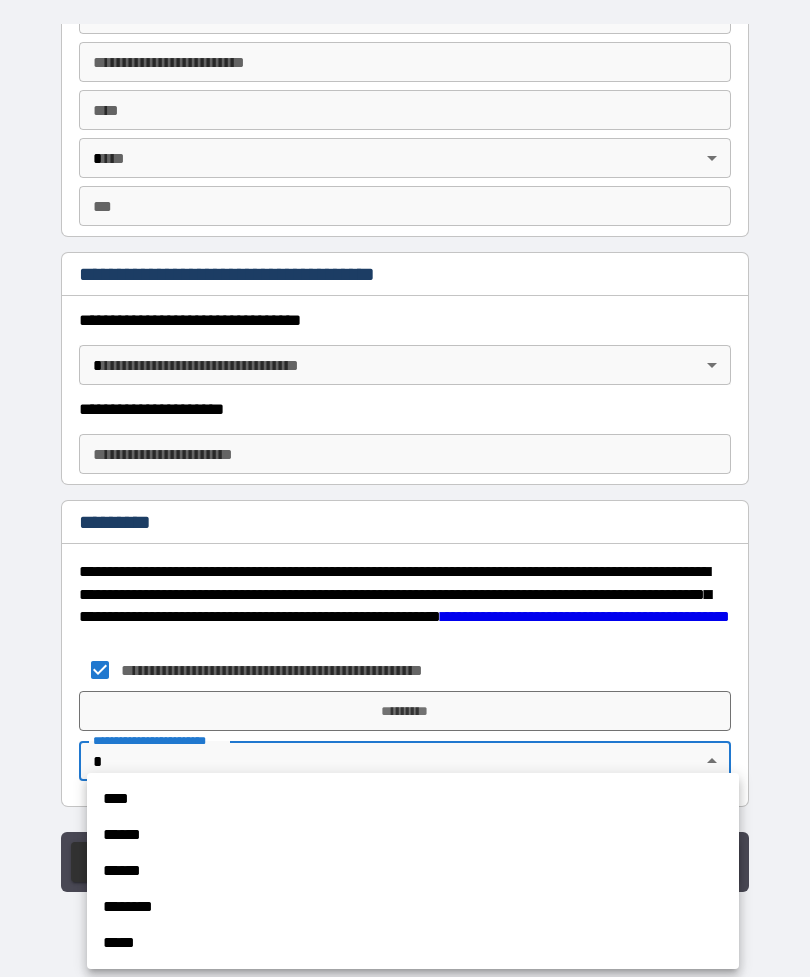 click on "****" at bounding box center [413, 799] 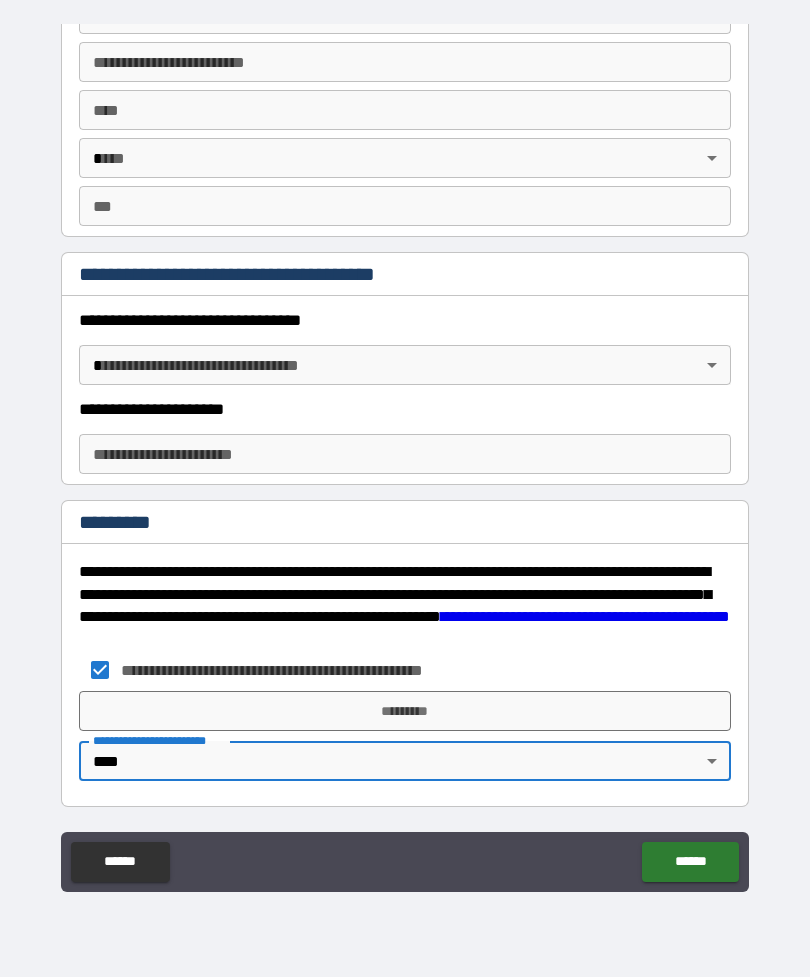 type on "*" 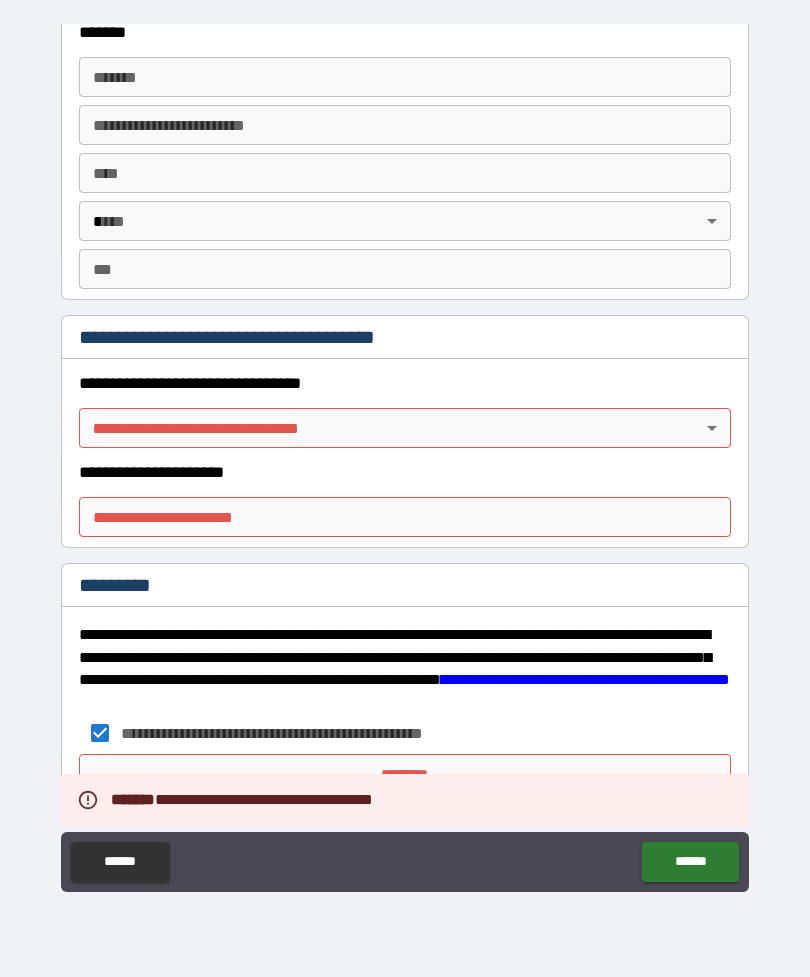 scroll, scrollTop: 2856, scrollLeft: 0, axis: vertical 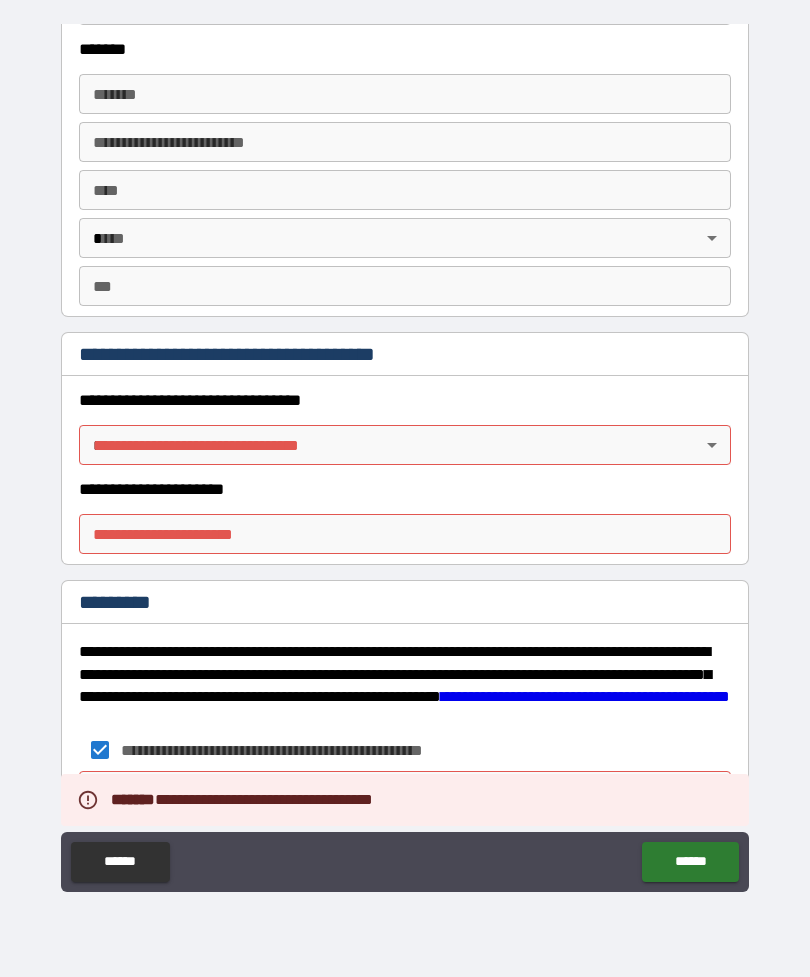 click on "**********" at bounding box center [405, 455] 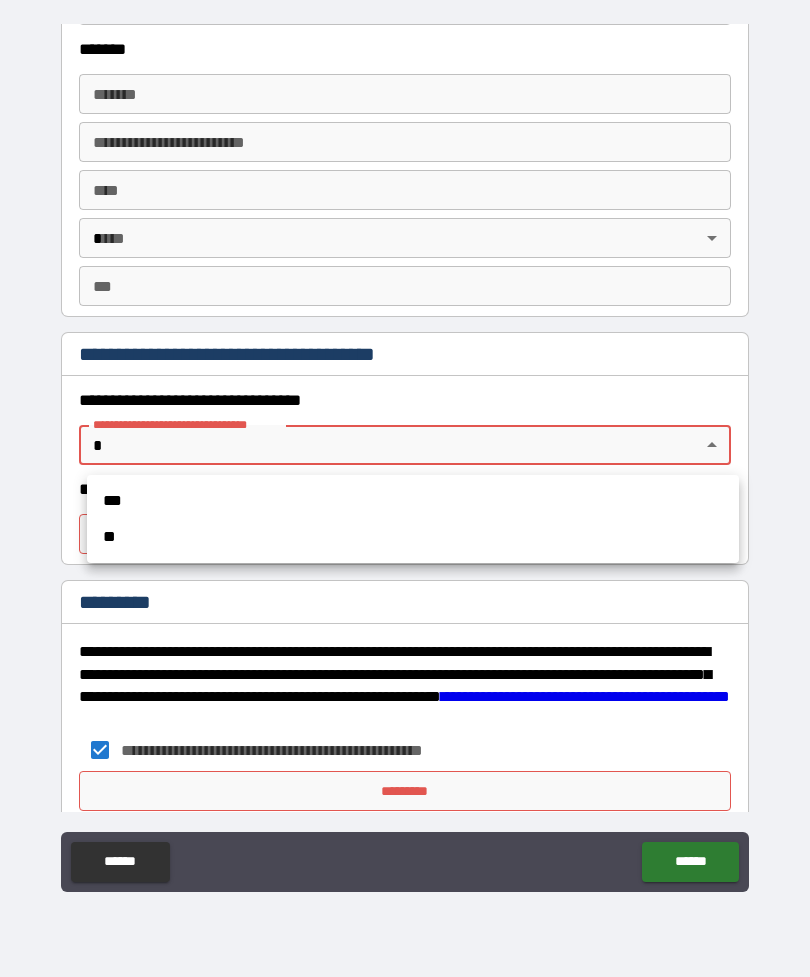 click on "***" at bounding box center (413, 501) 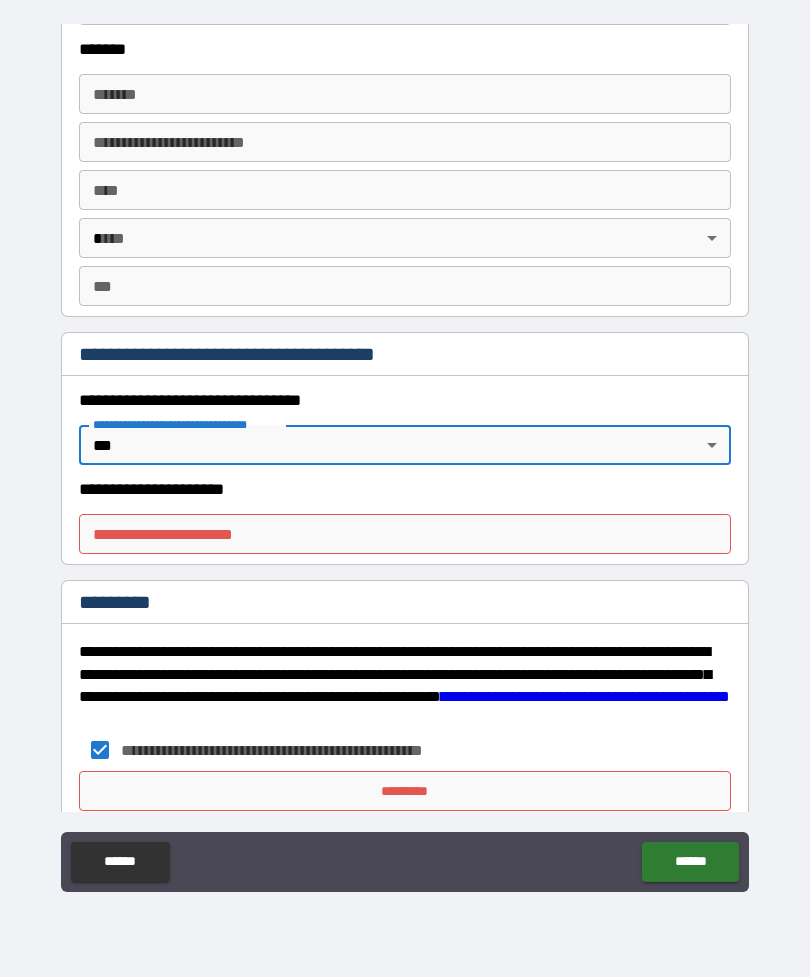 click on "**********" at bounding box center (405, 534) 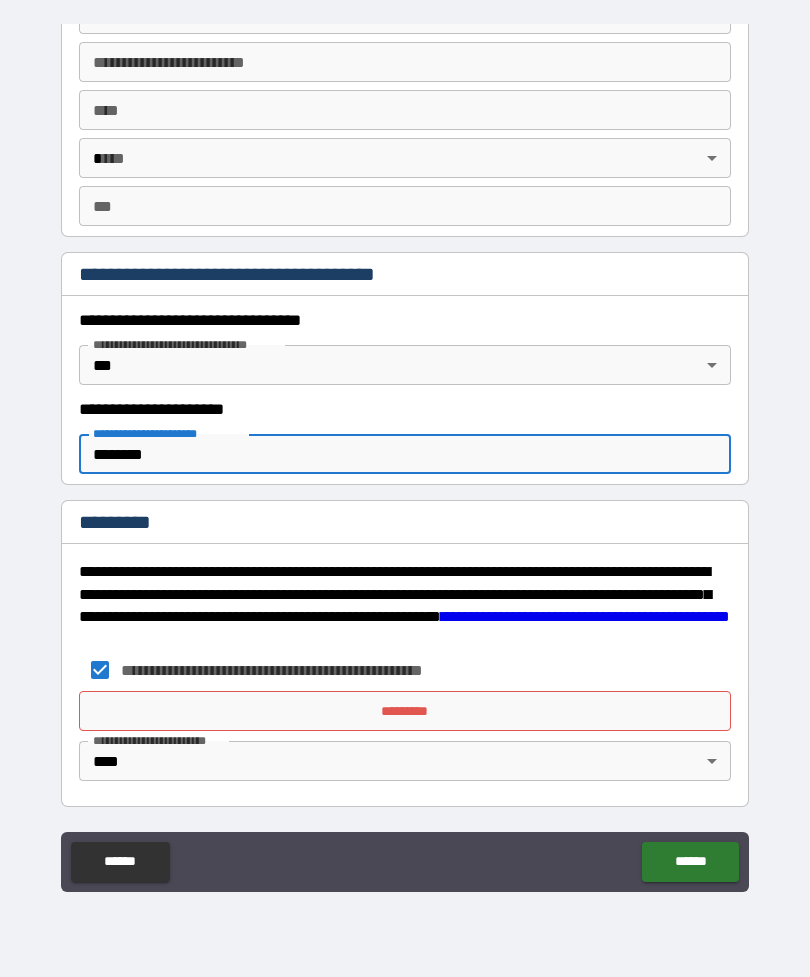 scroll, scrollTop: 2936, scrollLeft: 0, axis: vertical 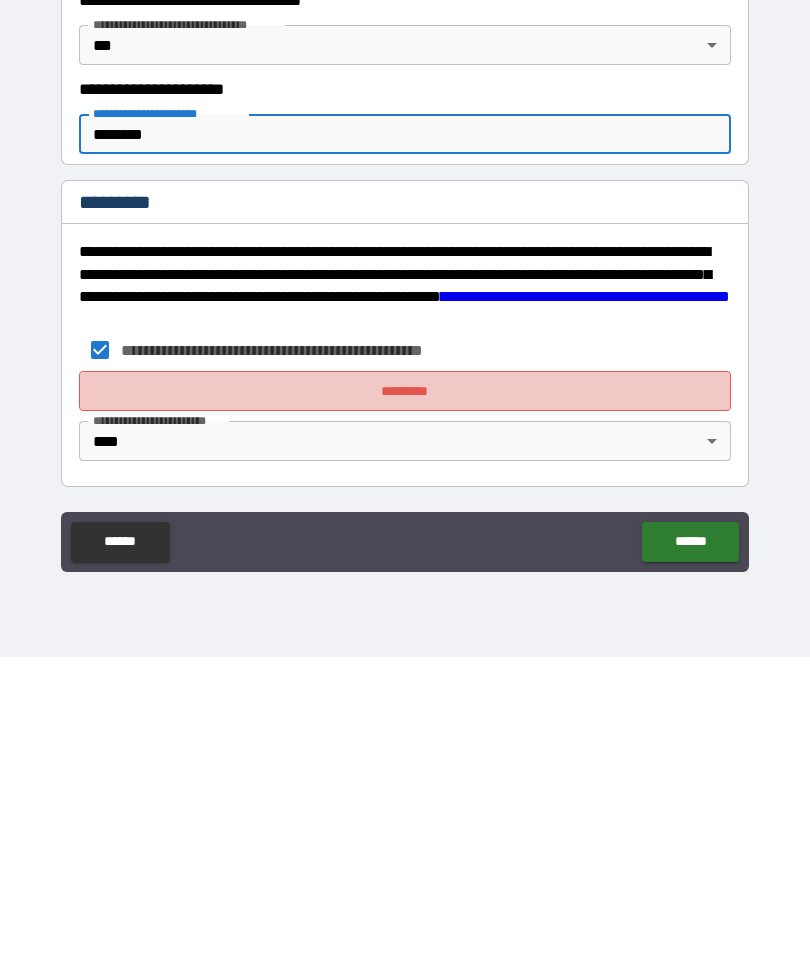 type on "********" 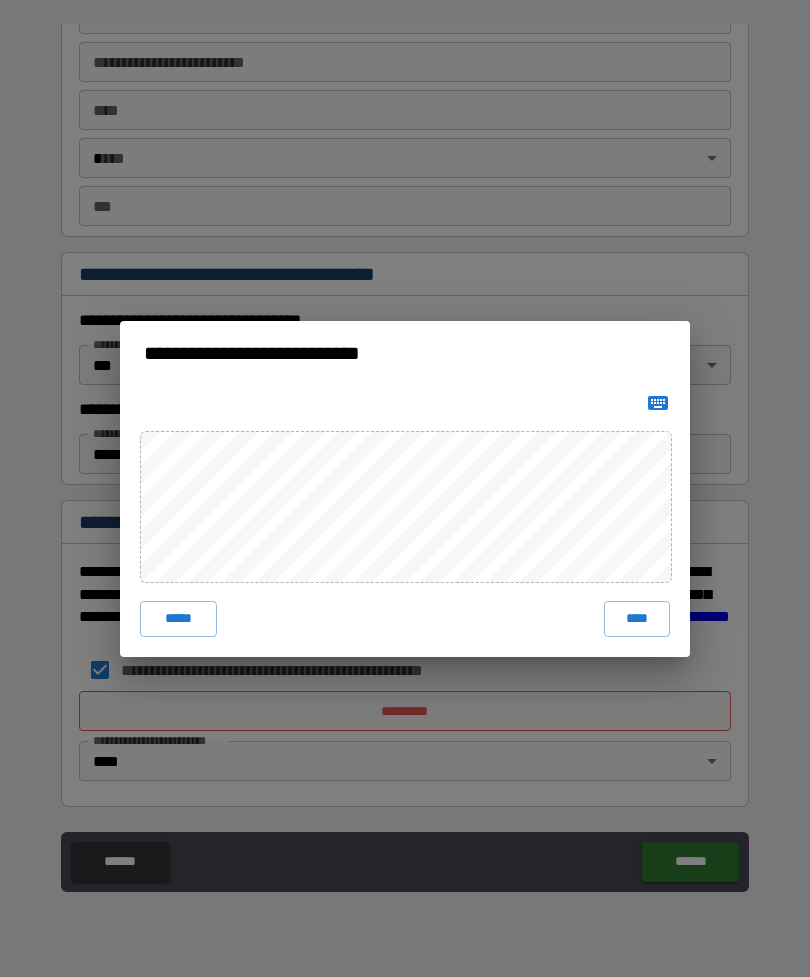click at bounding box center [658, 403] 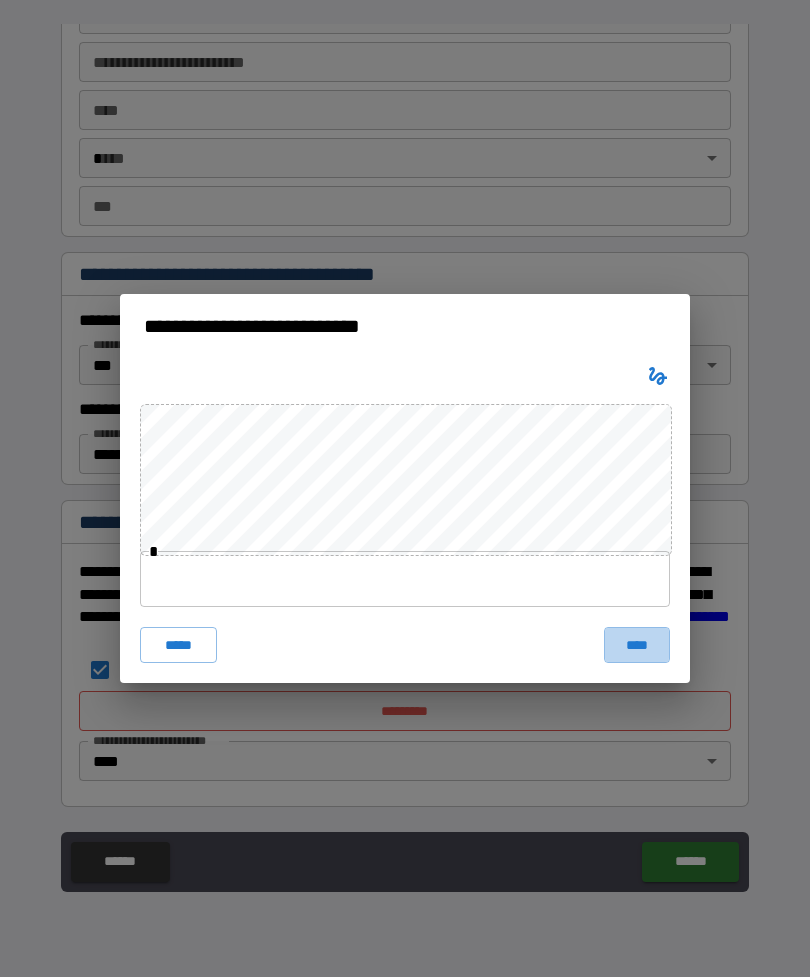 click on "****" at bounding box center (637, 645) 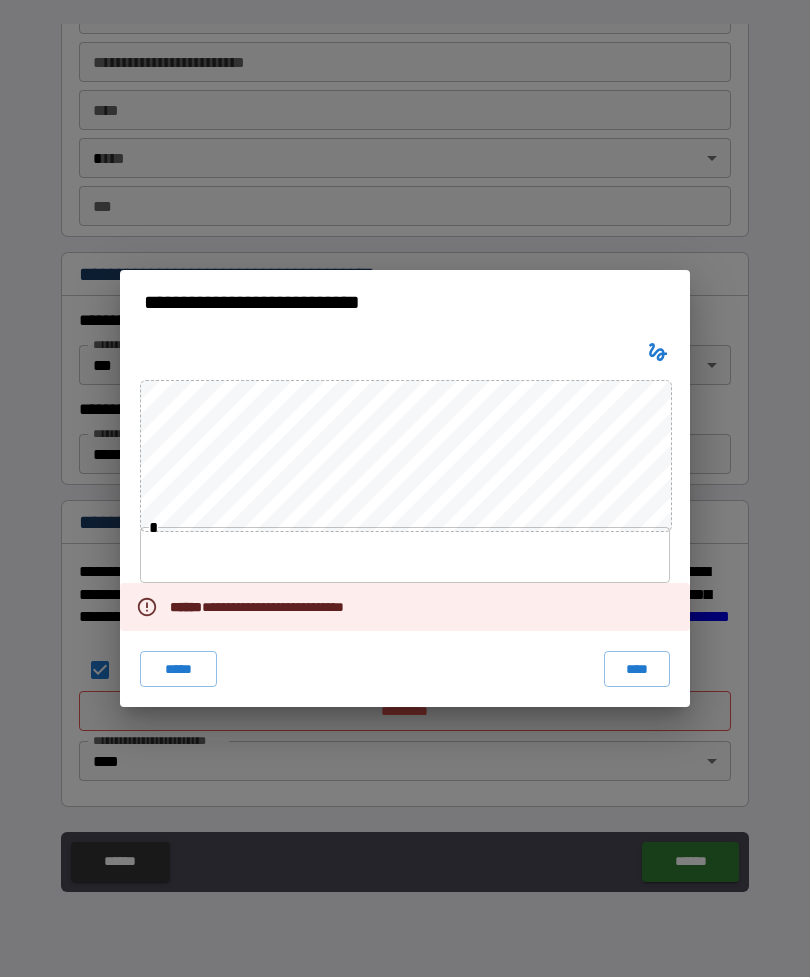 click on "*****" at bounding box center (178, 669) 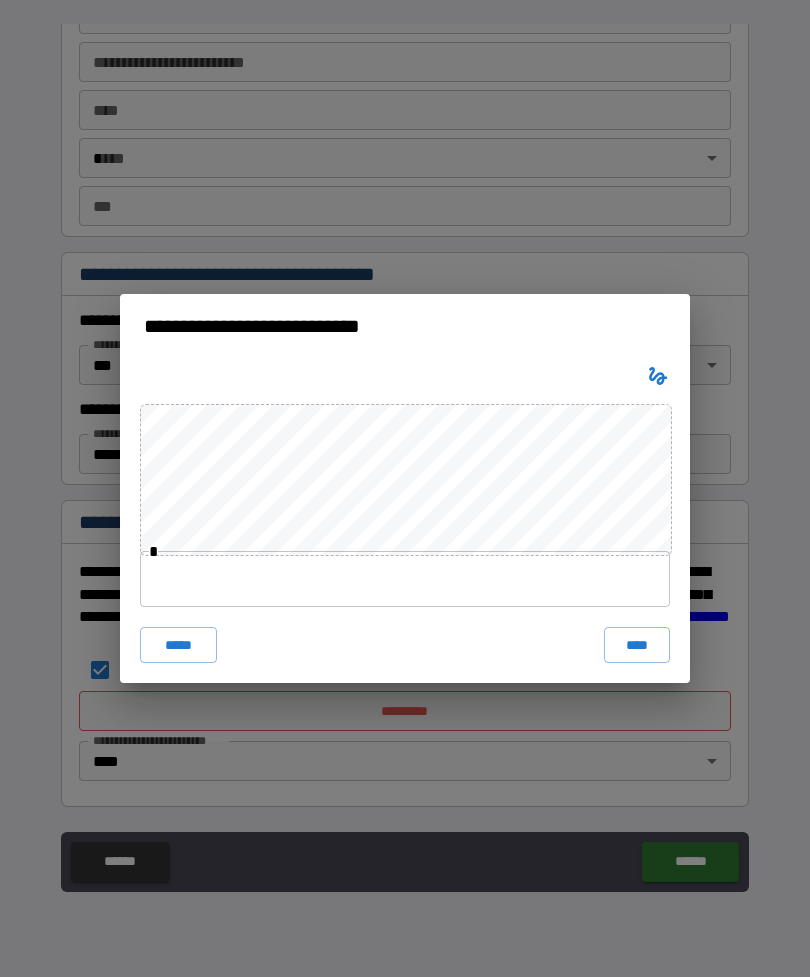 click on "*****" at bounding box center (178, 645) 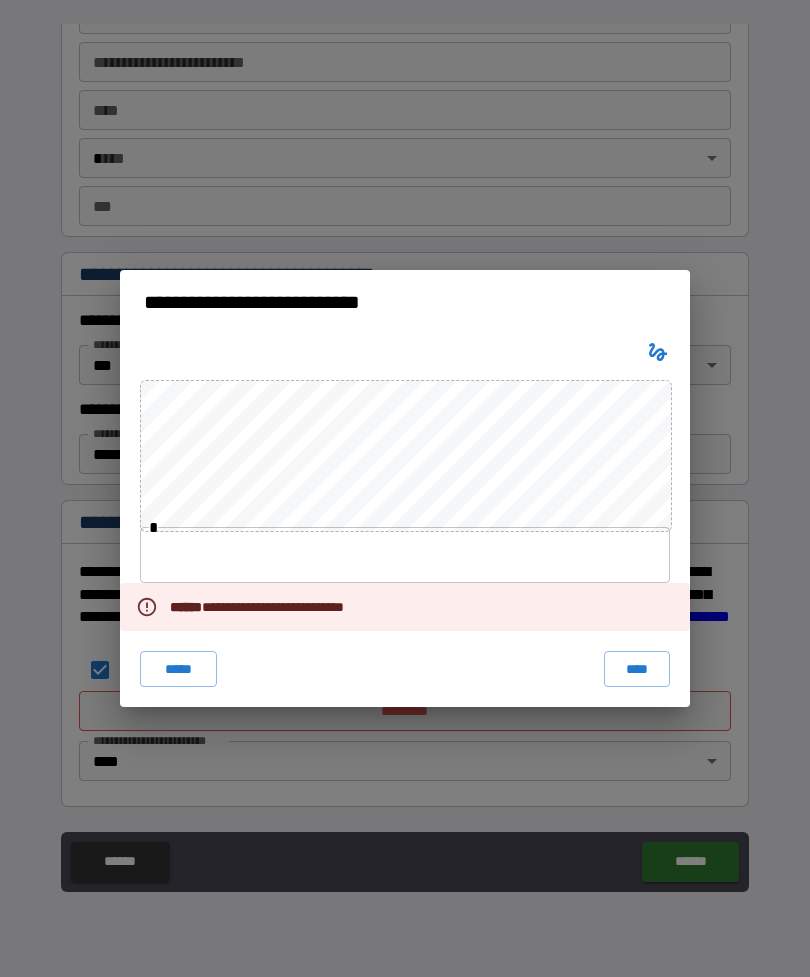 click 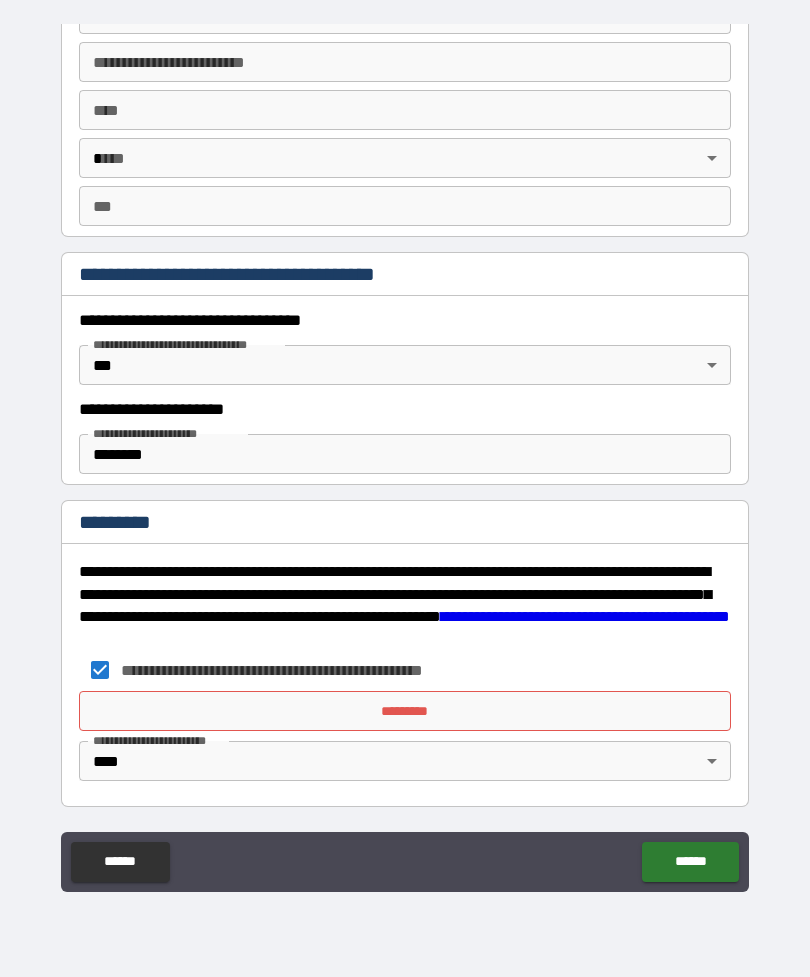 scroll, scrollTop: 2936, scrollLeft: 0, axis: vertical 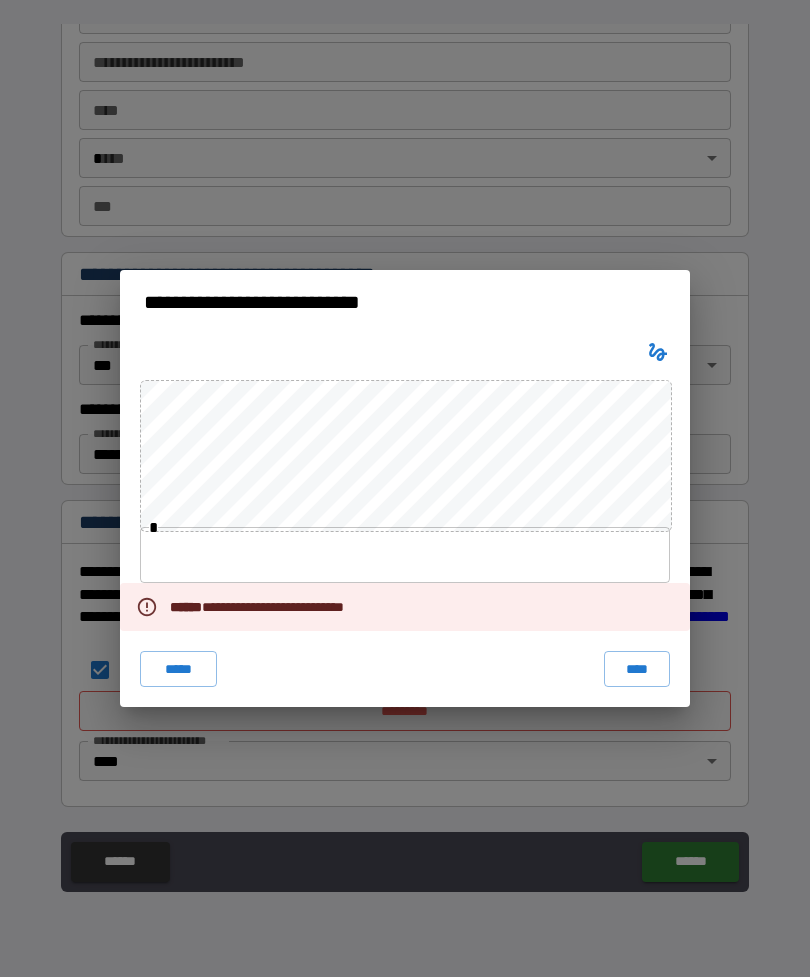 click on "**********" at bounding box center [405, 488] 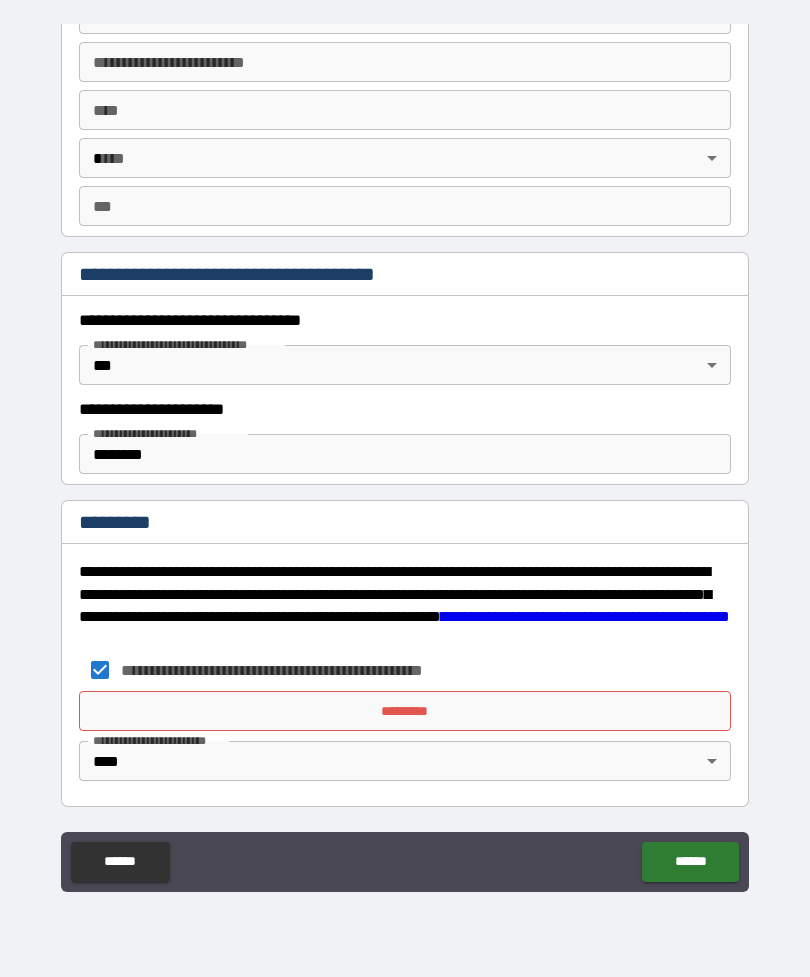 click on "*********" at bounding box center (405, 711) 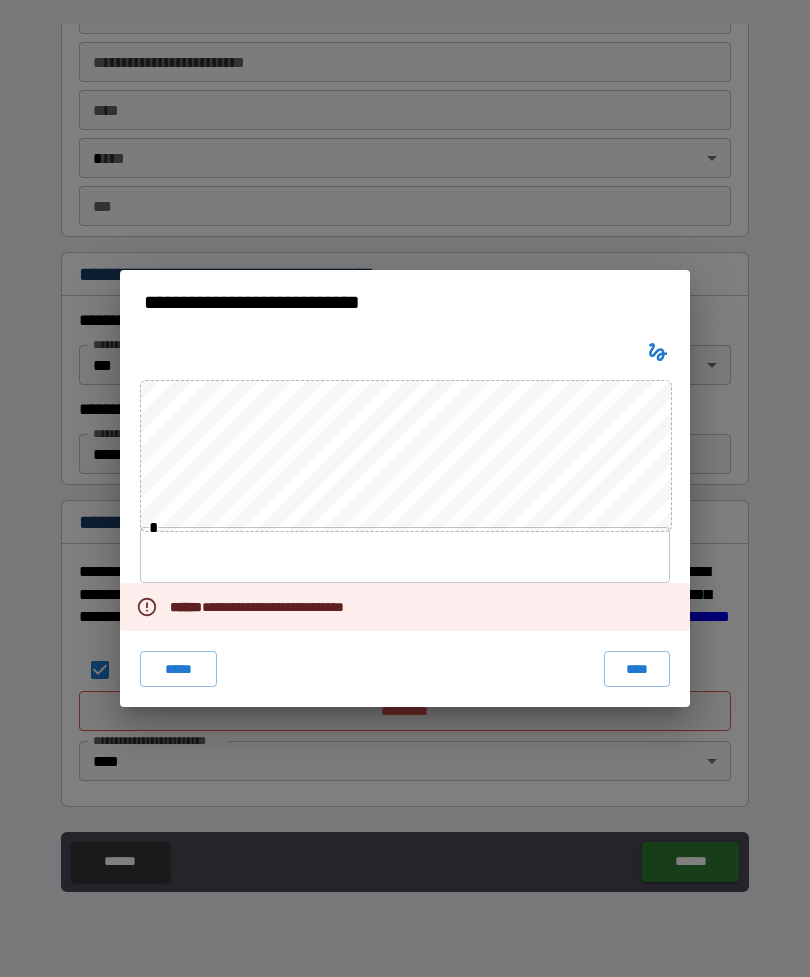 click at bounding box center [405, 555] 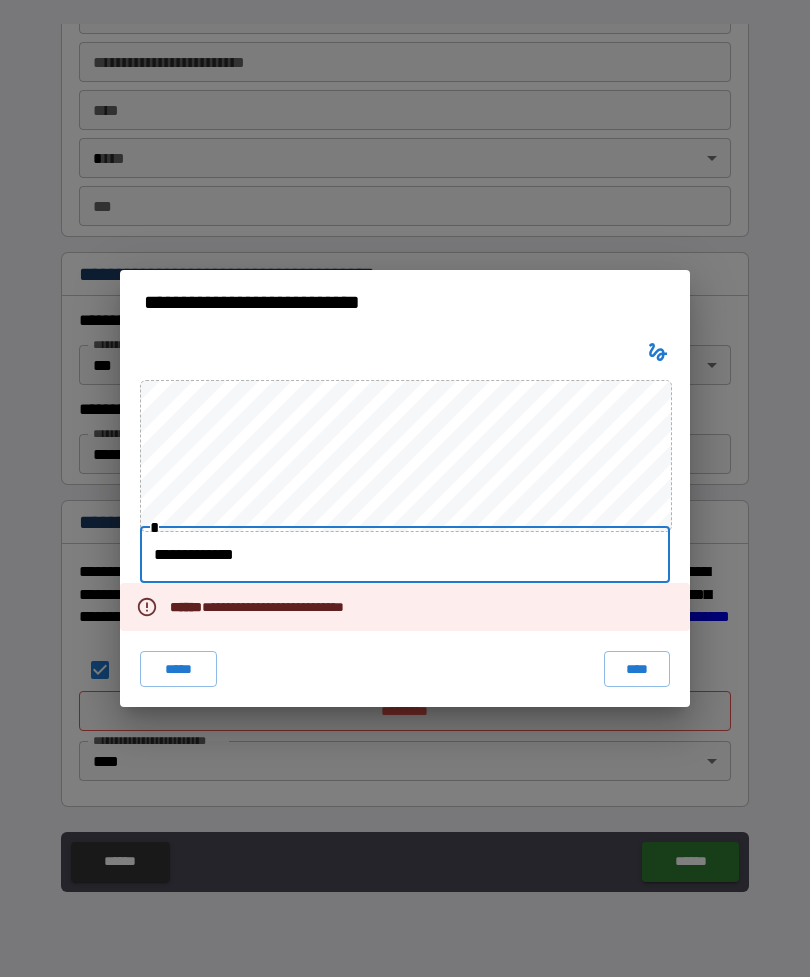 type on "**********" 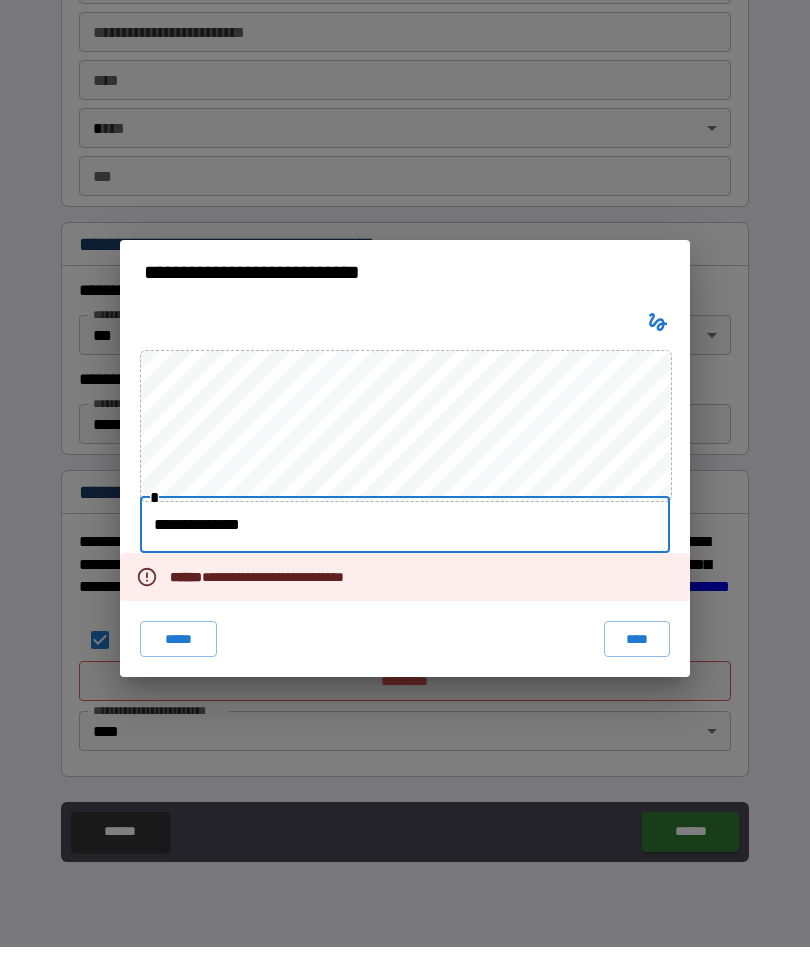 click on "****" at bounding box center (637, 669) 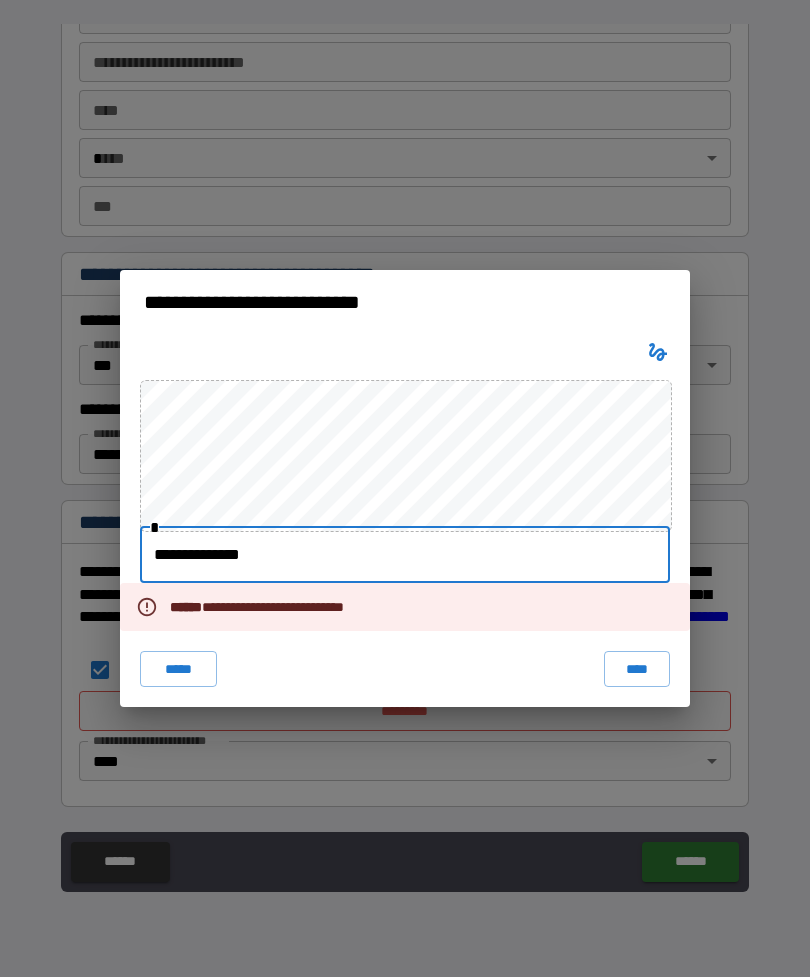 scroll, scrollTop: 2926, scrollLeft: 0, axis: vertical 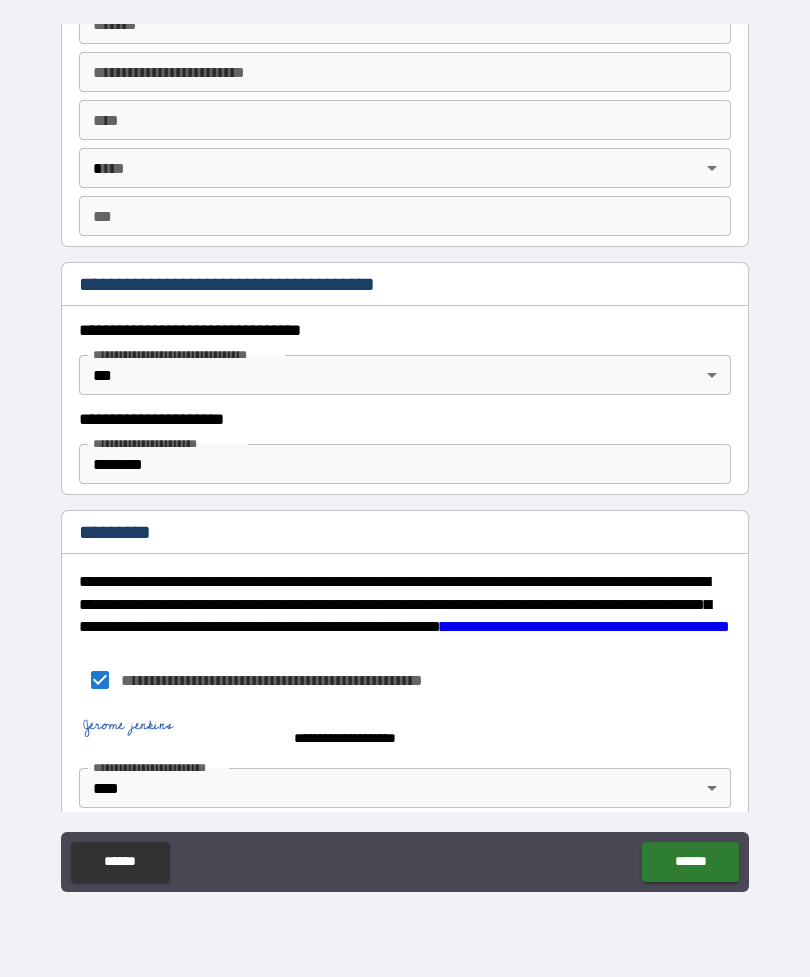 click on "******" at bounding box center [690, 862] 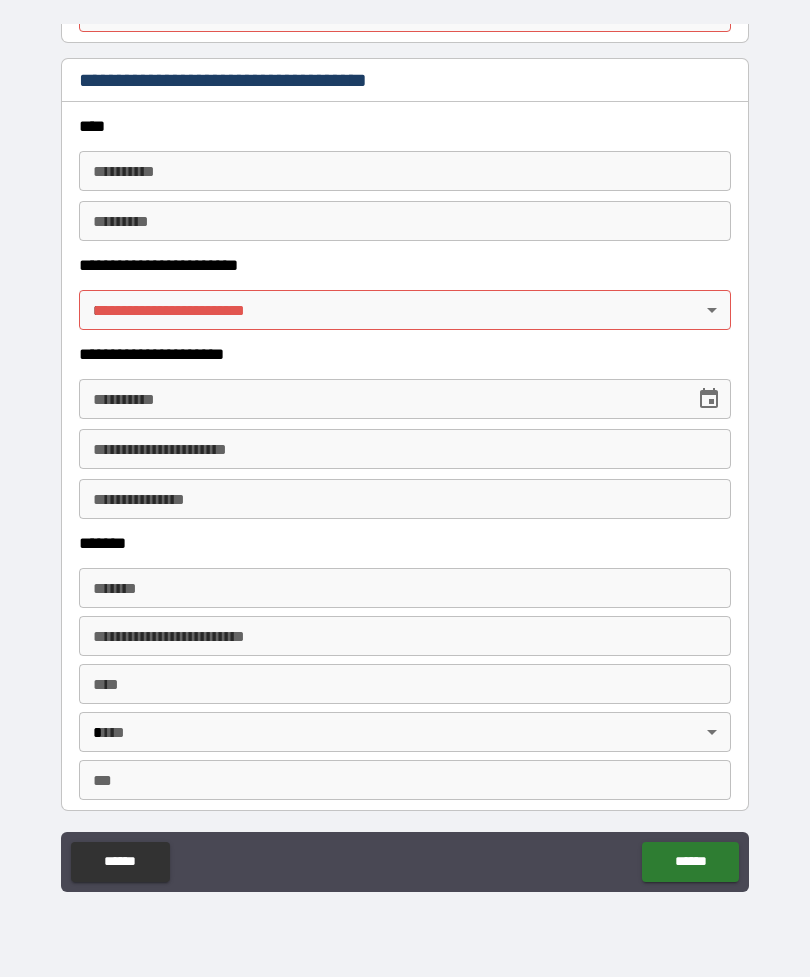 scroll, scrollTop: 2361, scrollLeft: 0, axis: vertical 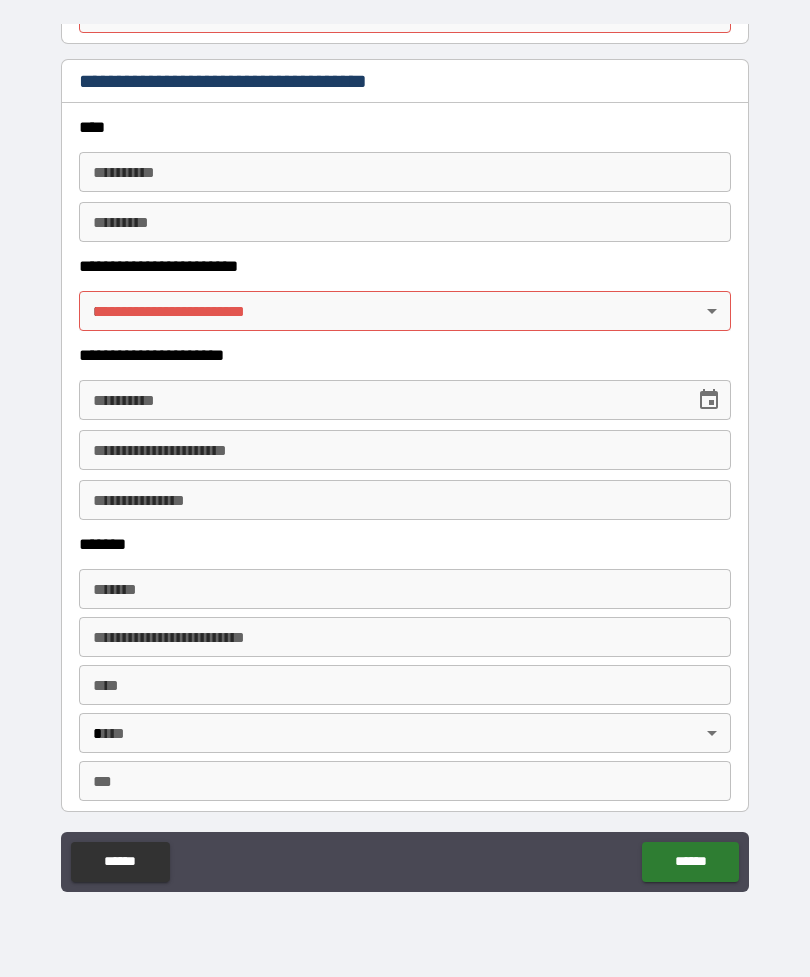 click on "**********" at bounding box center [405, 455] 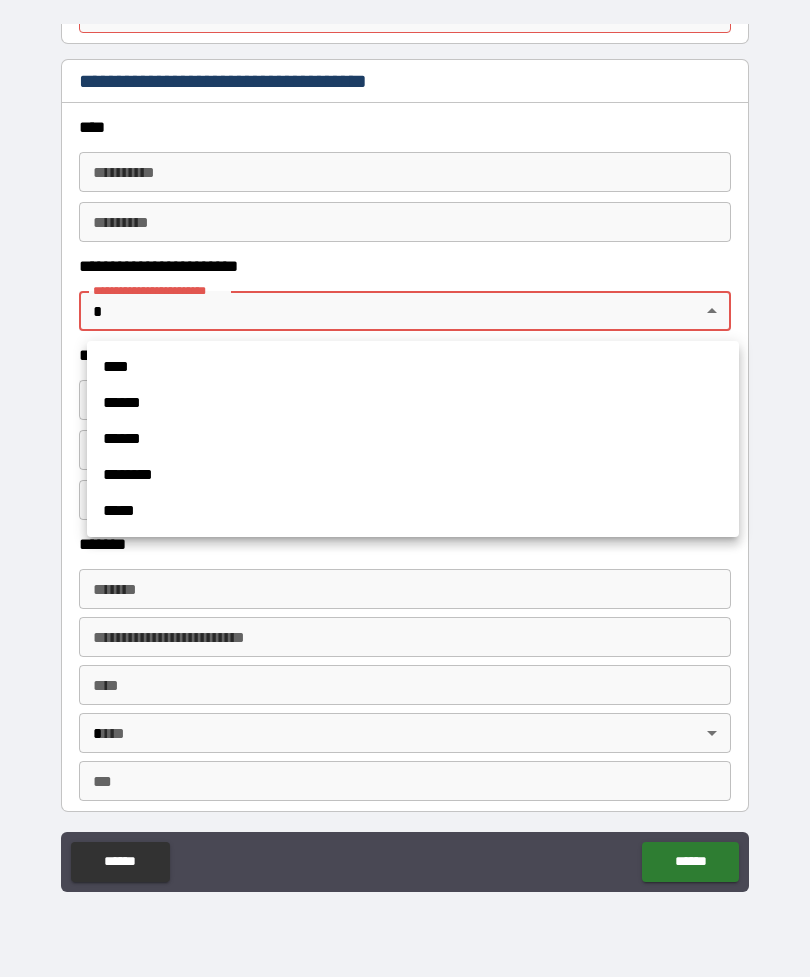 click on "****" at bounding box center [413, 367] 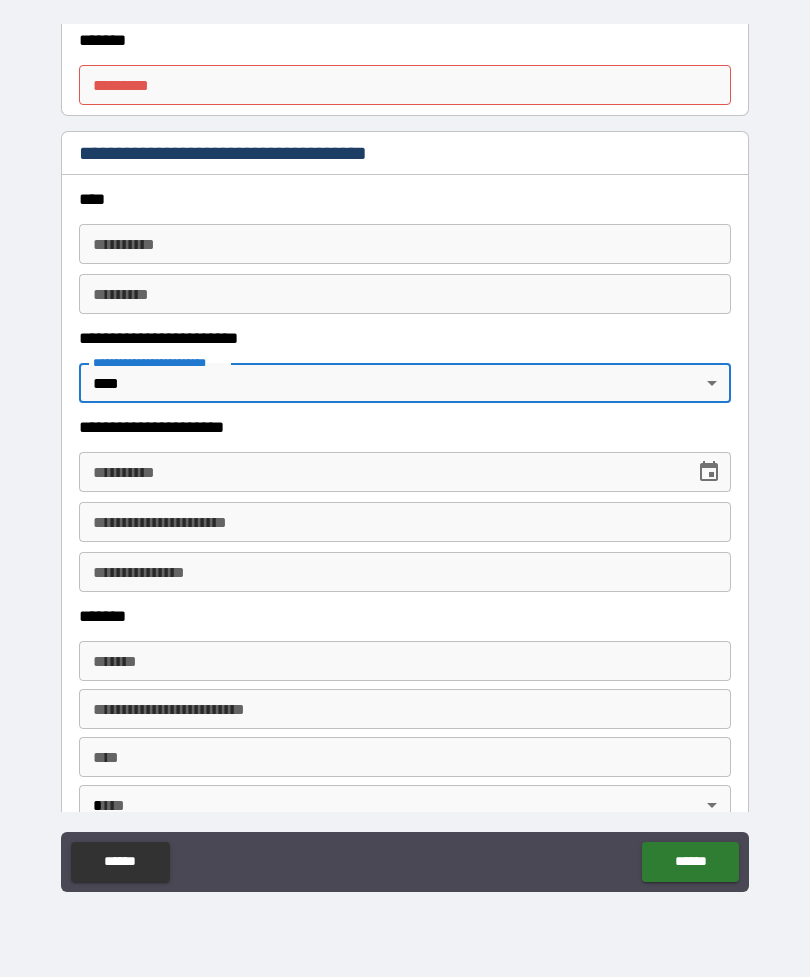 scroll, scrollTop: 2250, scrollLeft: 0, axis: vertical 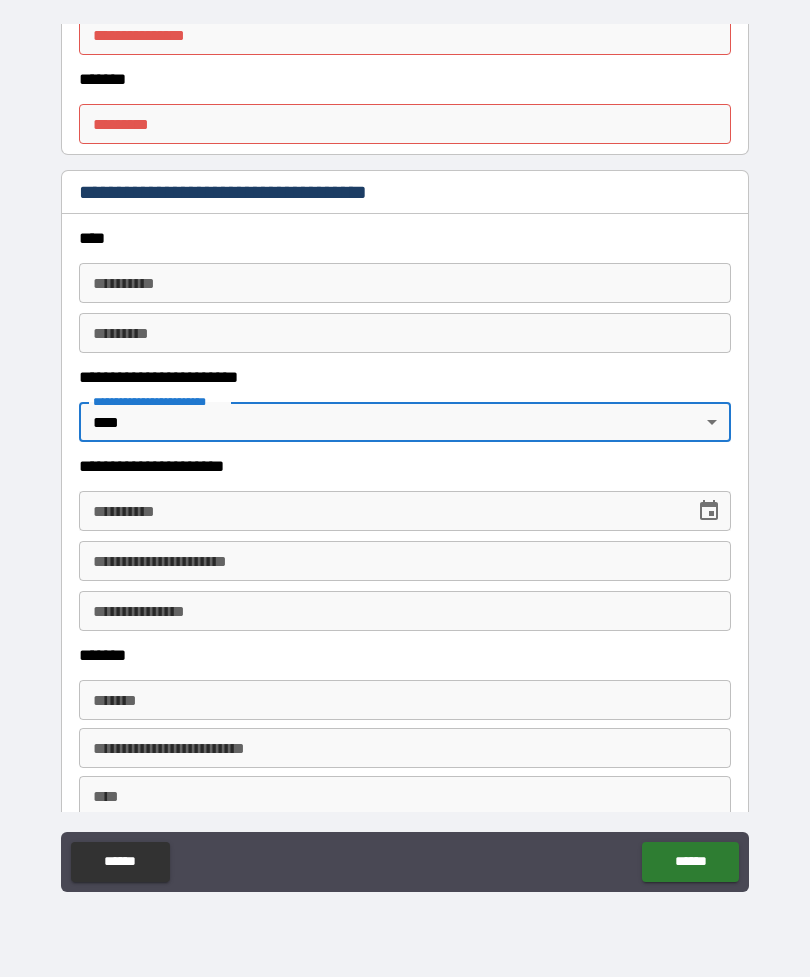 click on "**********" at bounding box center (405, 283) 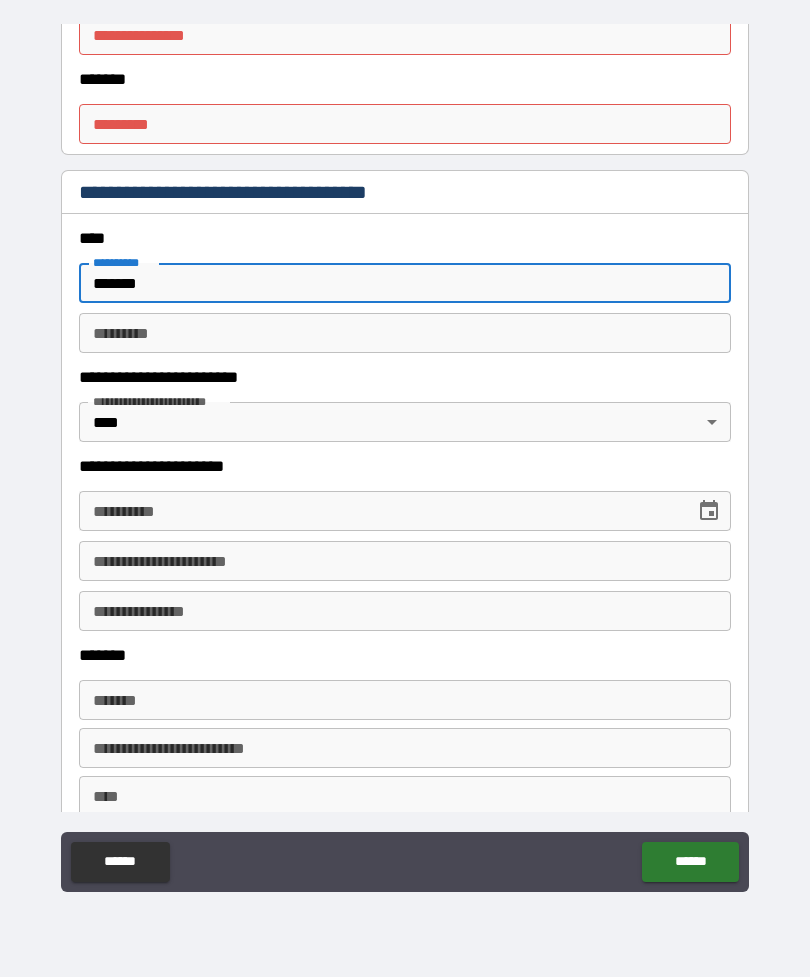 type on "******" 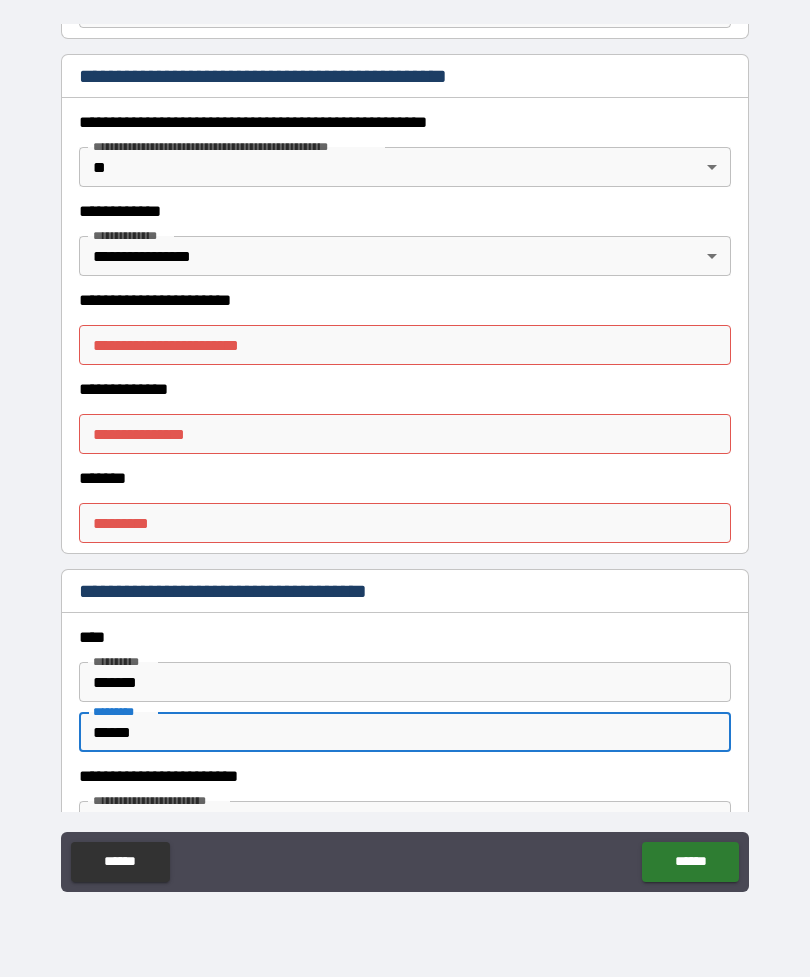 scroll, scrollTop: 1887, scrollLeft: 0, axis: vertical 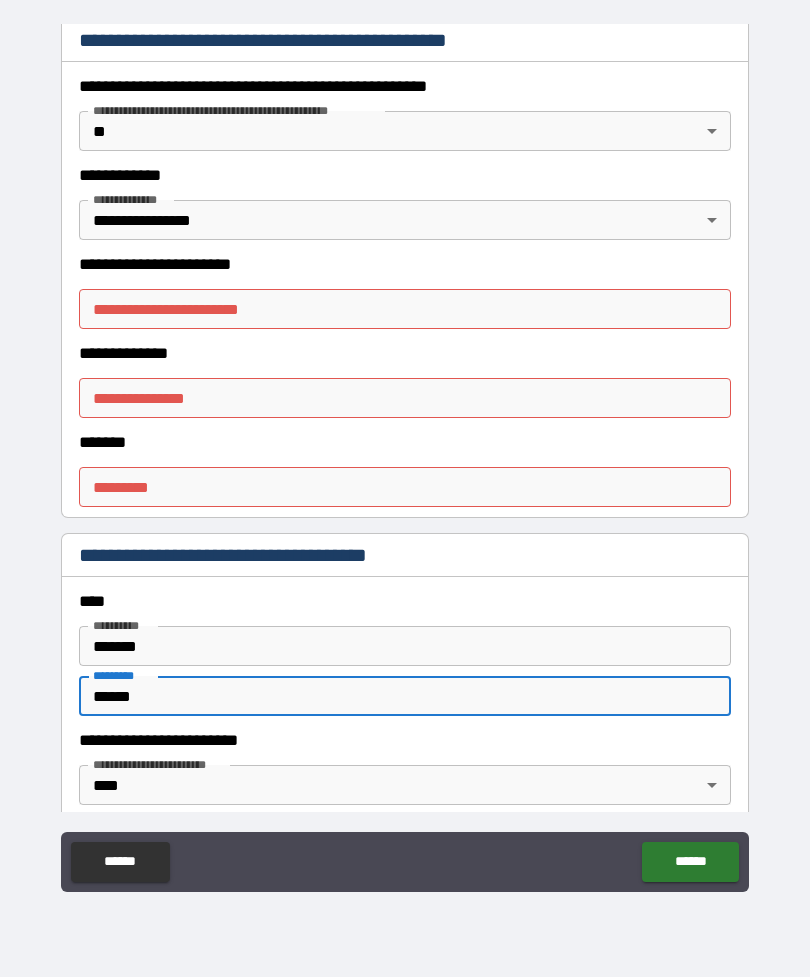 type on "******" 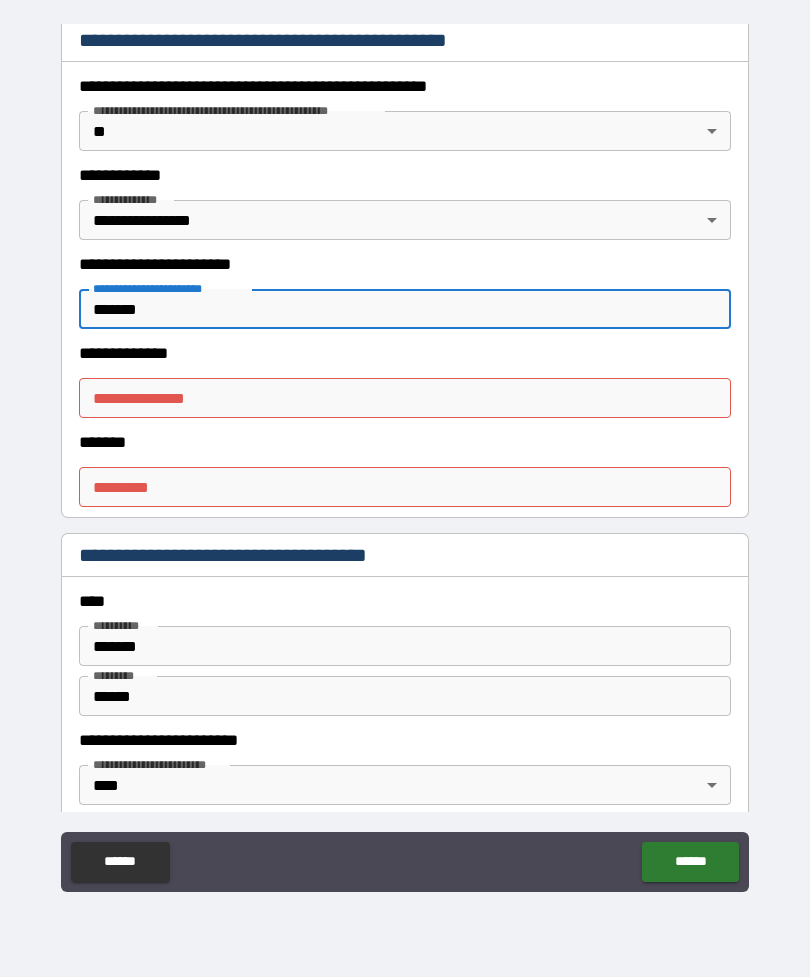 type on "*******" 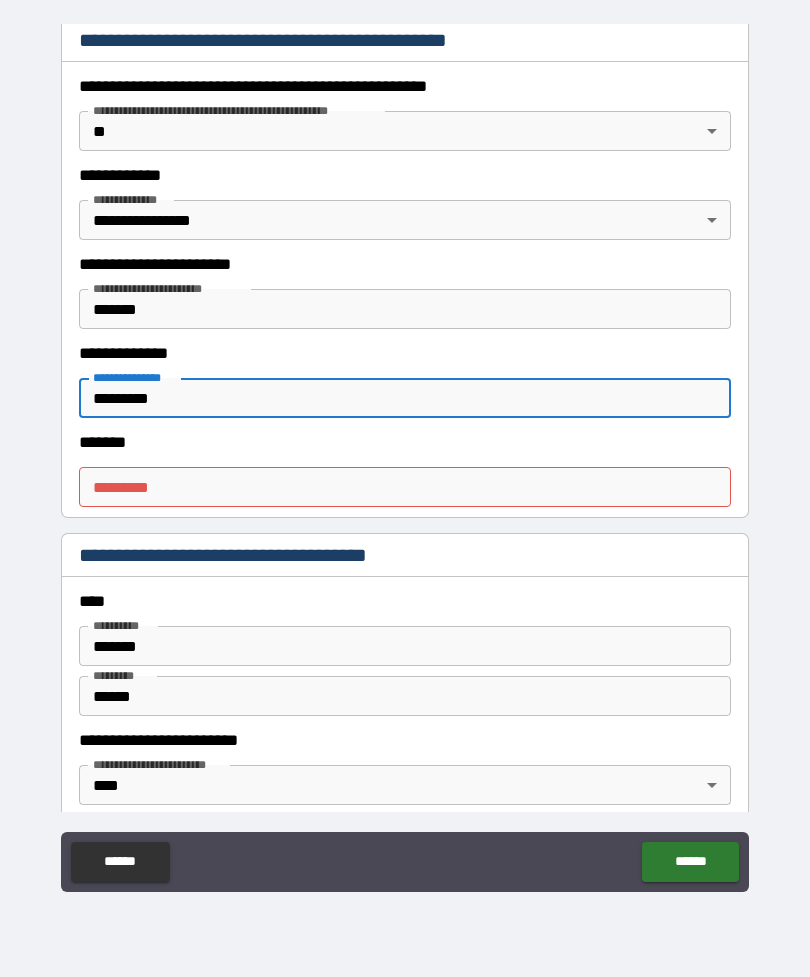 type on "*********" 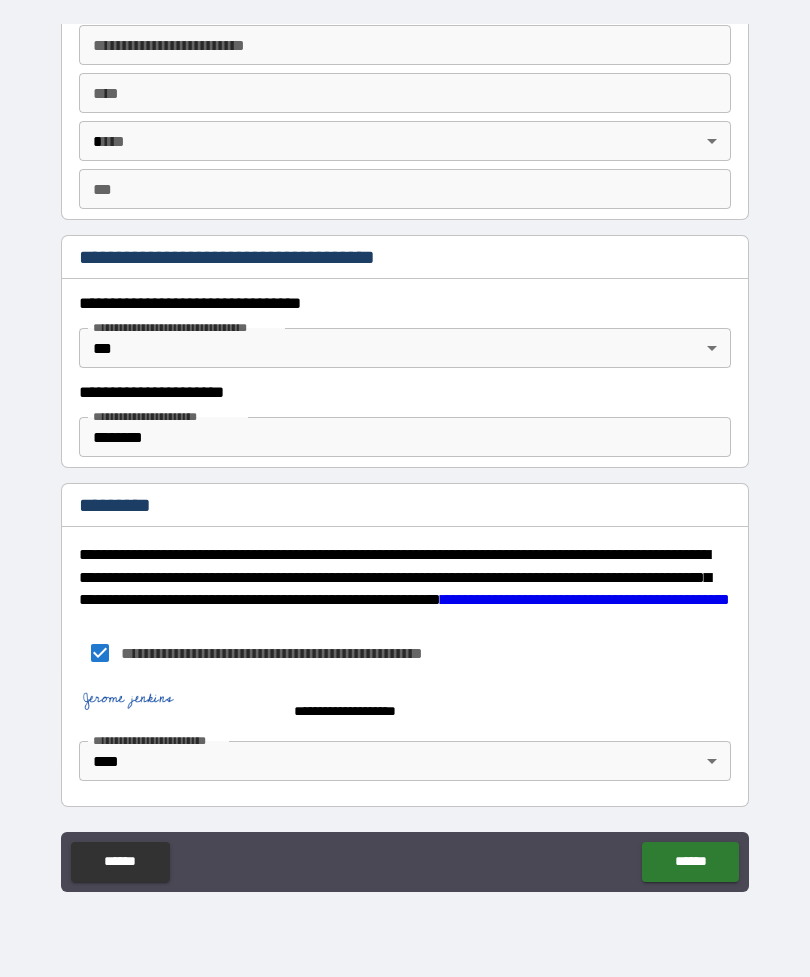 scroll, scrollTop: 2953, scrollLeft: 0, axis: vertical 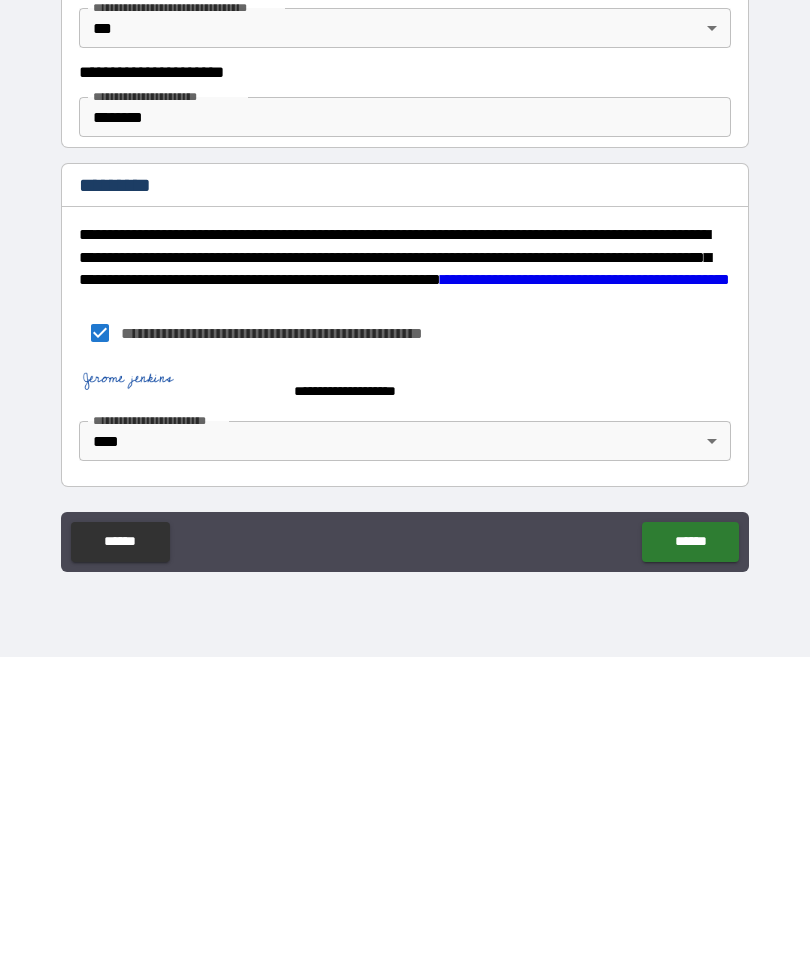 click on "******" at bounding box center [690, 862] 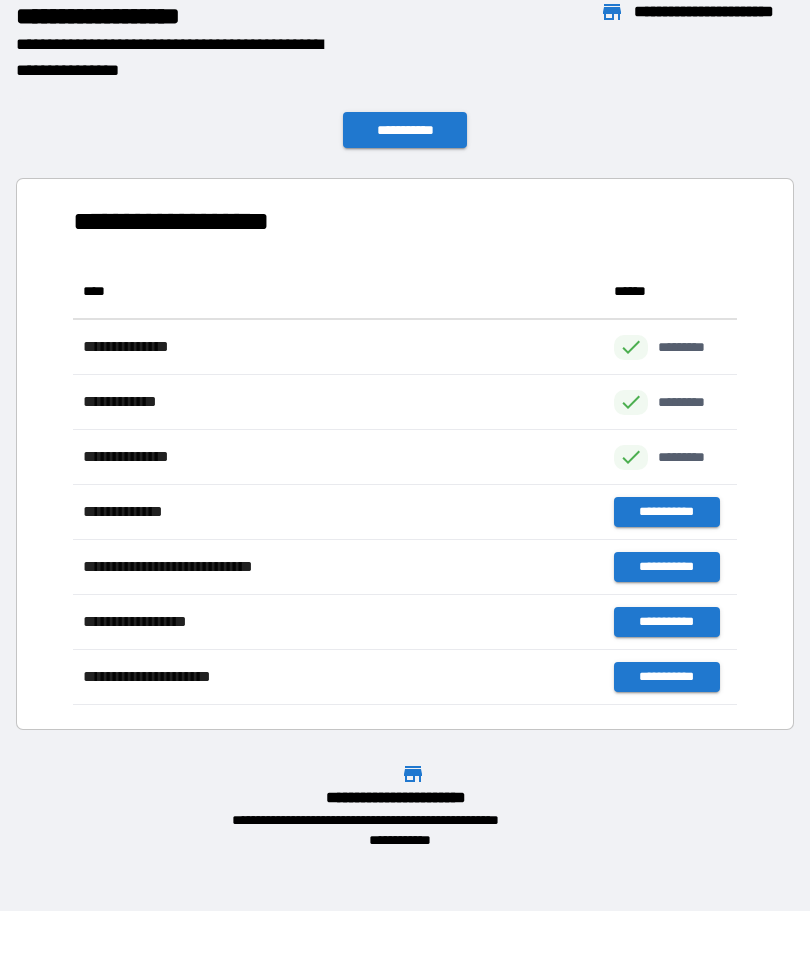 scroll, scrollTop: 1, scrollLeft: 1, axis: both 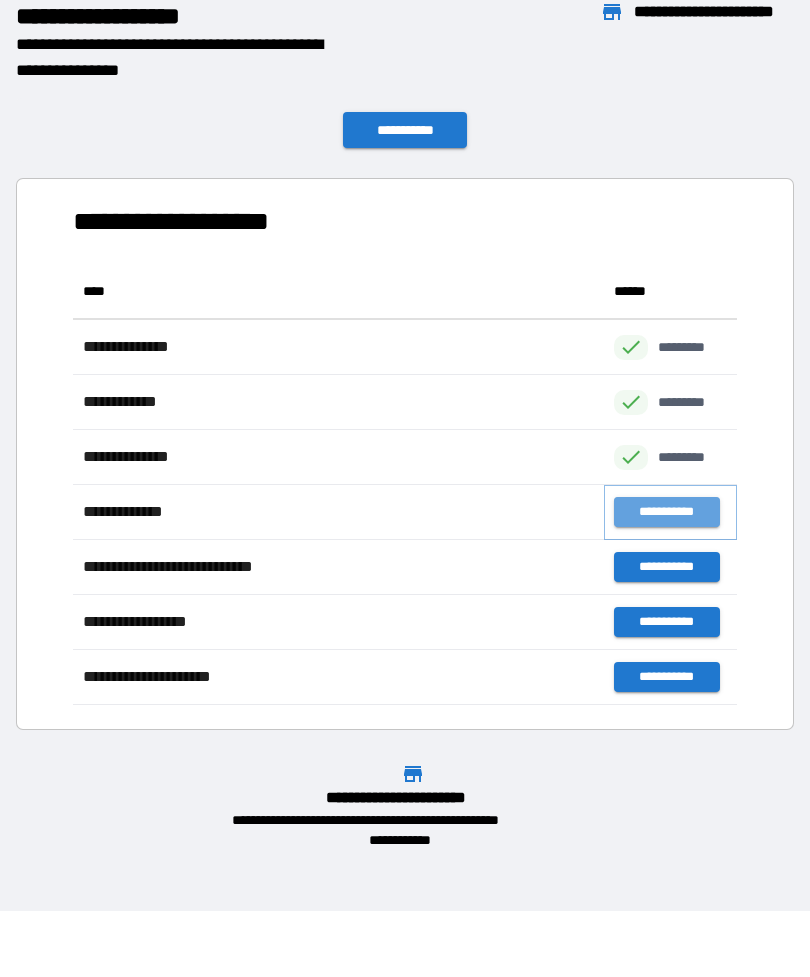 click on "**********" at bounding box center (666, 512) 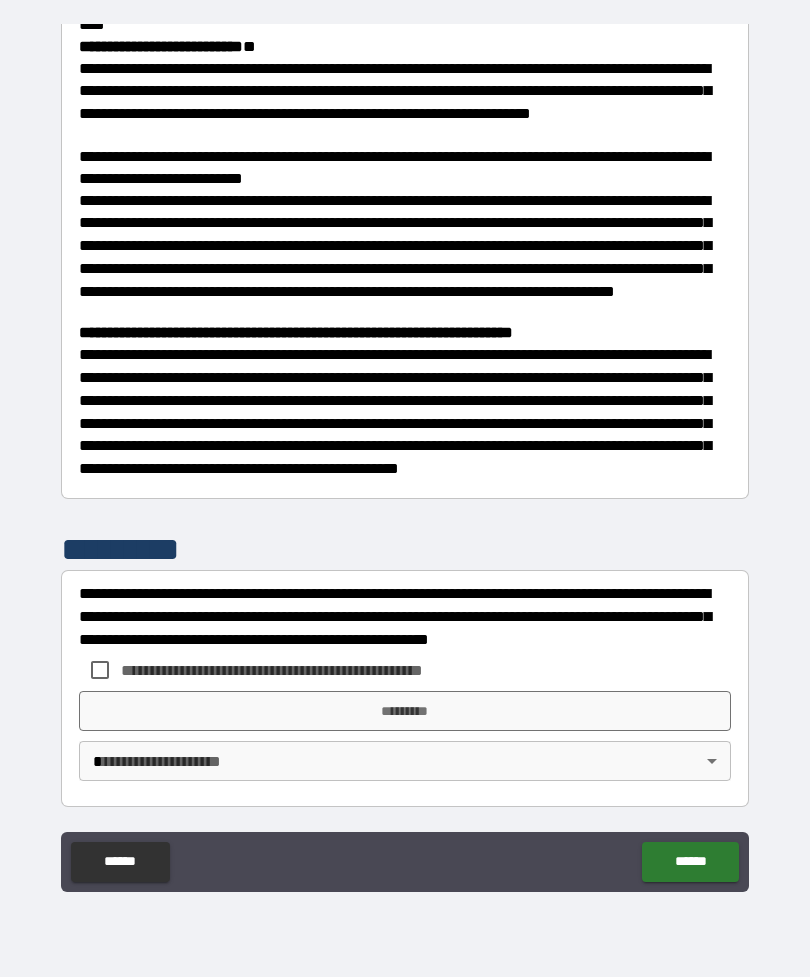 scroll, scrollTop: 548, scrollLeft: 0, axis: vertical 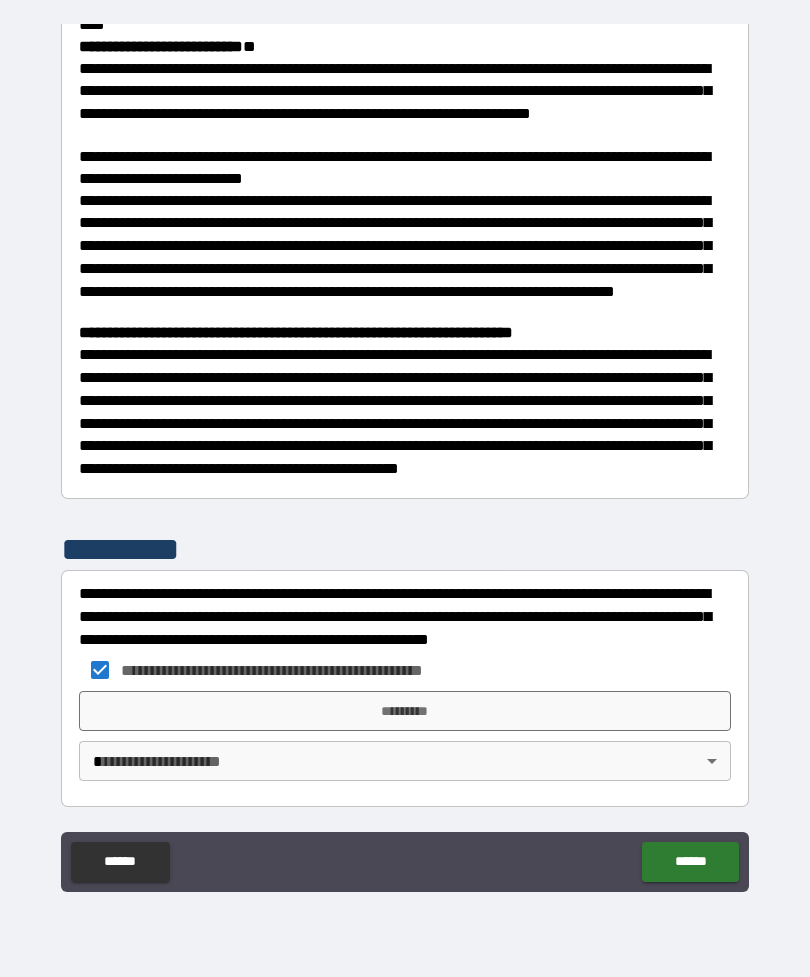 click on "*********" at bounding box center (405, 711) 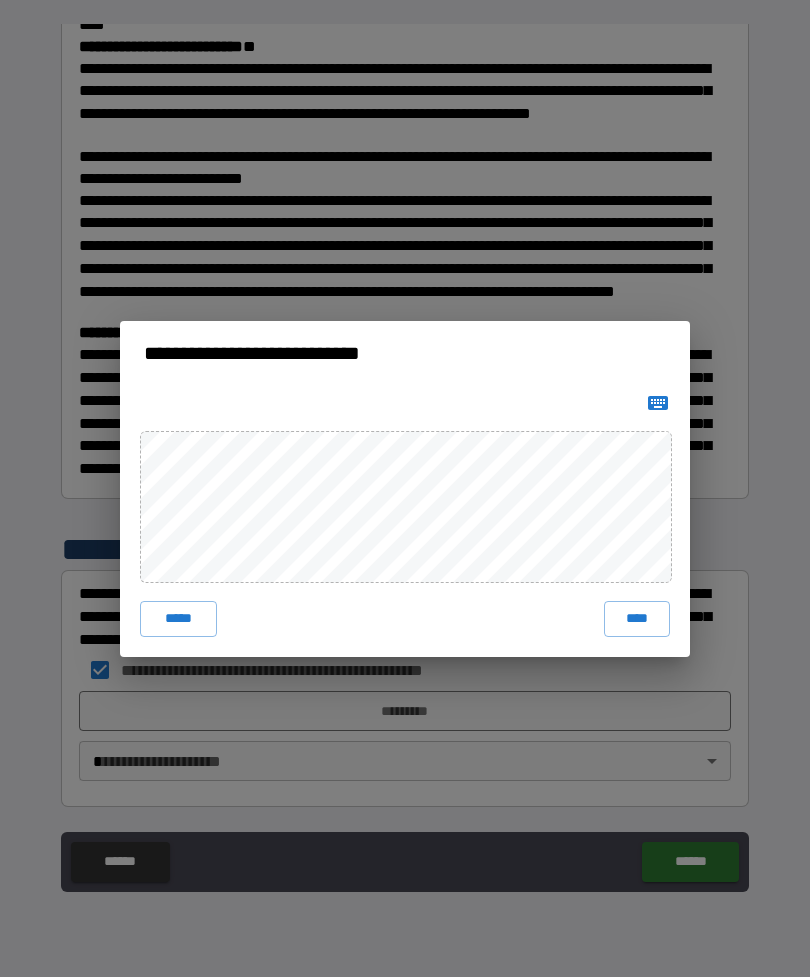 click on "*****" at bounding box center [178, 619] 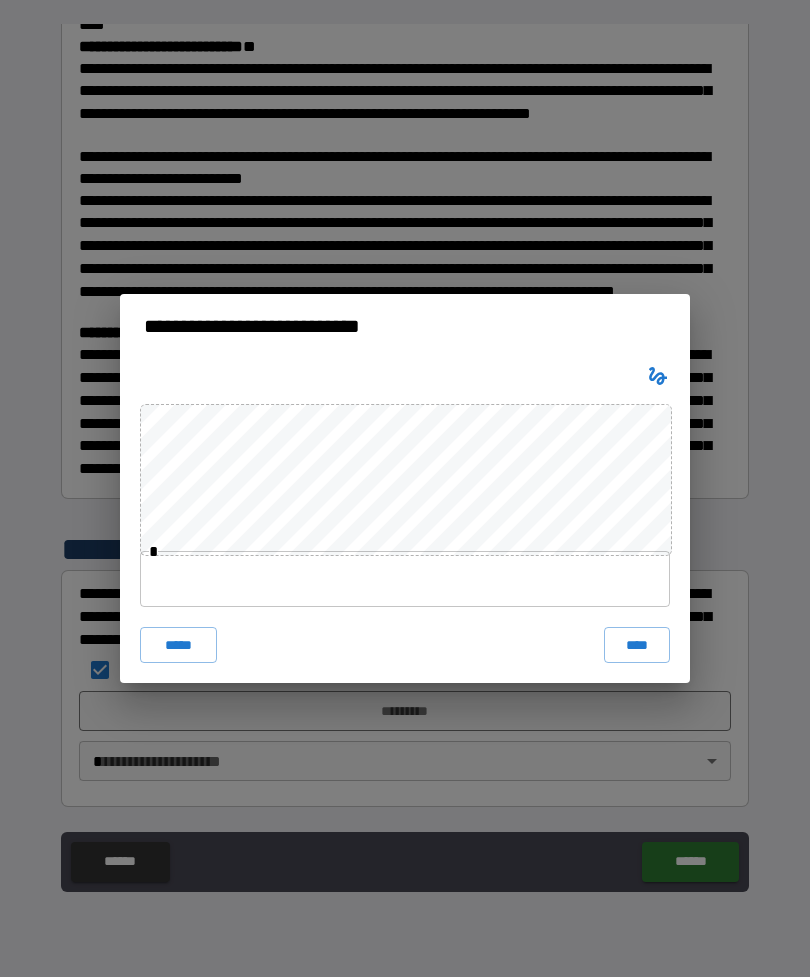 click 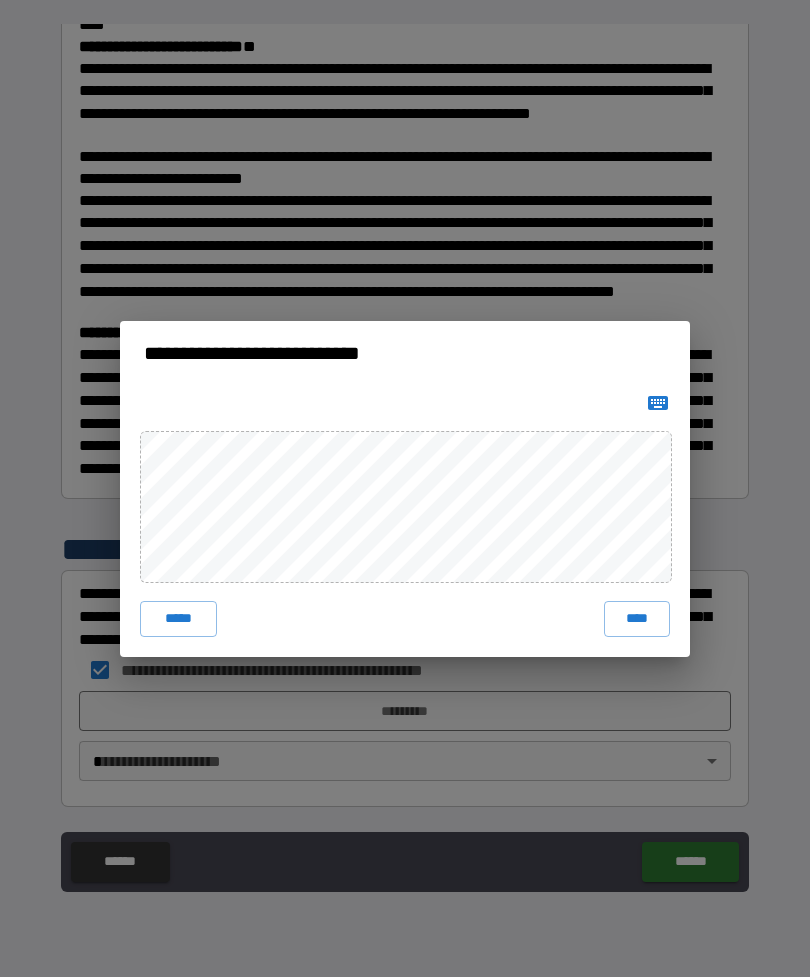 click on "**********" at bounding box center (405, 488) 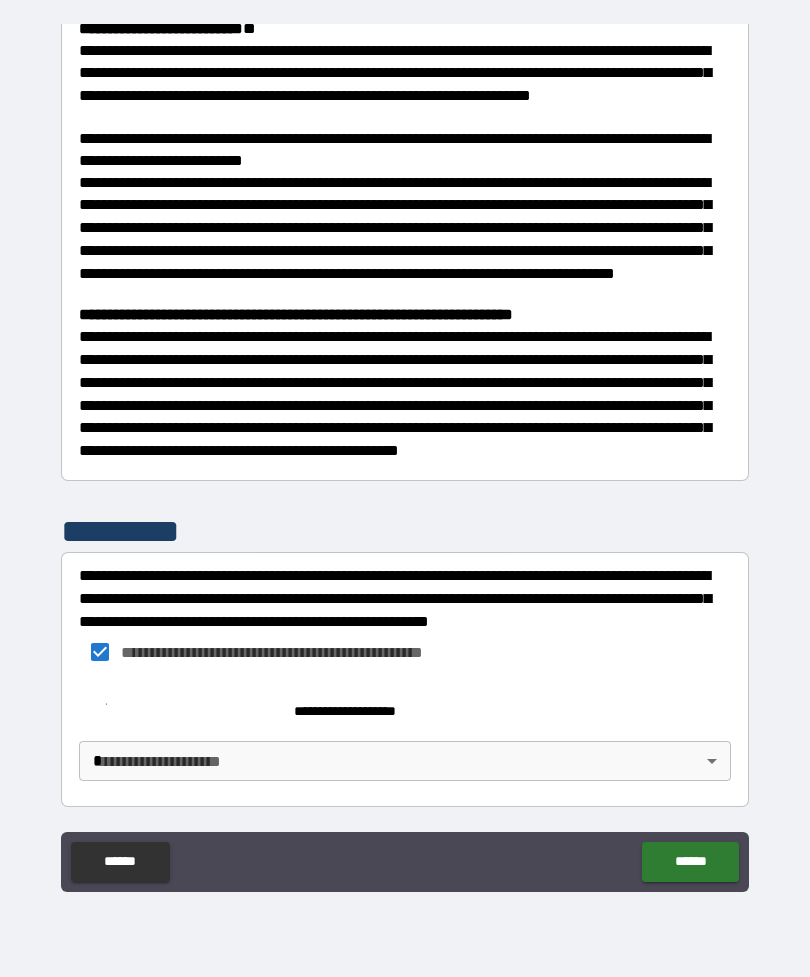 scroll, scrollTop: 565, scrollLeft: 0, axis: vertical 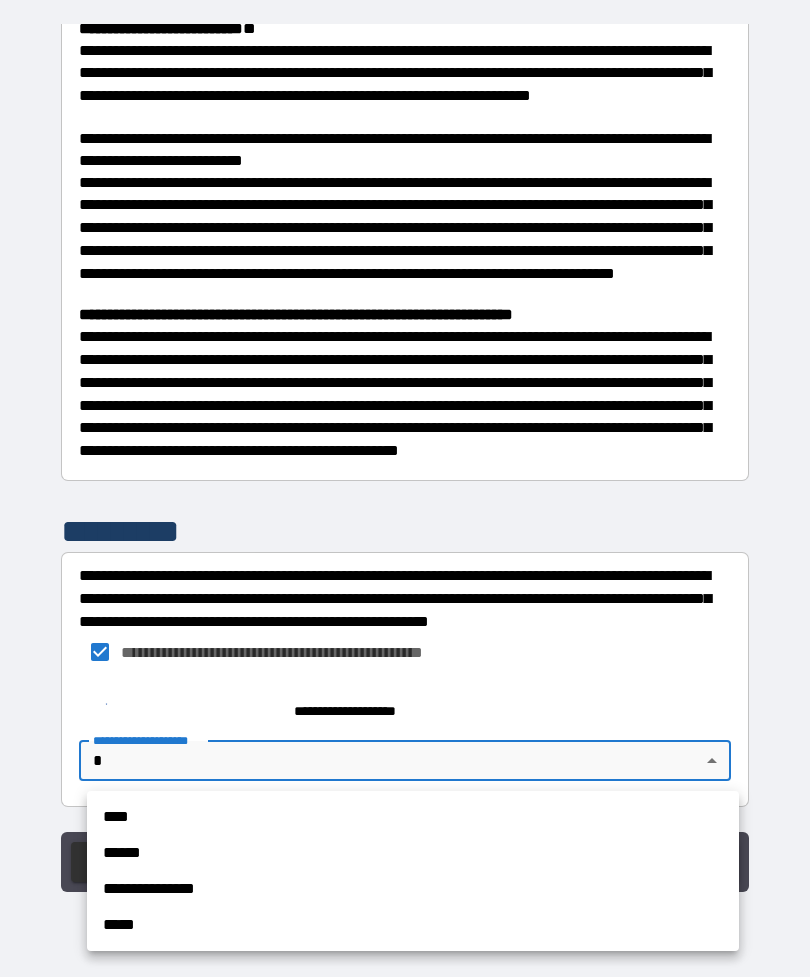 click on "****" at bounding box center [413, 817] 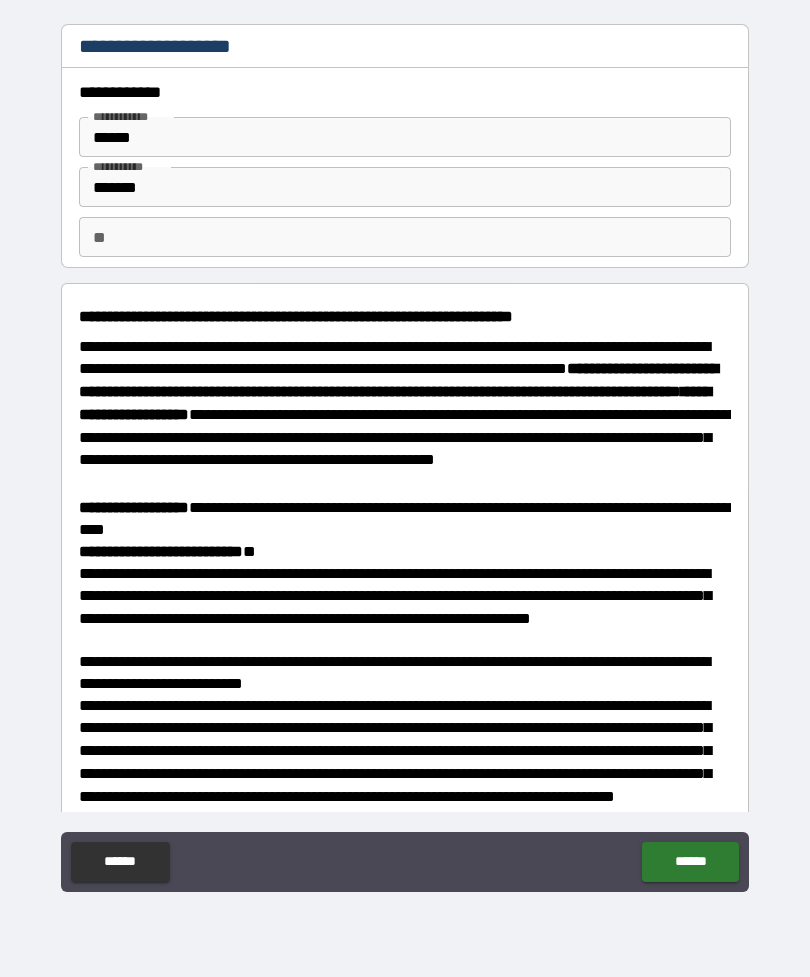scroll, scrollTop: 0, scrollLeft: 0, axis: both 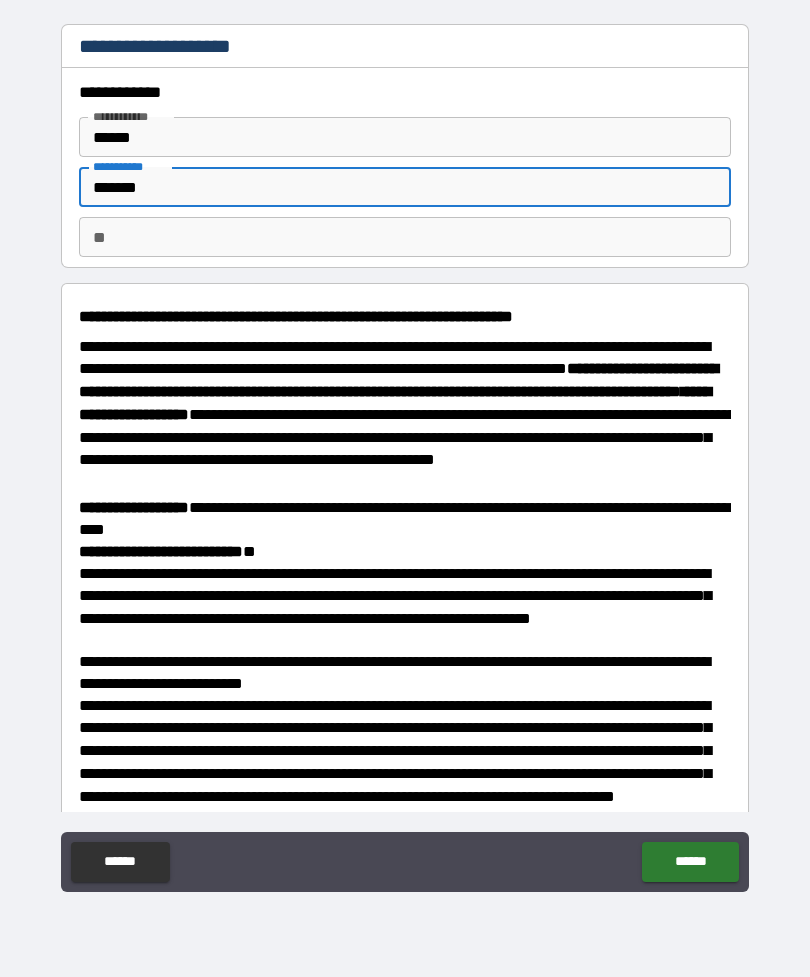 click on "**" at bounding box center (405, 237) 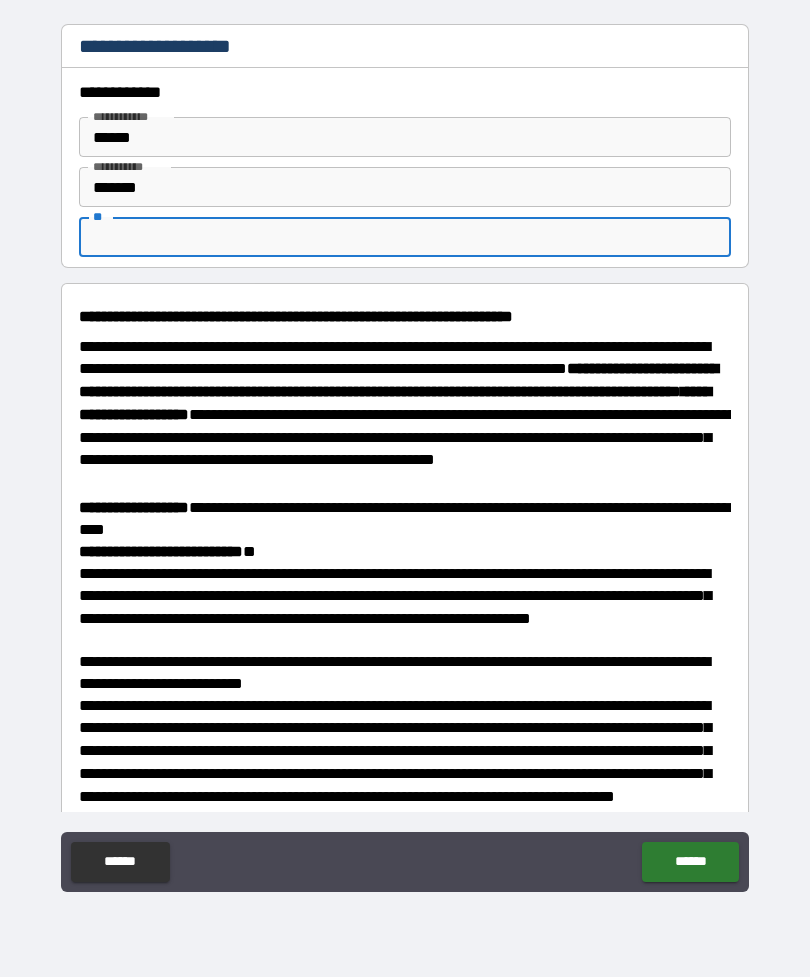 type on "*" 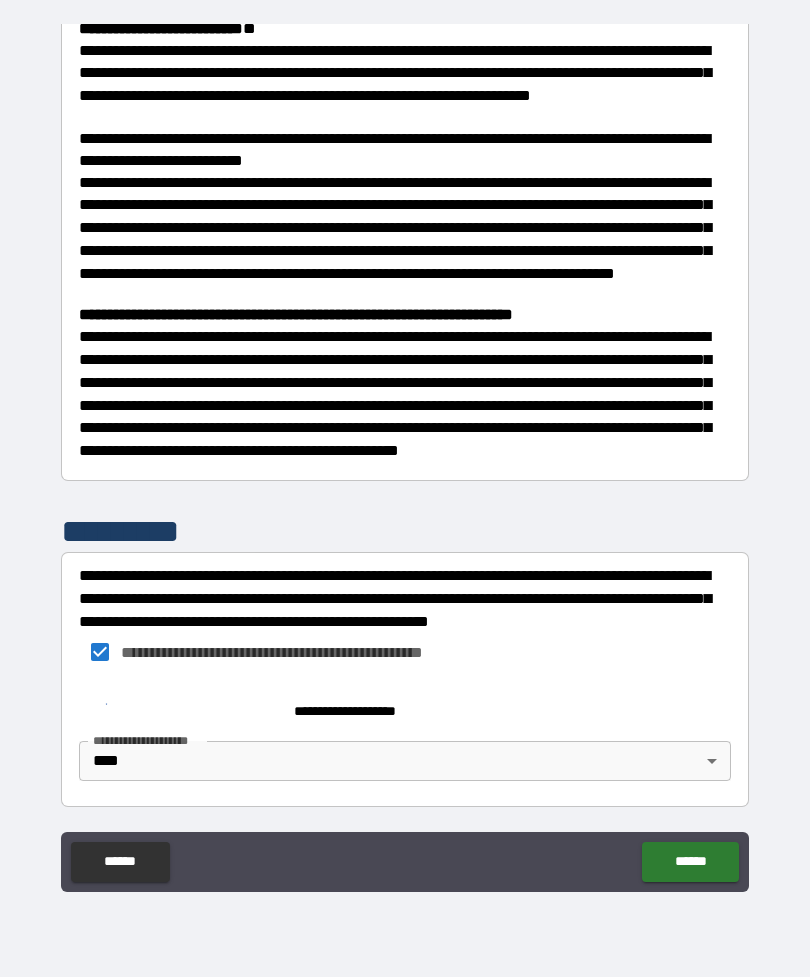 scroll, scrollTop: 565, scrollLeft: 0, axis: vertical 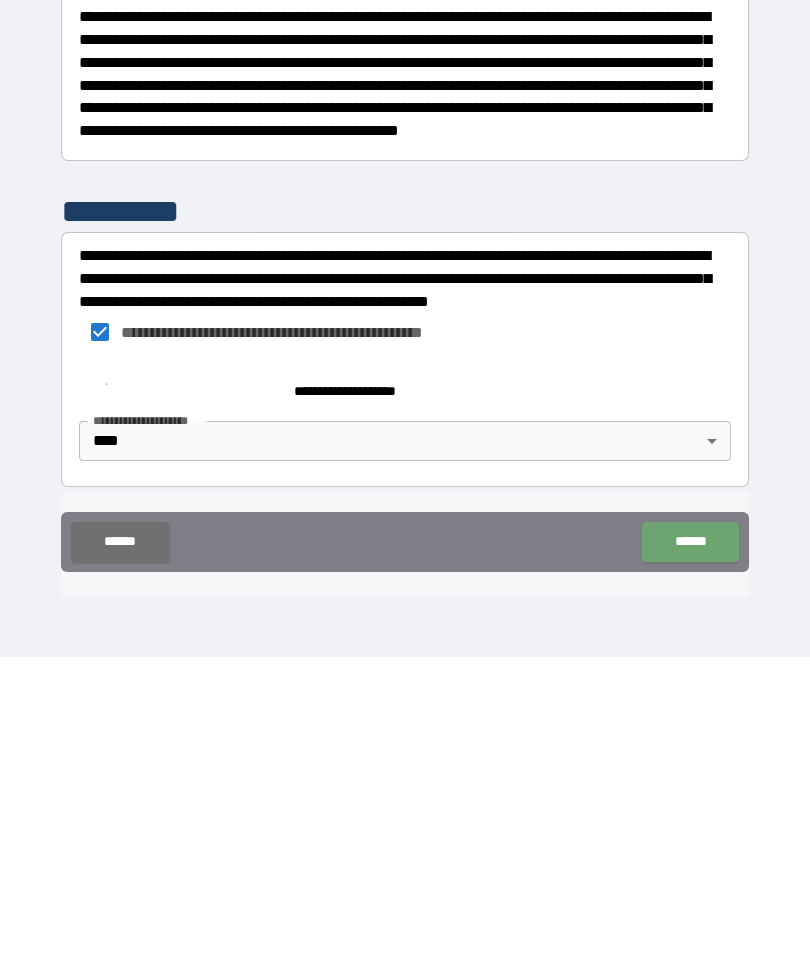 click on "******" at bounding box center (690, 862) 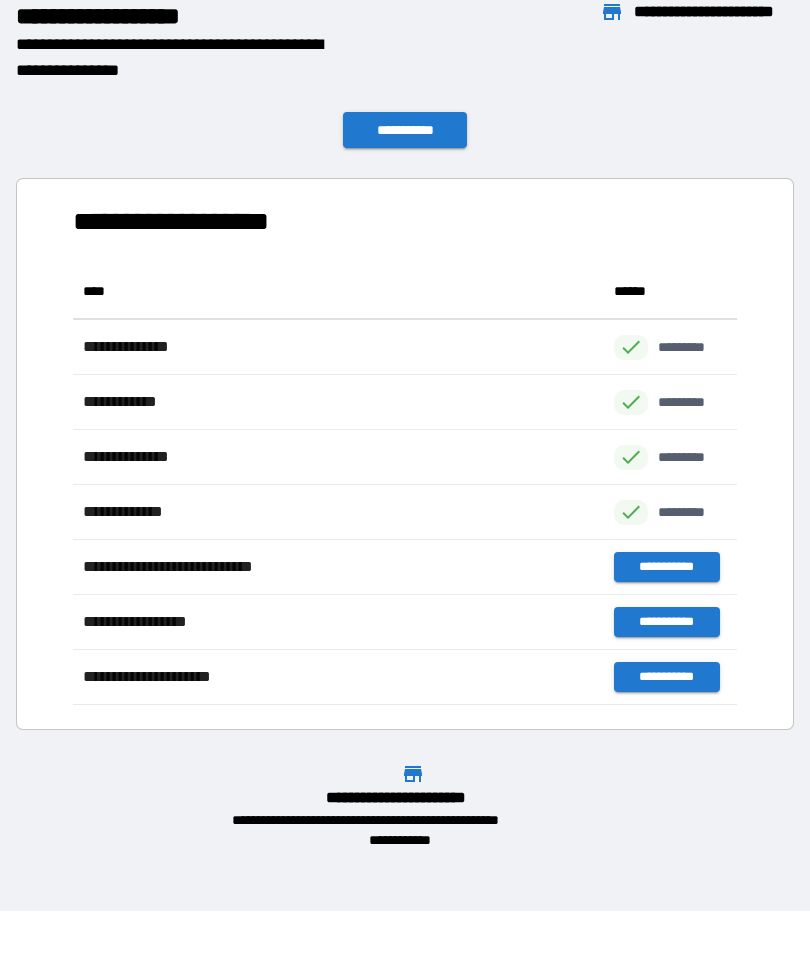 scroll, scrollTop: 1, scrollLeft: 1, axis: both 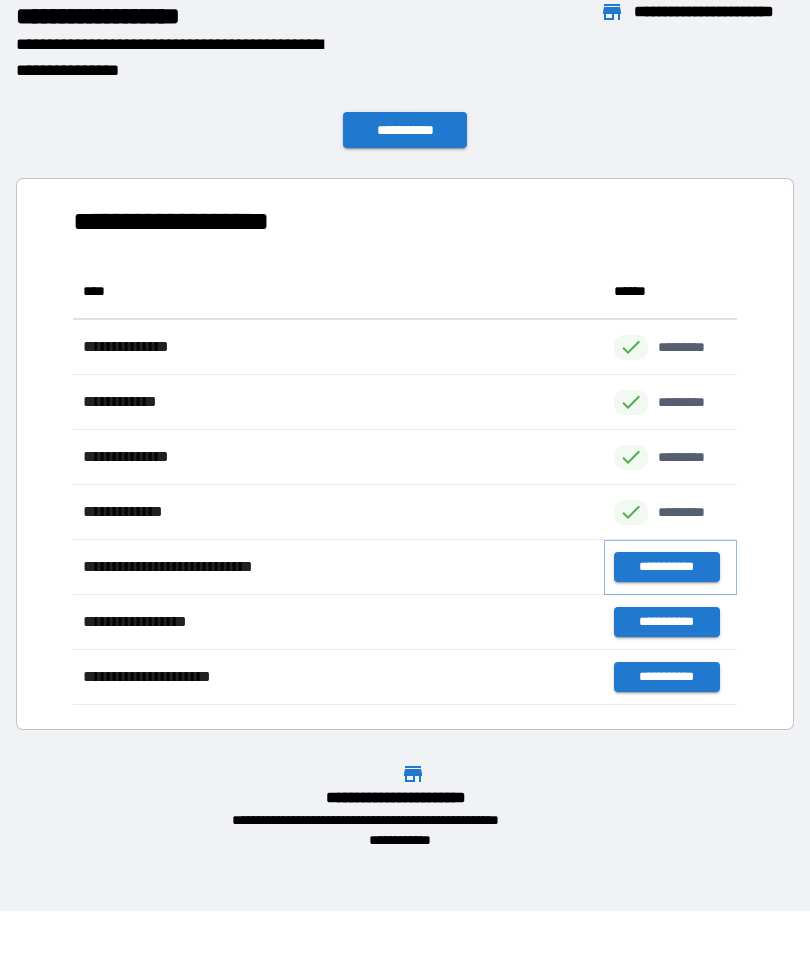 click on "**********" at bounding box center (666, 567) 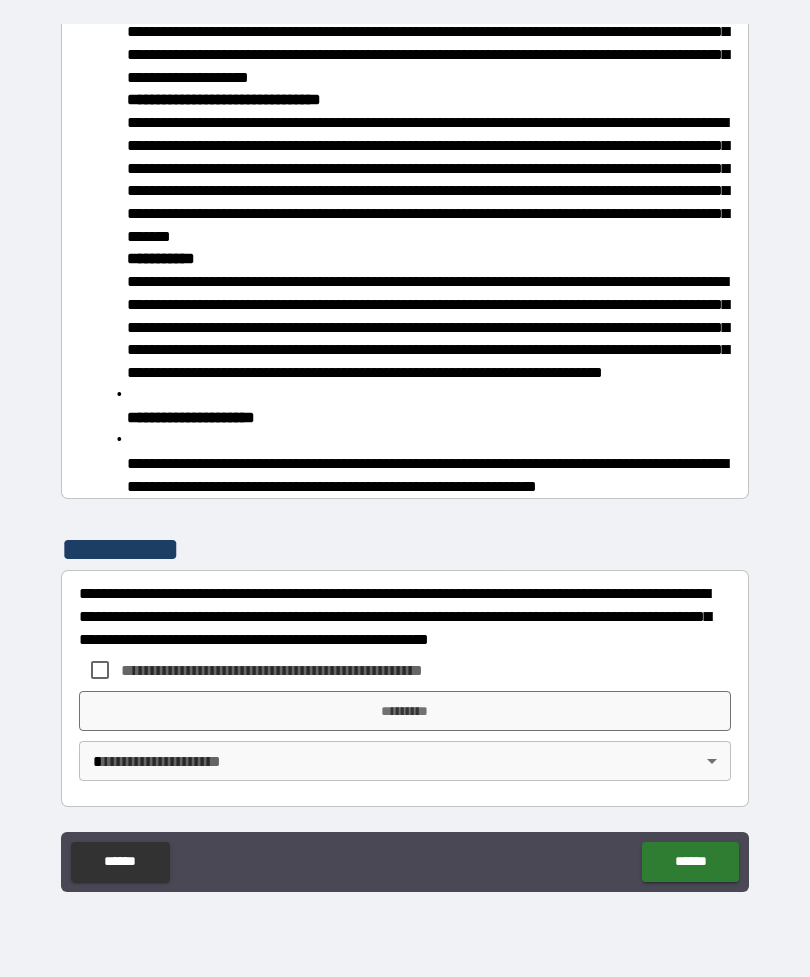 scroll, scrollTop: 3988, scrollLeft: 0, axis: vertical 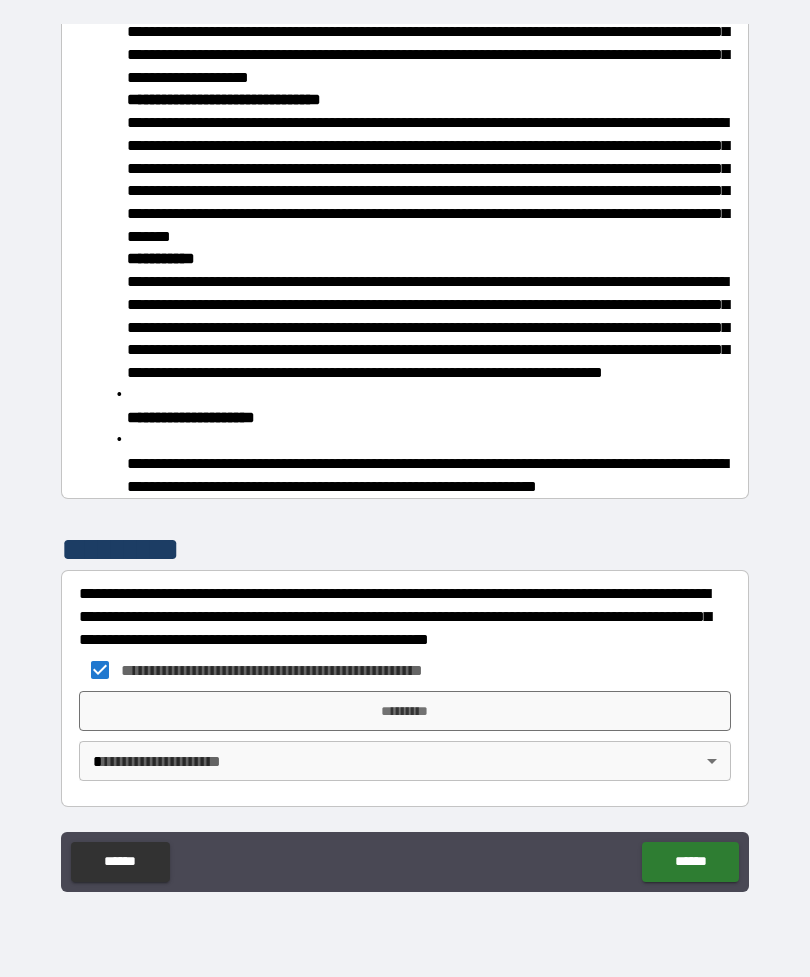 click on "*********" at bounding box center (405, 711) 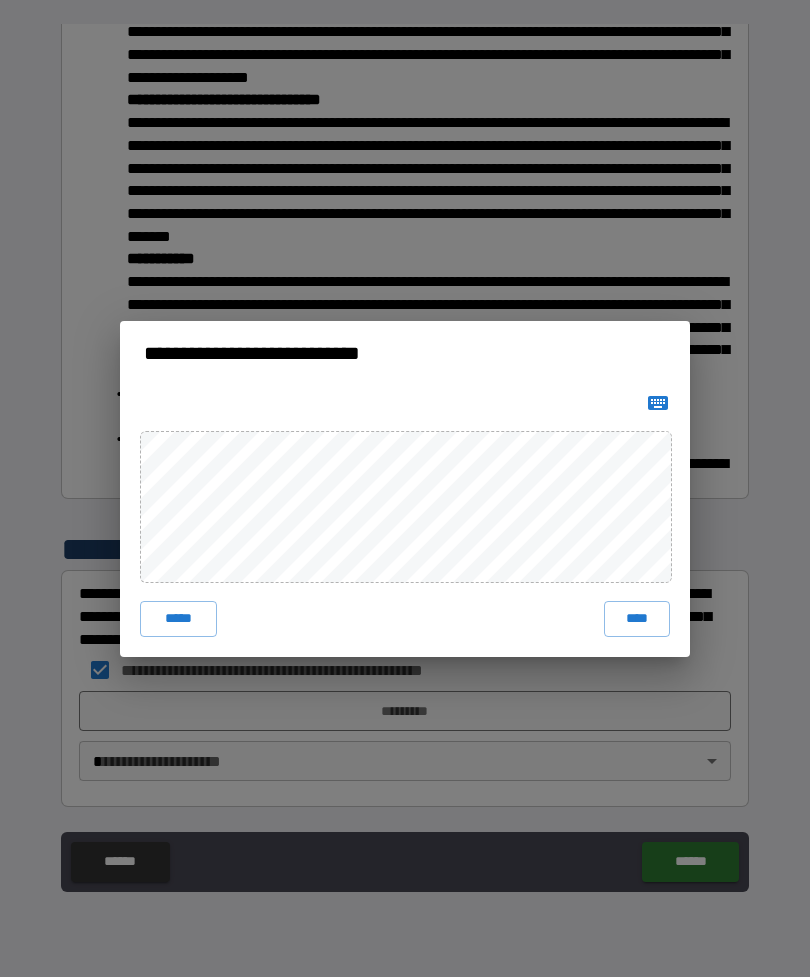 click on "****" at bounding box center [637, 619] 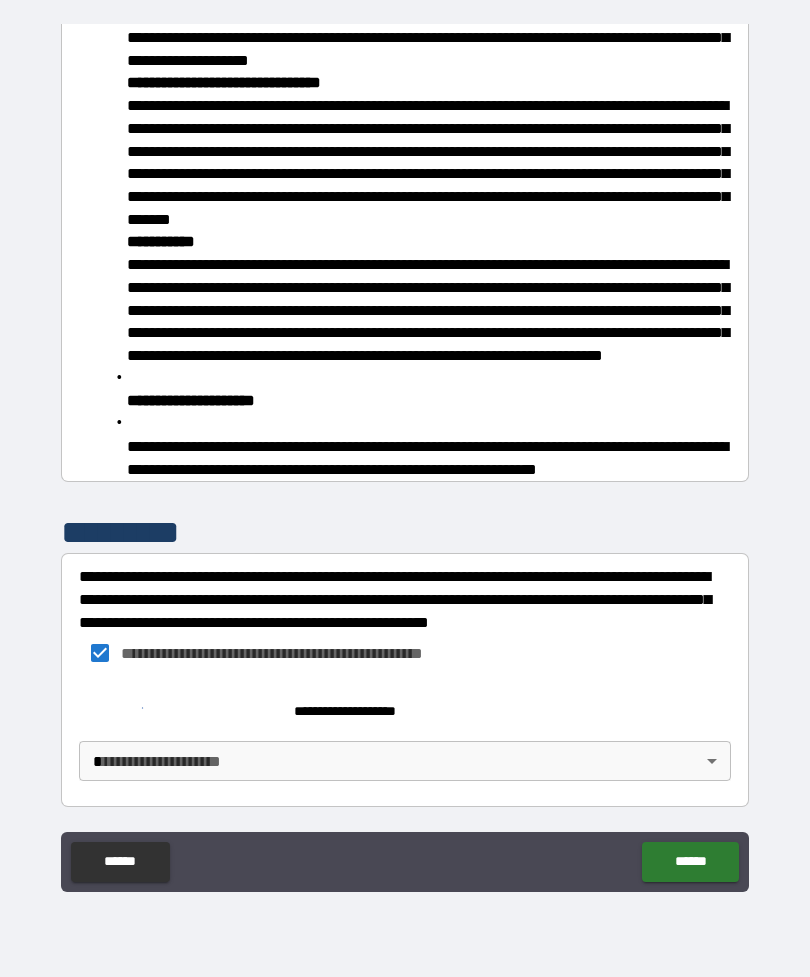 scroll, scrollTop: 4005, scrollLeft: 0, axis: vertical 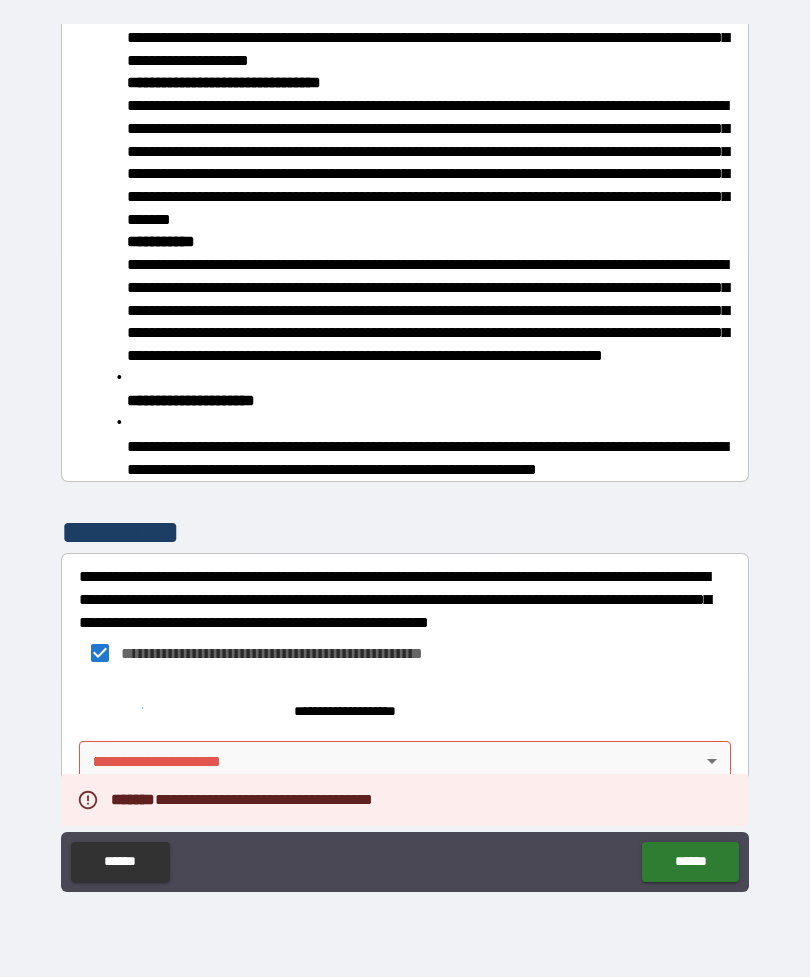 click on "**********" at bounding box center [405, 455] 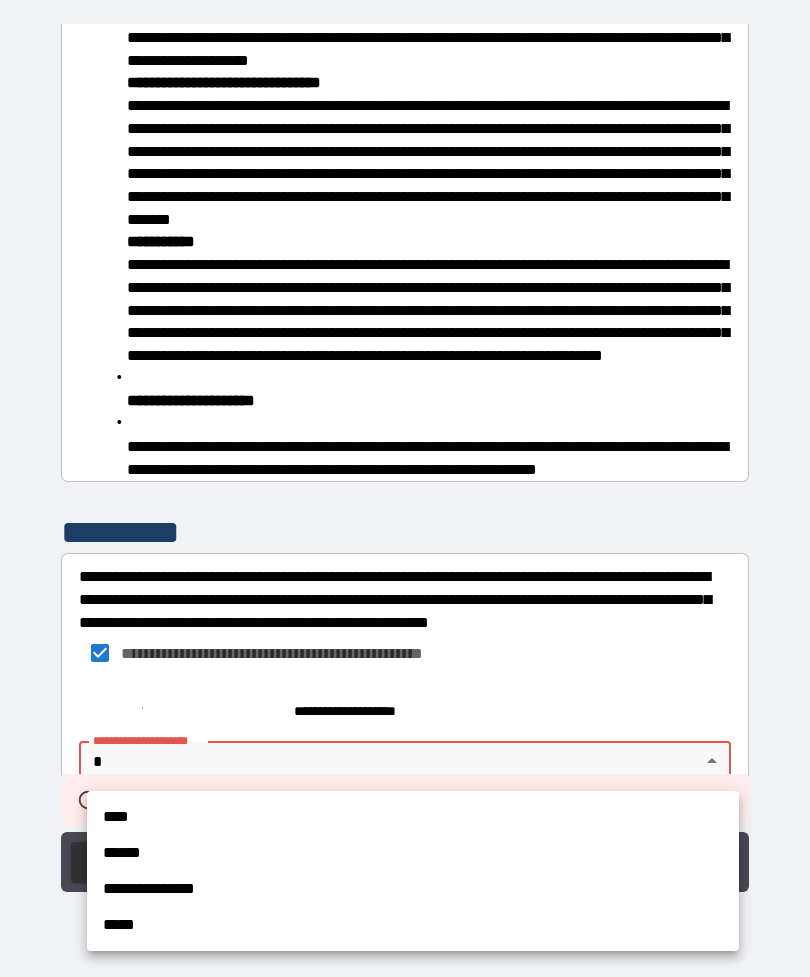 click on "****" at bounding box center (413, 817) 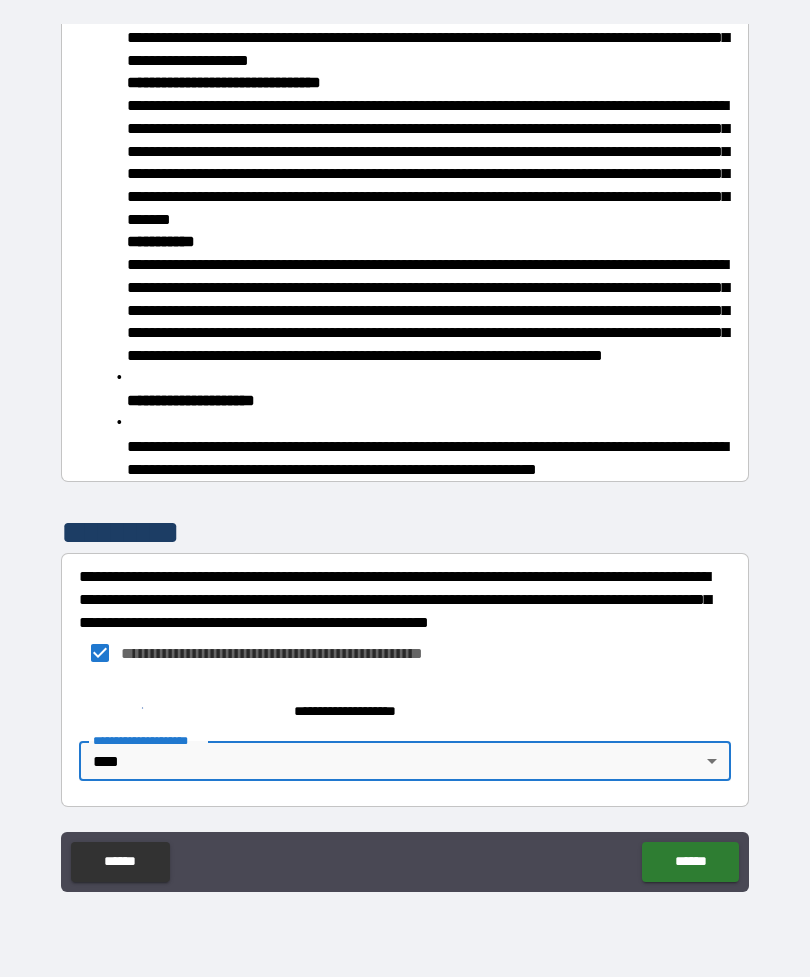 scroll, scrollTop: 4005, scrollLeft: 0, axis: vertical 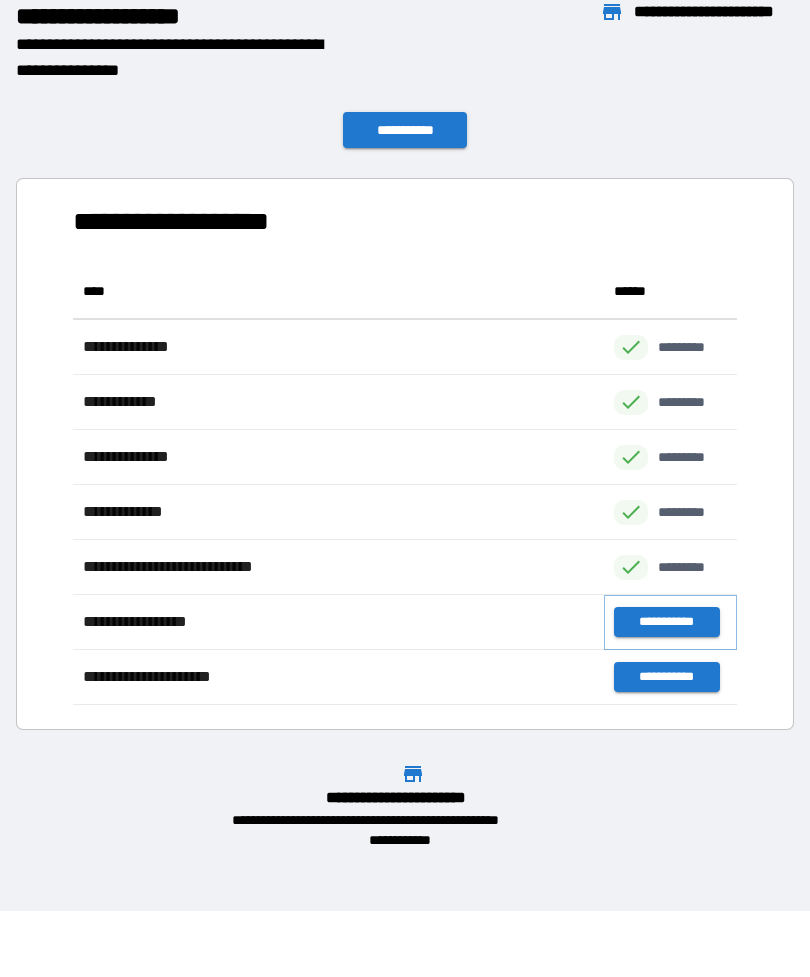 click on "**********" at bounding box center [666, 622] 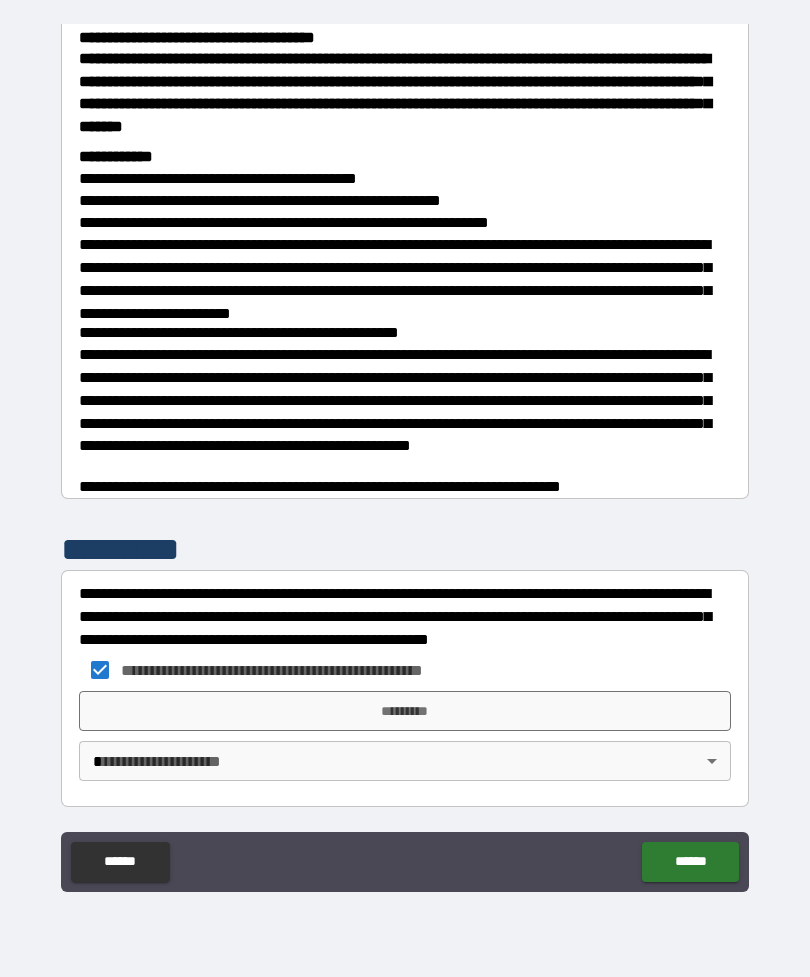 scroll, scrollTop: 702, scrollLeft: 0, axis: vertical 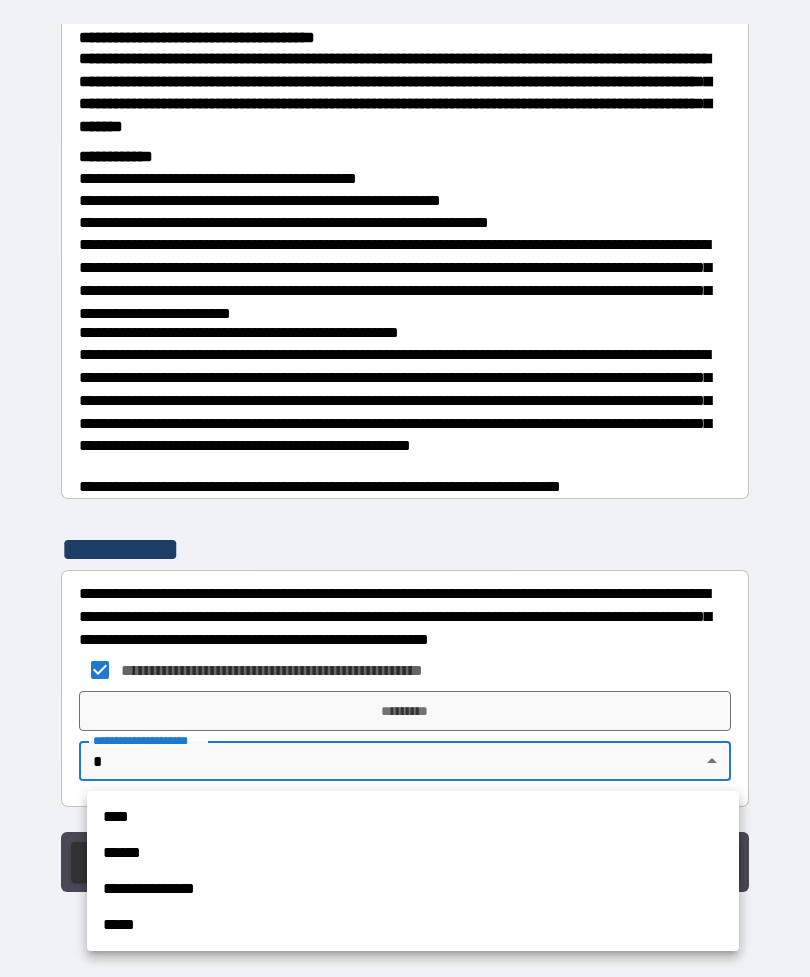 click on "****" at bounding box center (413, 817) 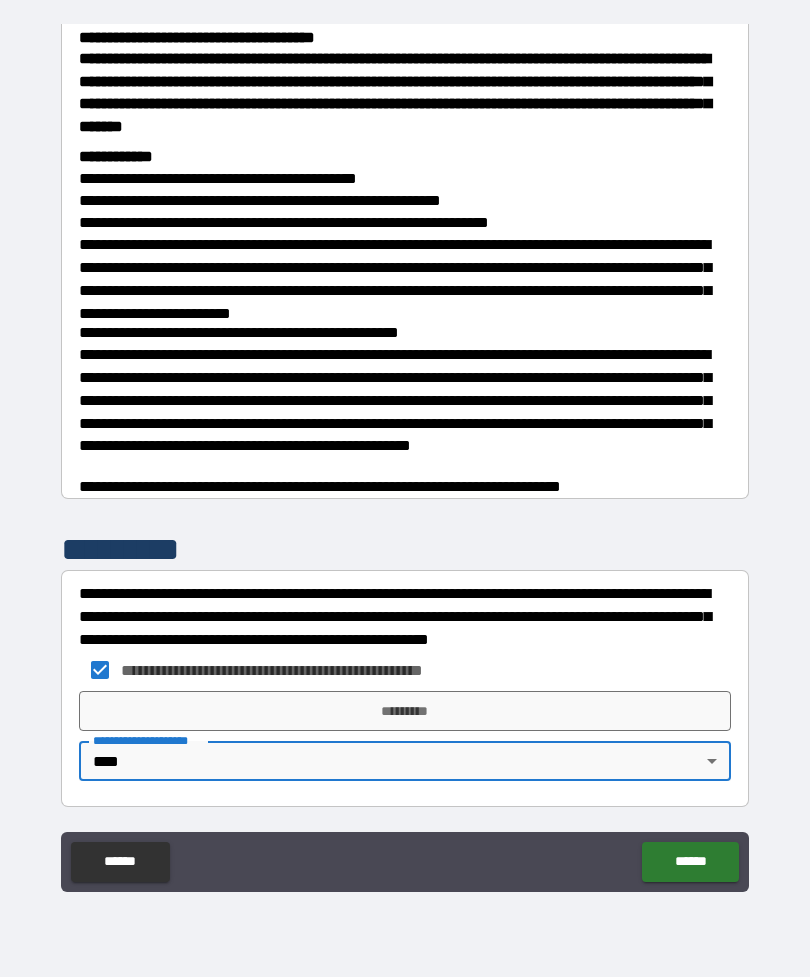 click on "******" at bounding box center [690, 862] 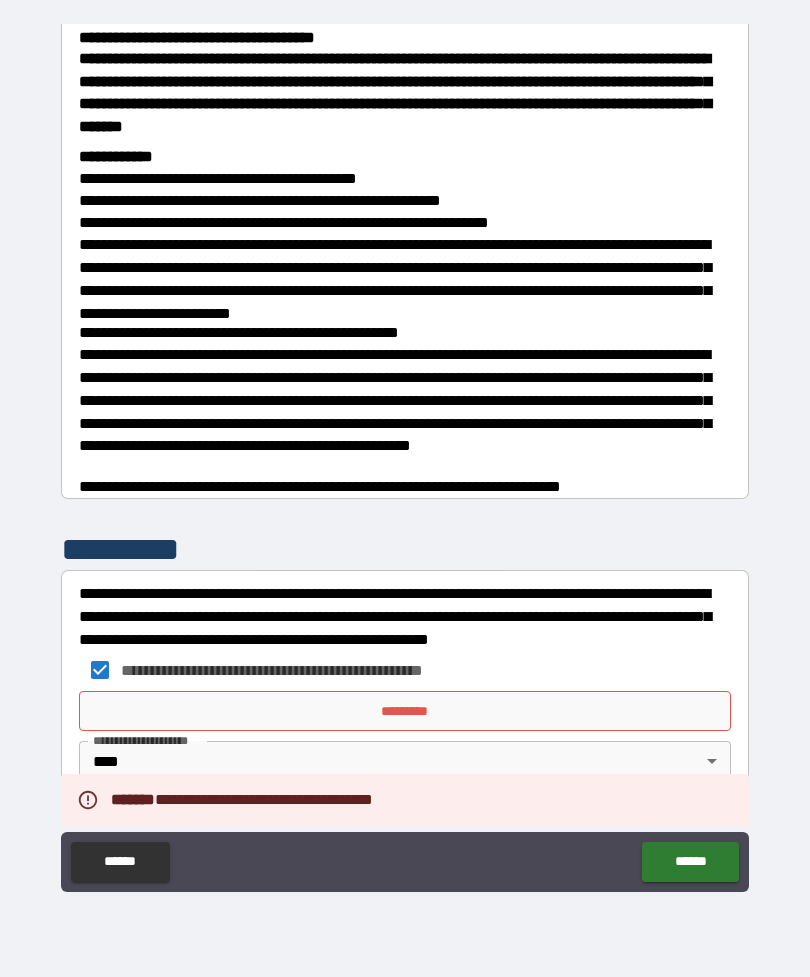 click on "*********" at bounding box center (405, 711) 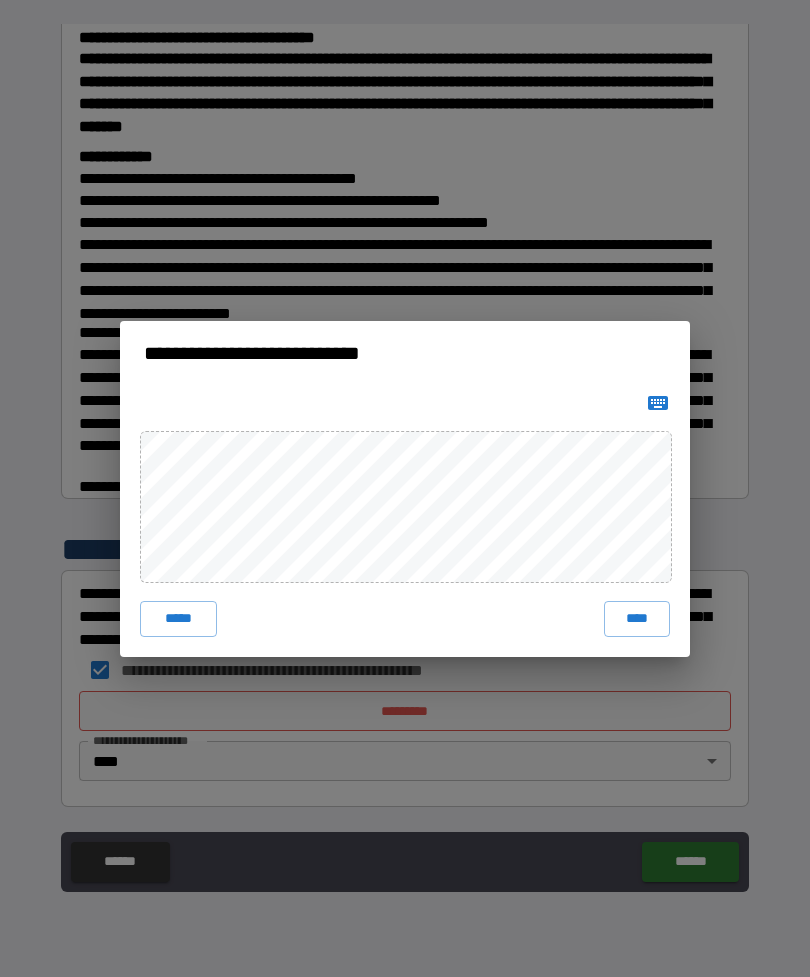 click on "**********" at bounding box center (405, 488) 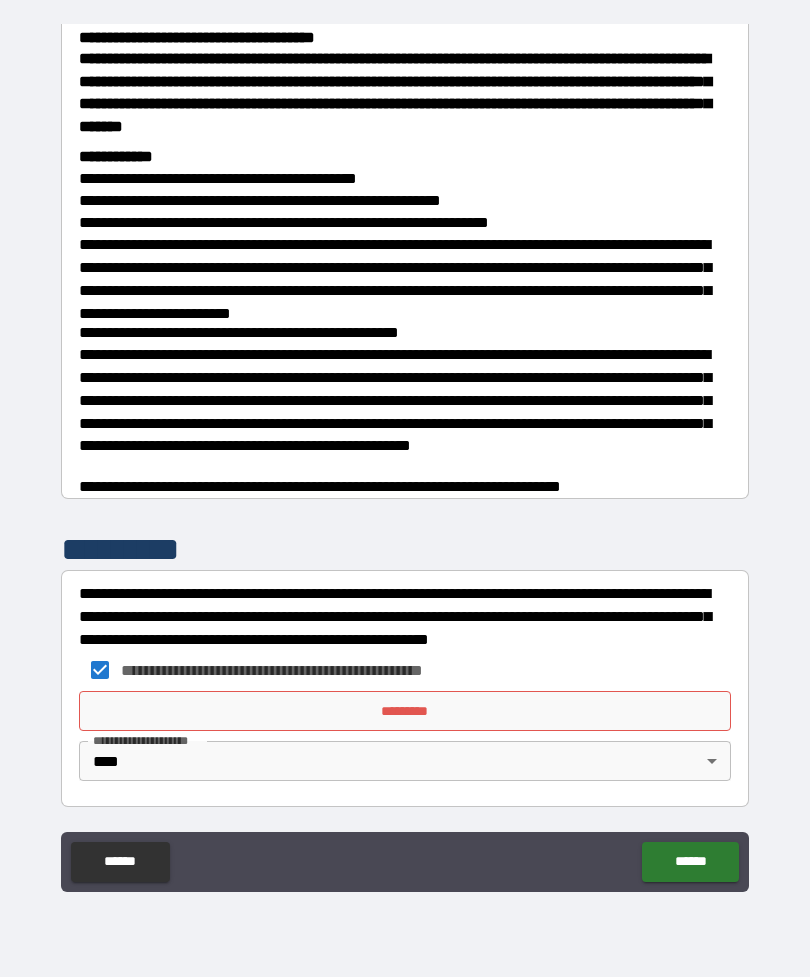 click on "*********" at bounding box center (405, 711) 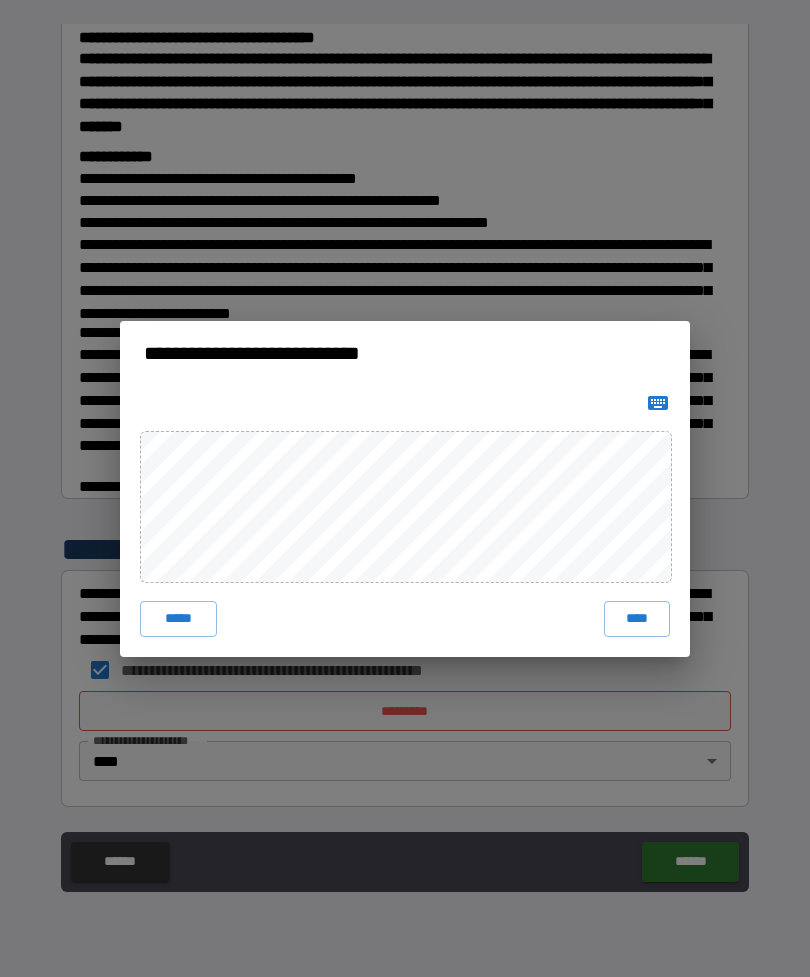 click at bounding box center [658, 403] 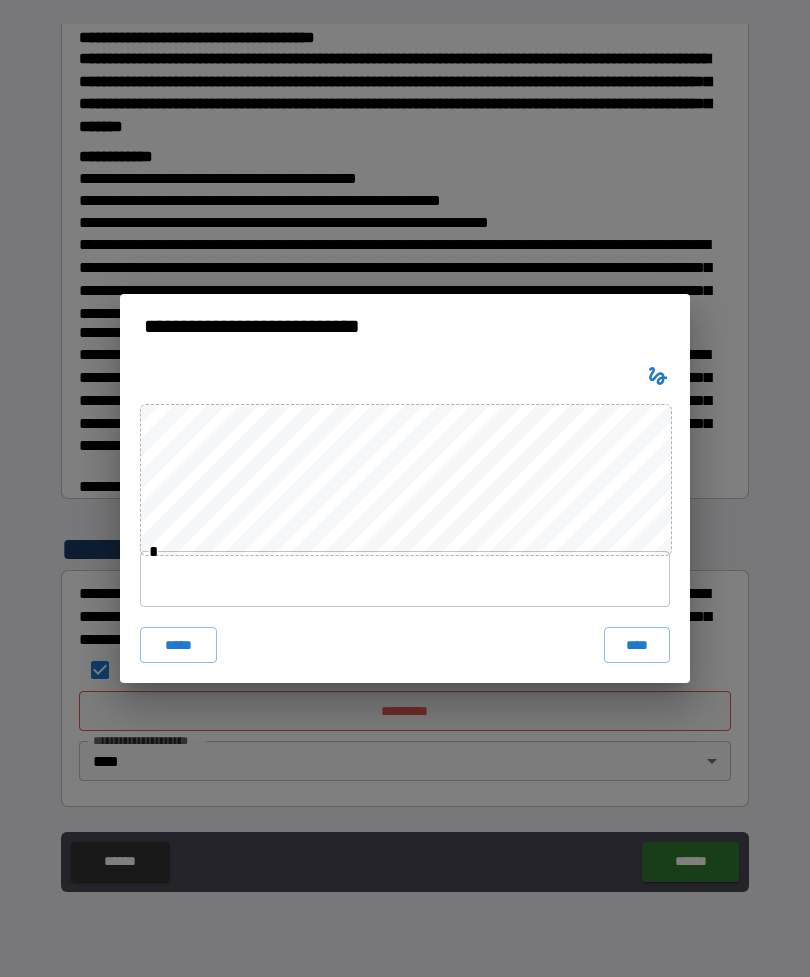 click 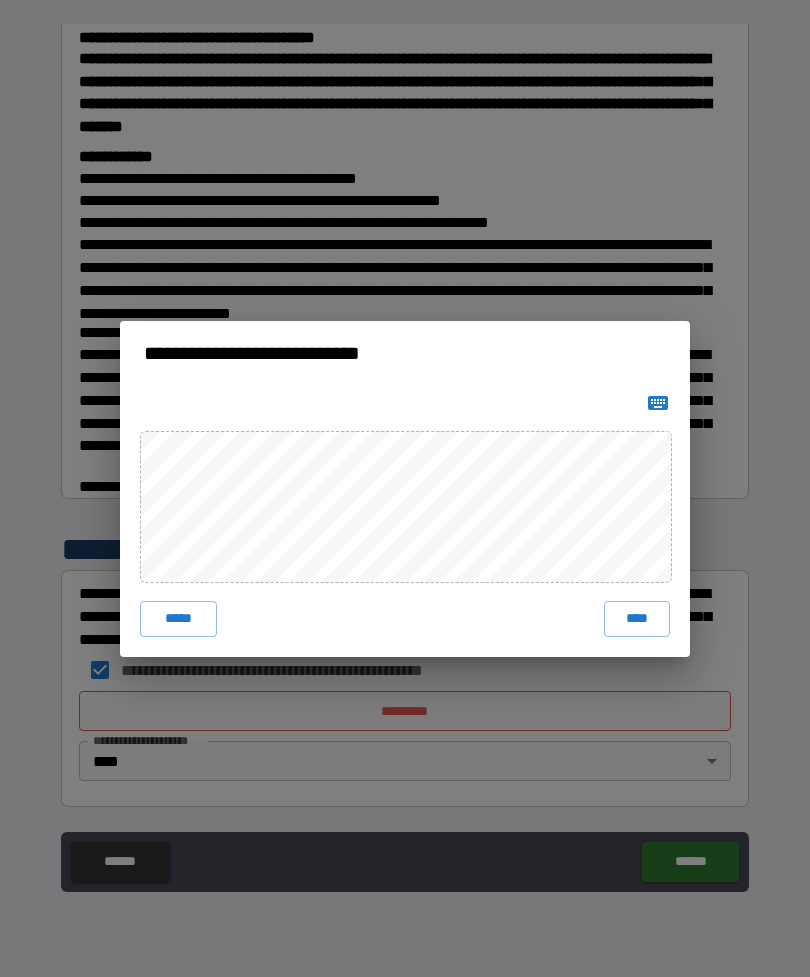 click on "****" at bounding box center [637, 619] 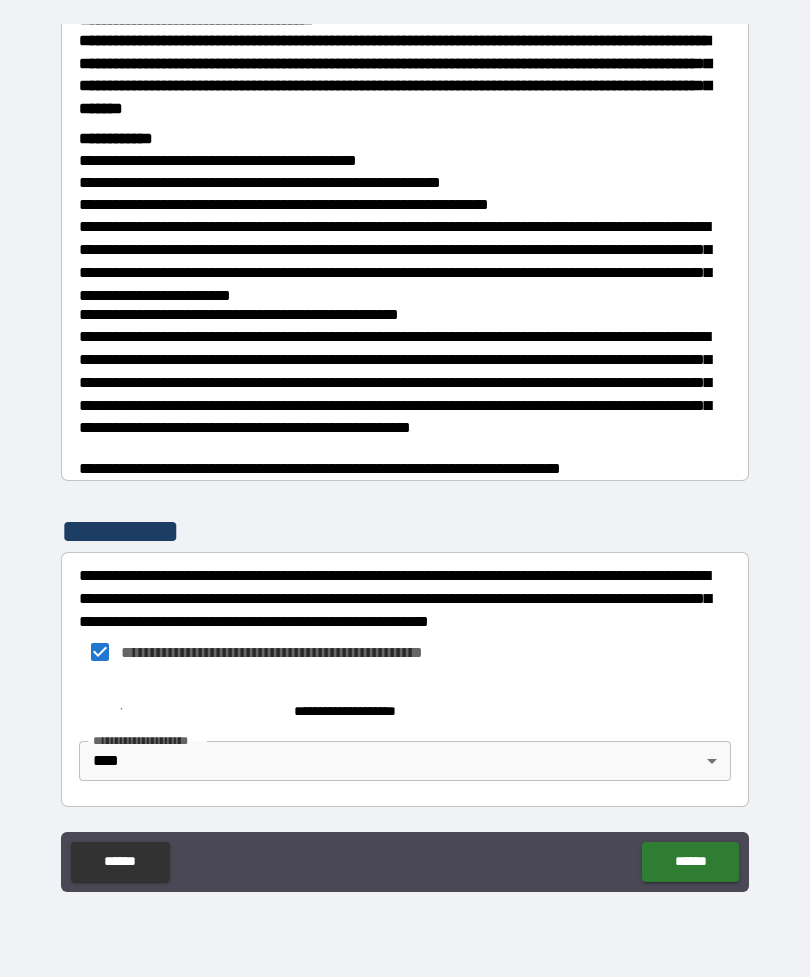 scroll, scrollTop: 719, scrollLeft: 0, axis: vertical 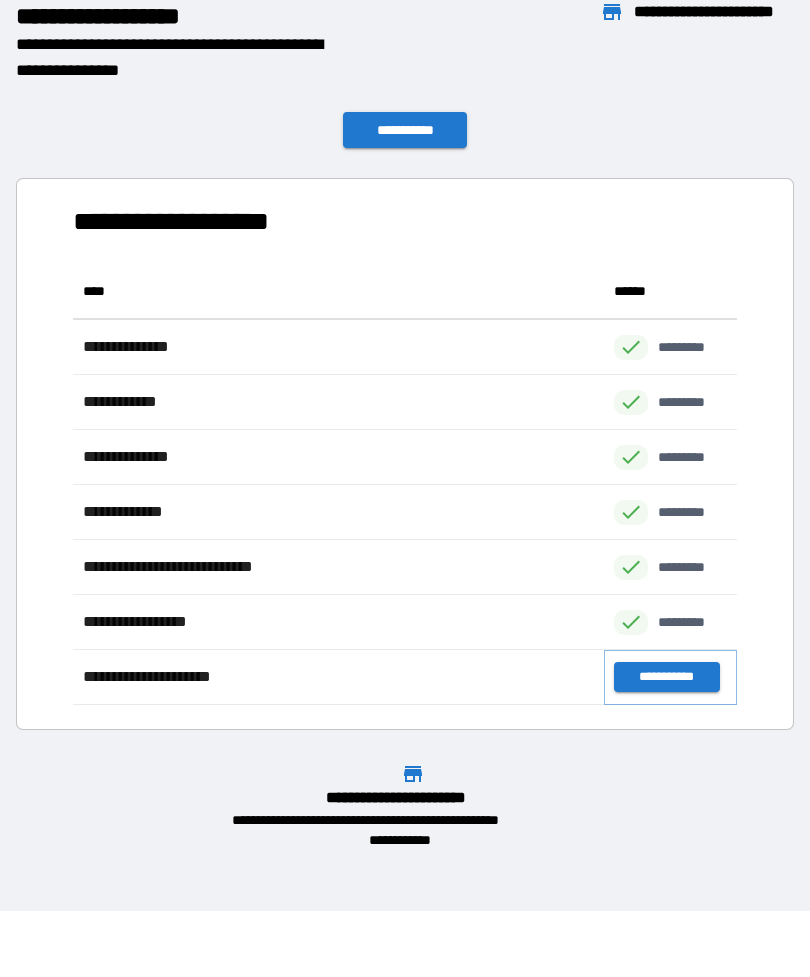 click on "**********" at bounding box center (666, 677) 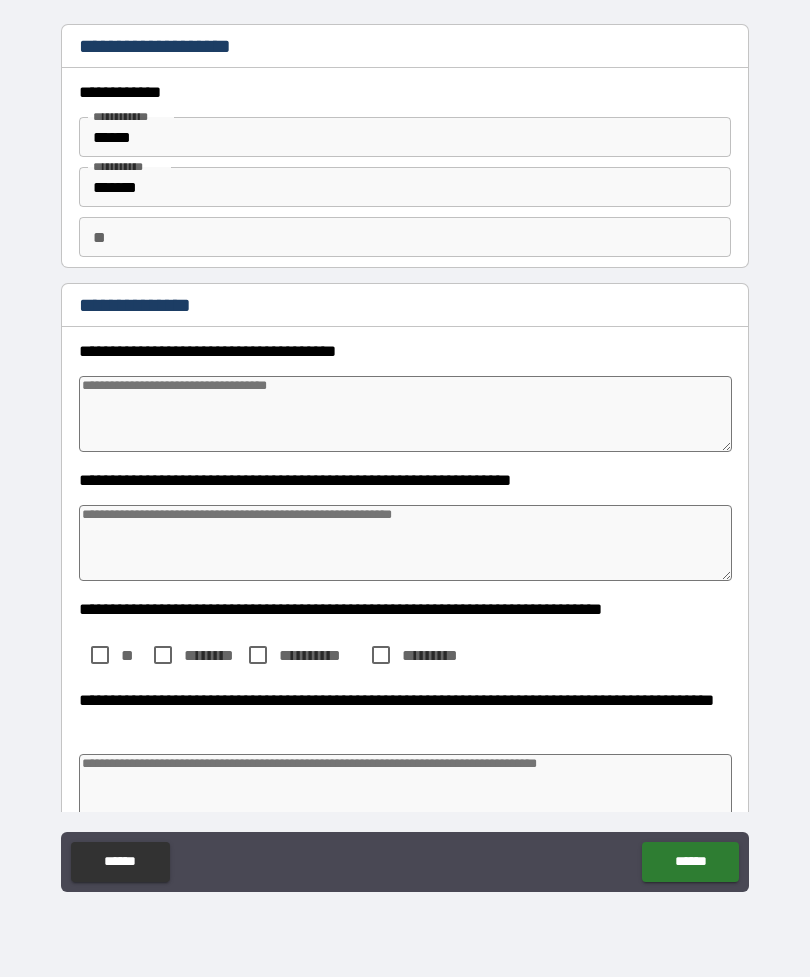 type on "*" 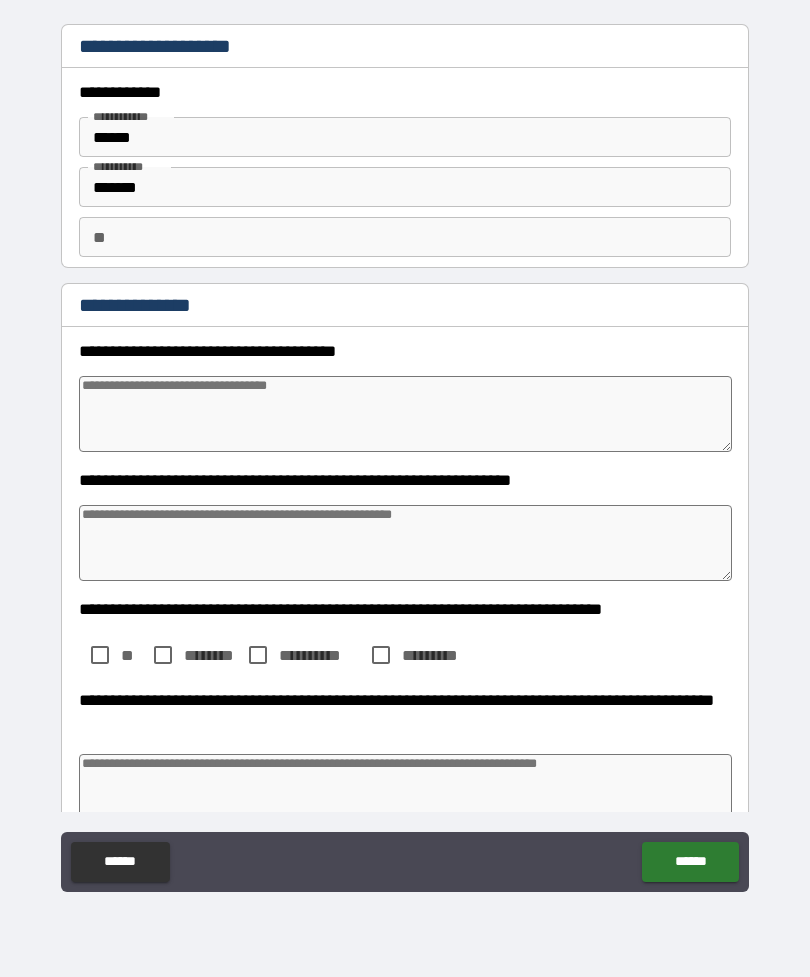 type on "*" 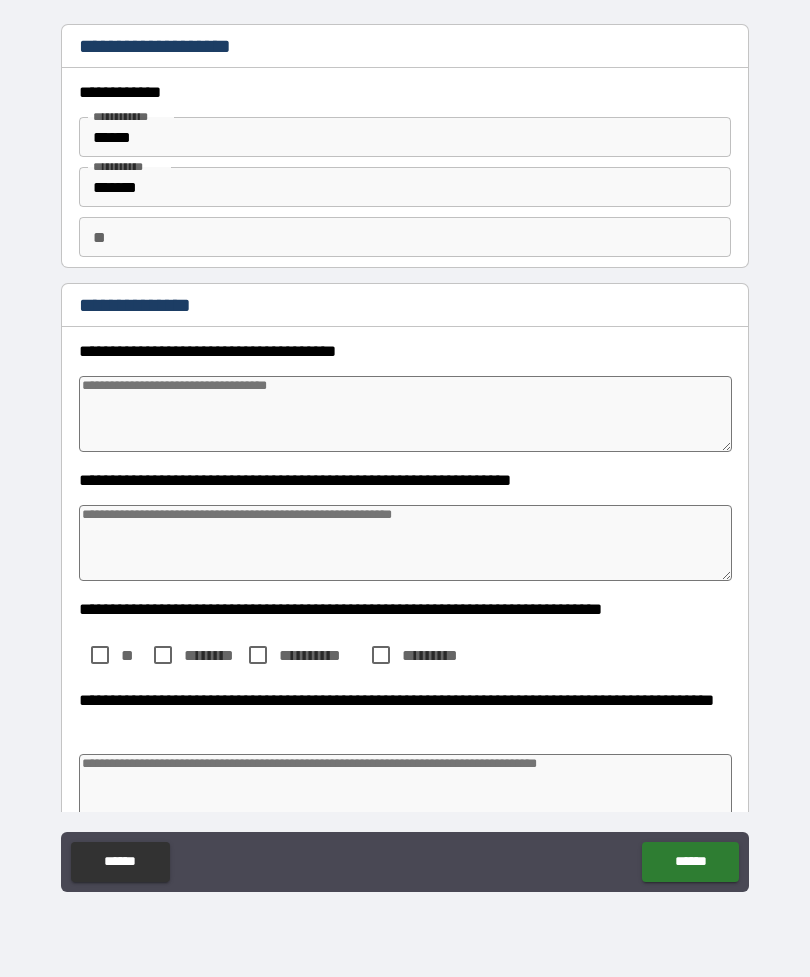type on "*" 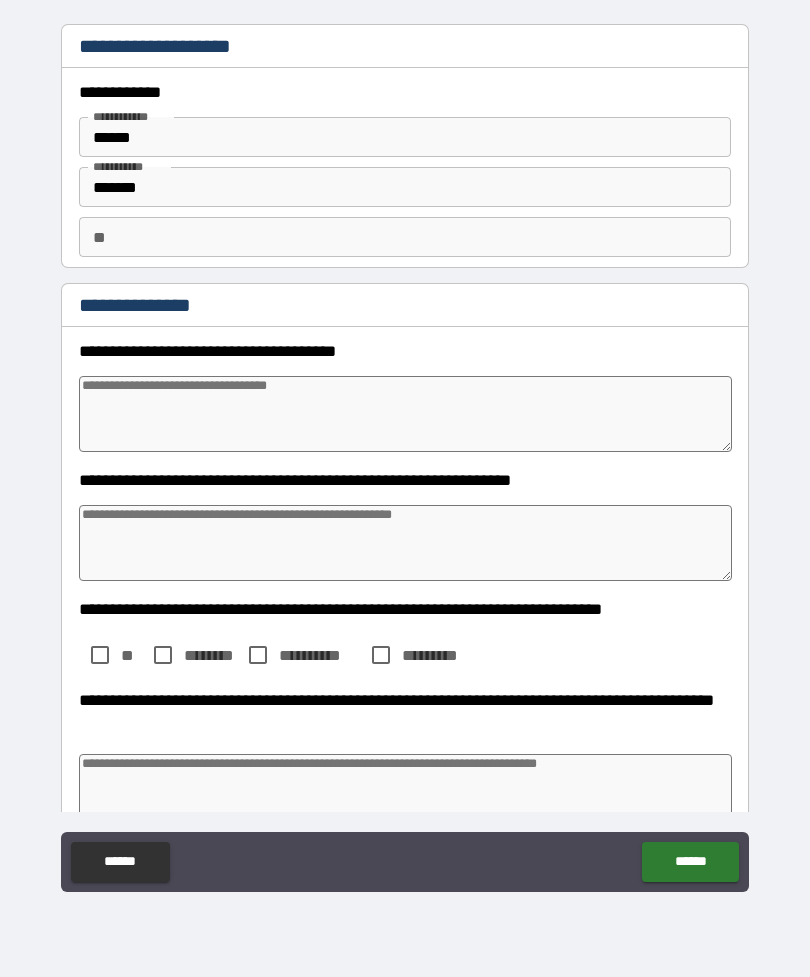type on "*" 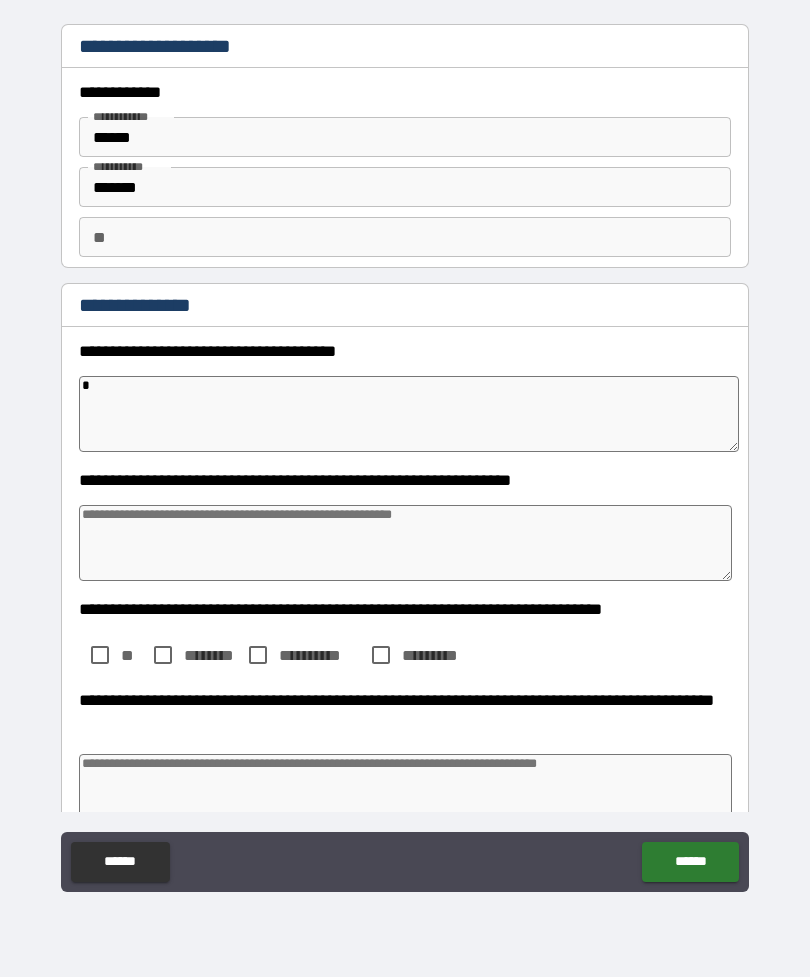 type on "*" 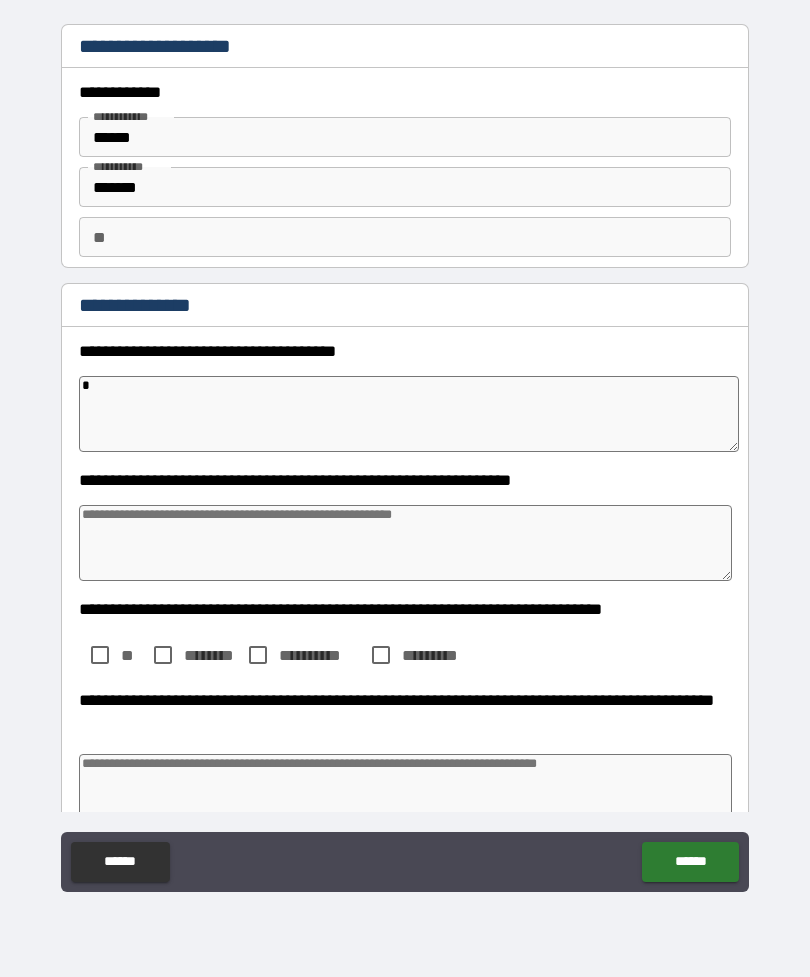 type on "*" 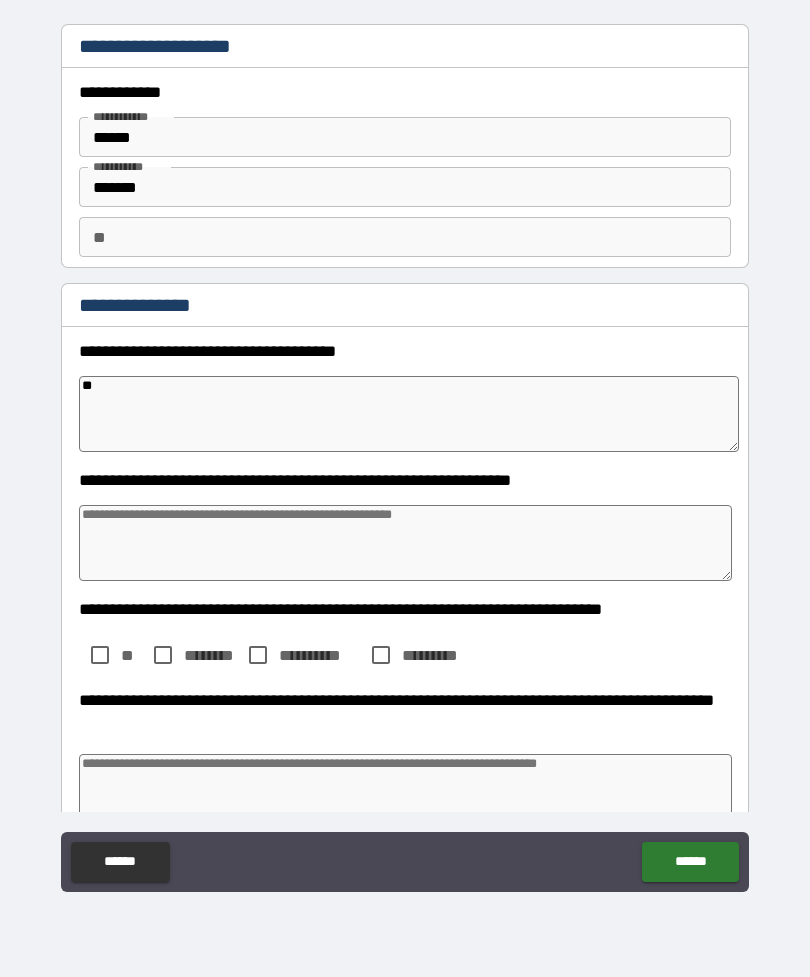 type on "*" 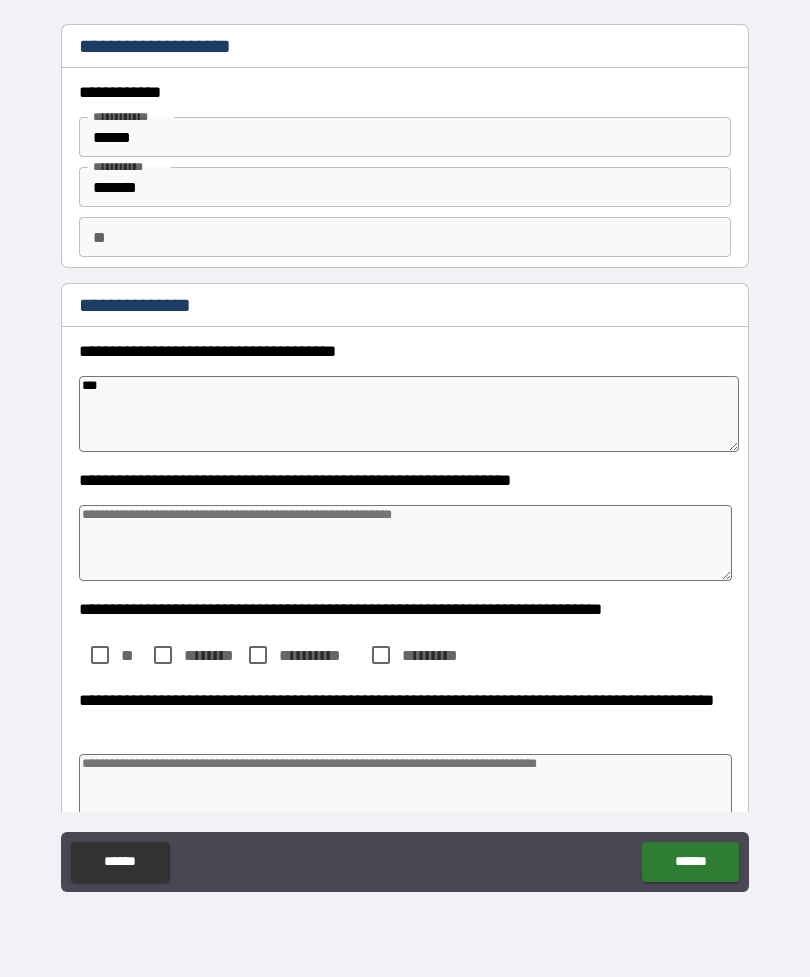 type on "*" 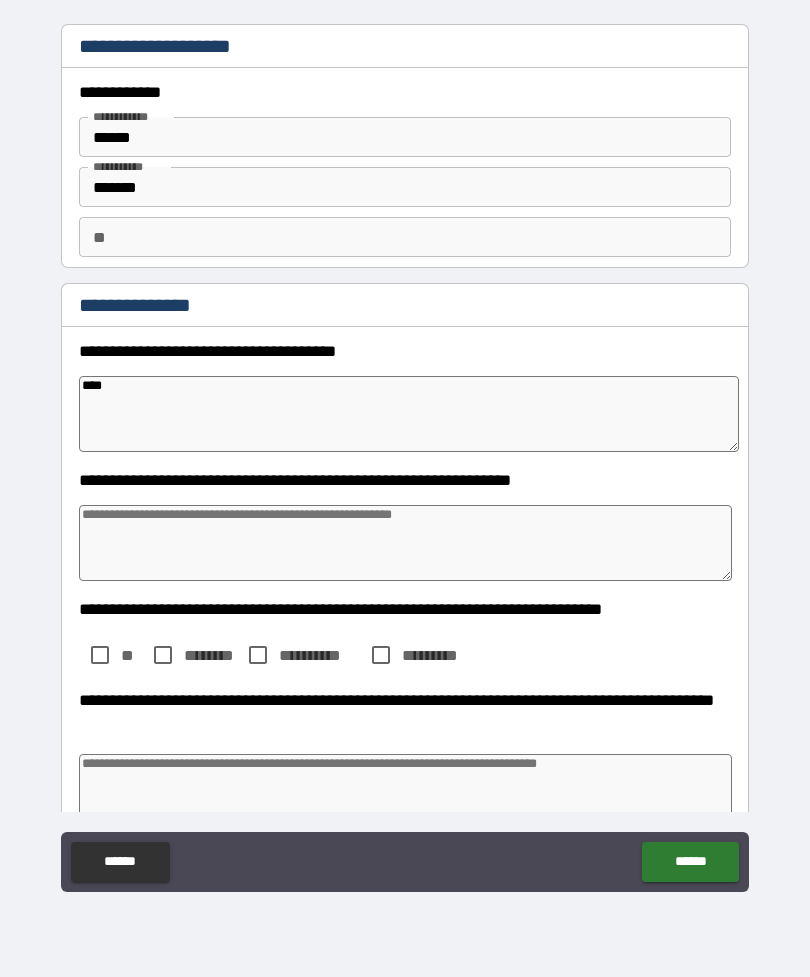 type on "*" 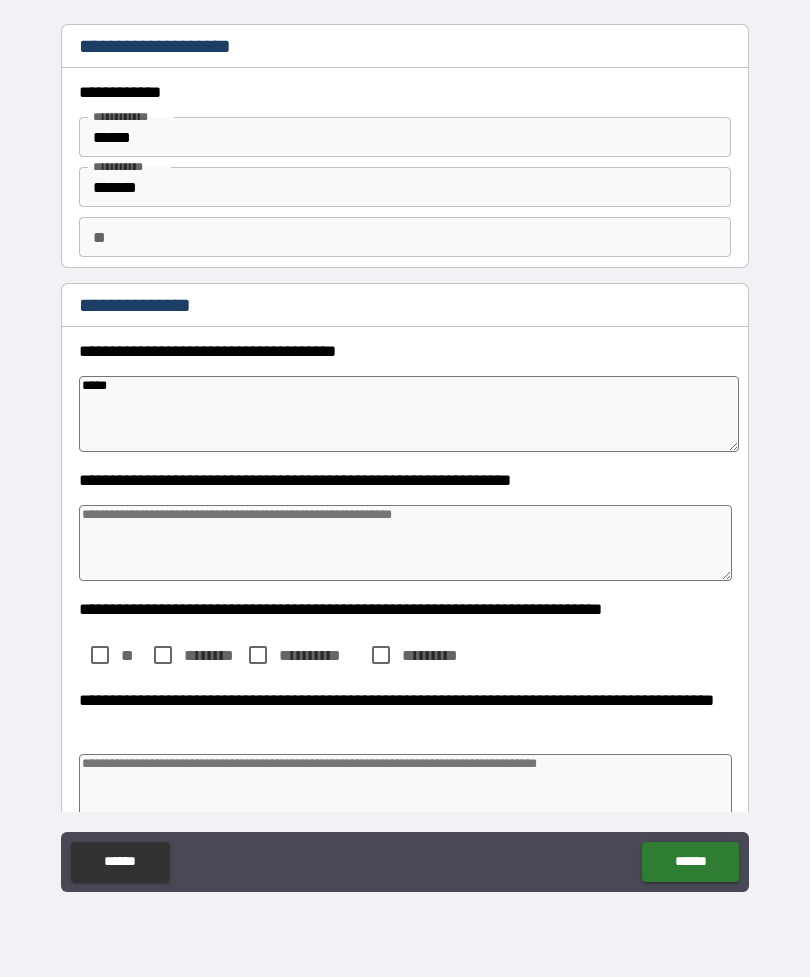 type on "*" 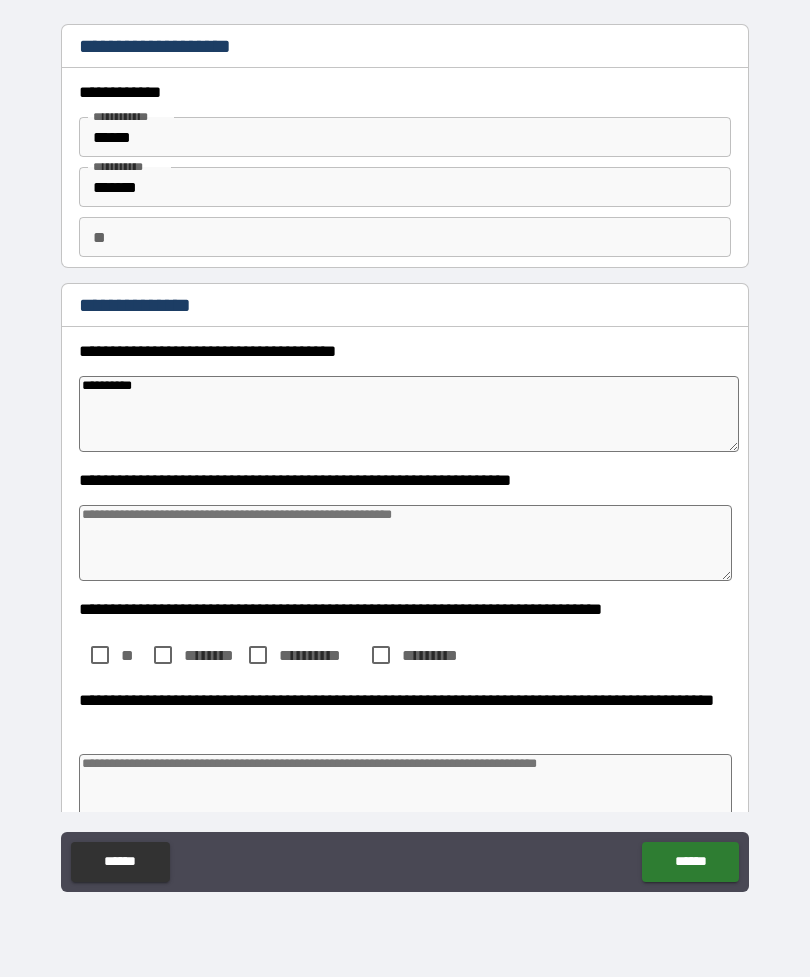 click at bounding box center [405, 543] 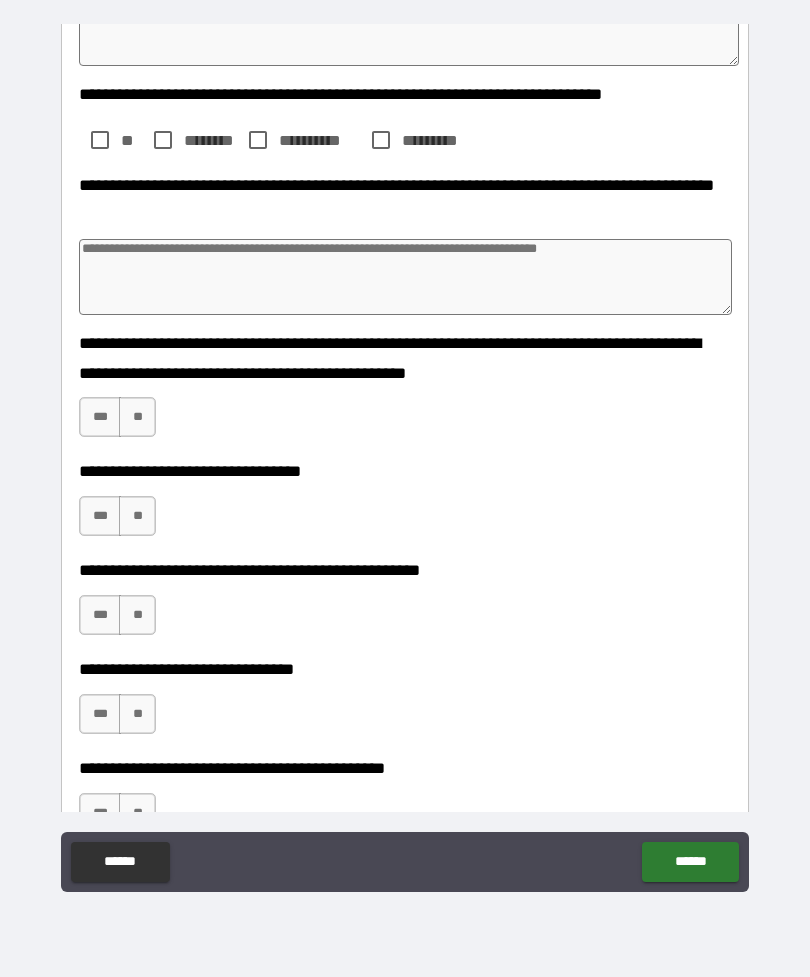 scroll, scrollTop: 497, scrollLeft: 0, axis: vertical 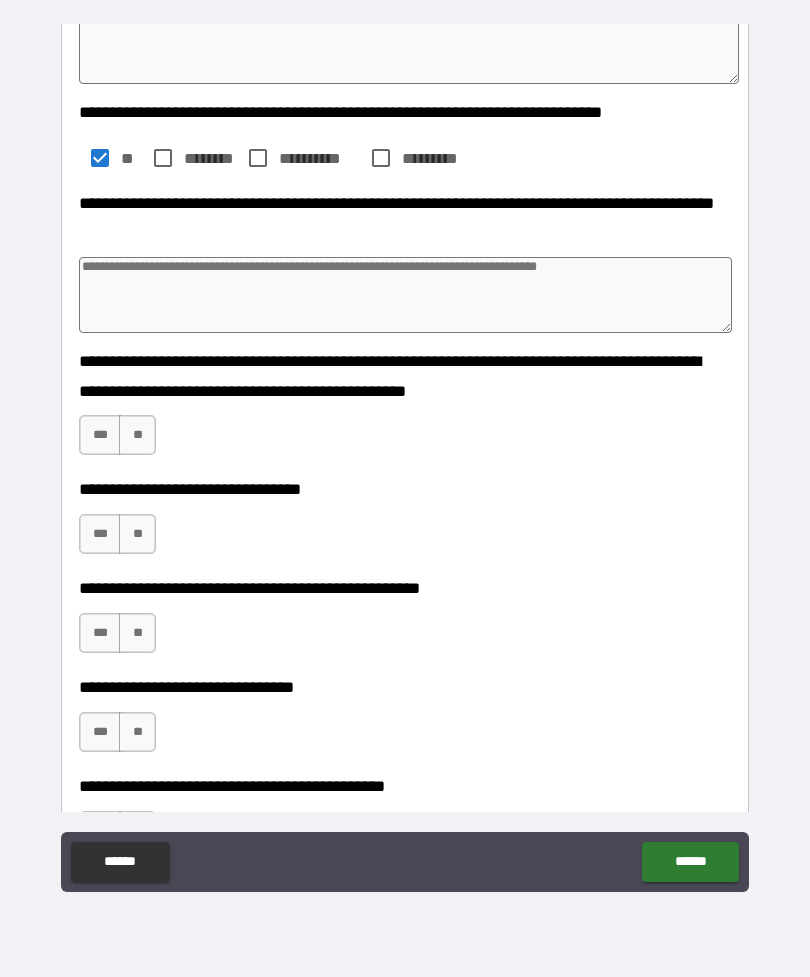 click on "**" at bounding box center [137, 435] 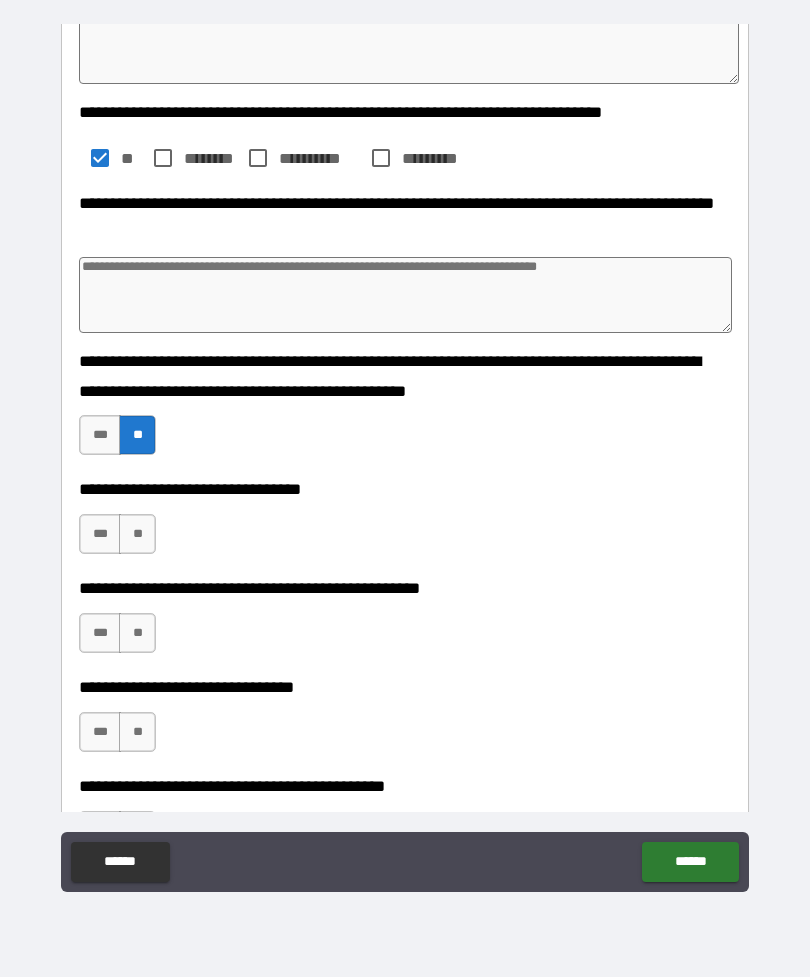 click on "***" at bounding box center [100, 534] 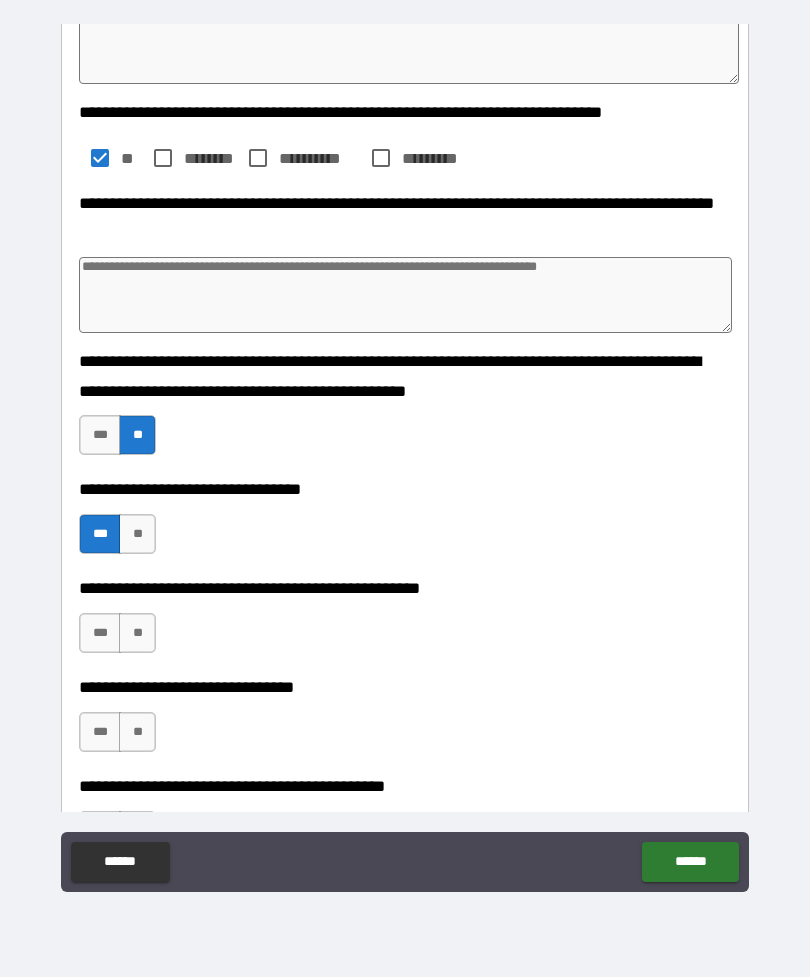 click on "**" at bounding box center (137, 732) 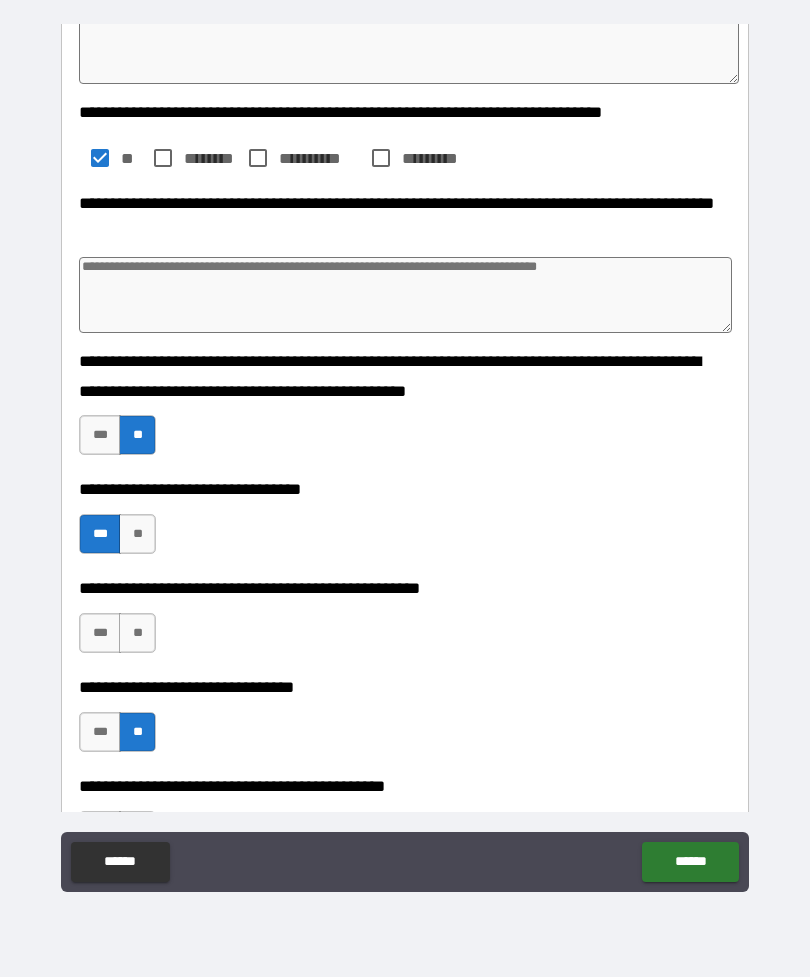 click on "**" at bounding box center (137, 633) 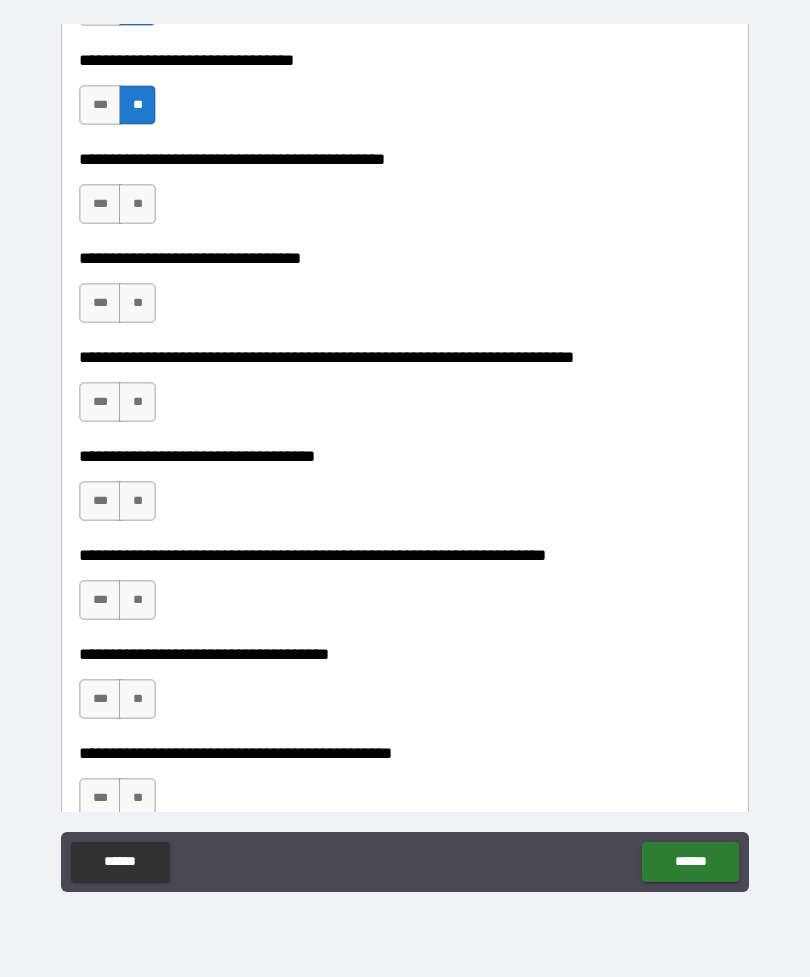 scroll, scrollTop: 1142, scrollLeft: 0, axis: vertical 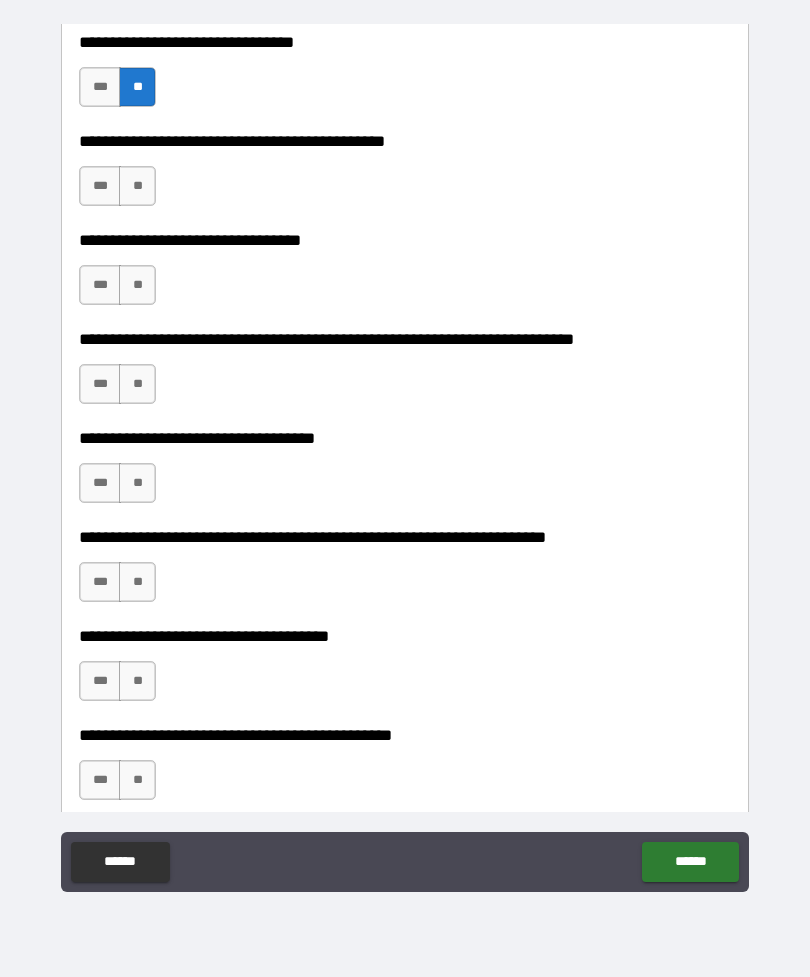 click on "**" at bounding box center [137, 186] 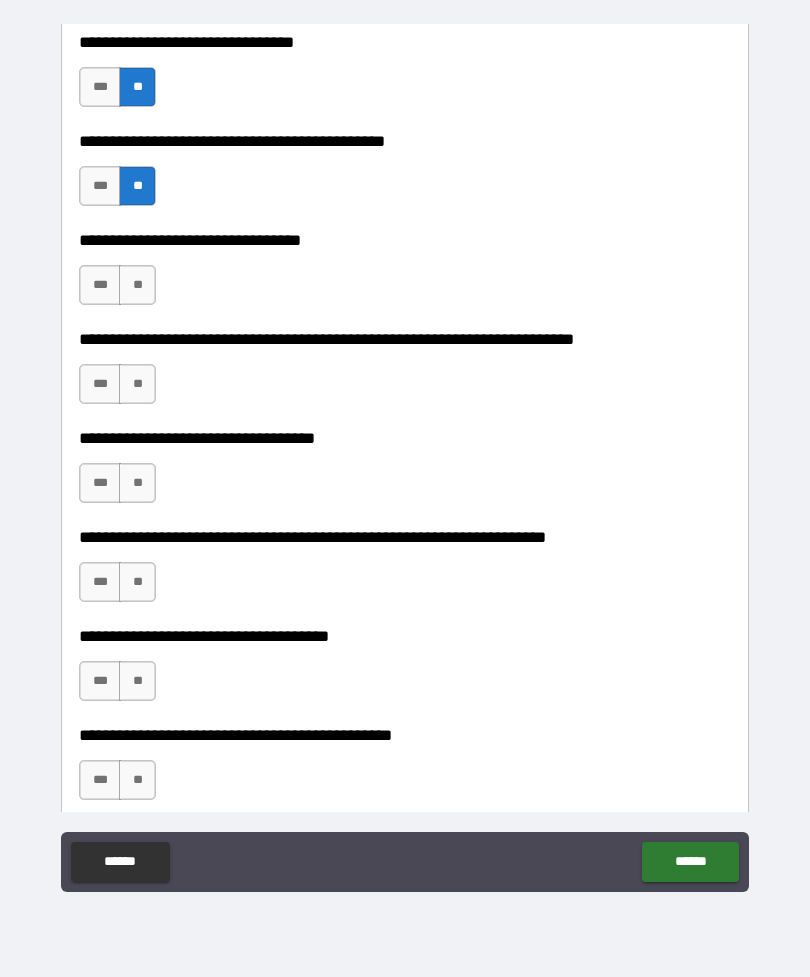 click on "***" at bounding box center [100, 285] 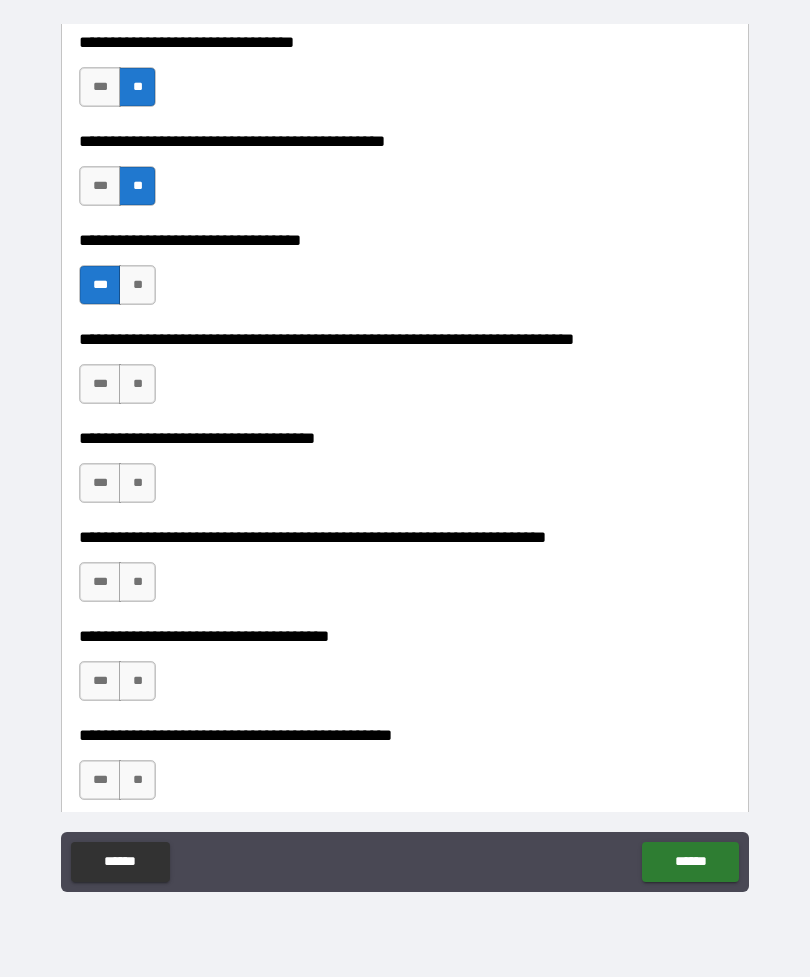click on "**" at bounding box center [137, 384] 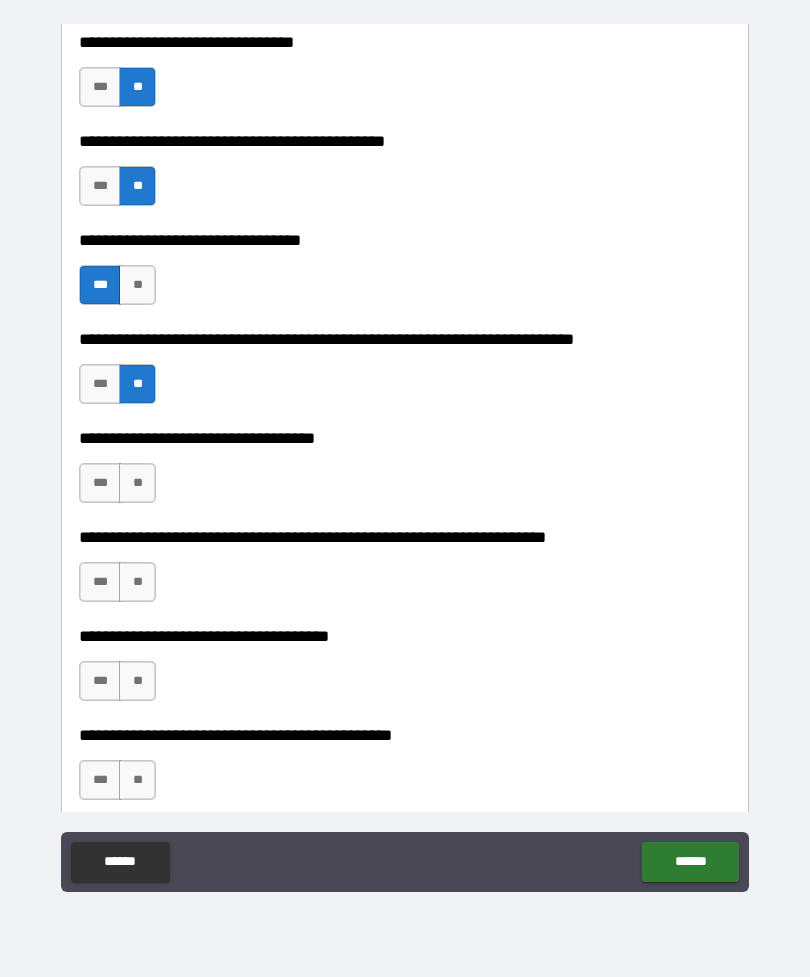 click on "***" at bounding box center (100, 483) 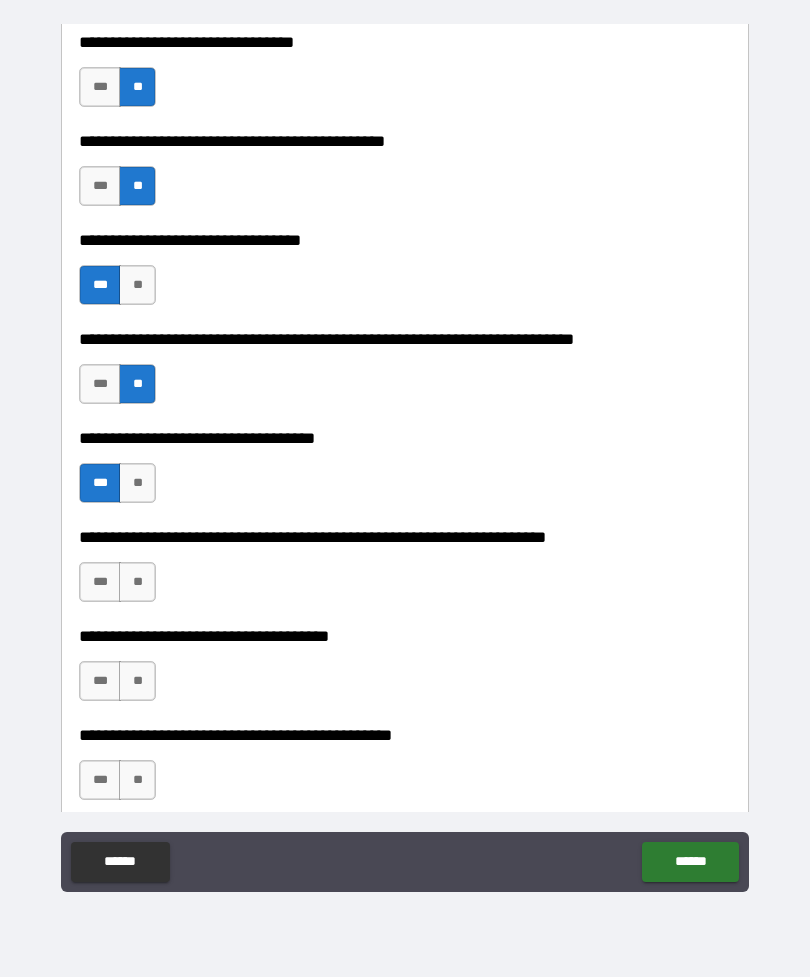 click on "***" at bounding box center (100, 582) 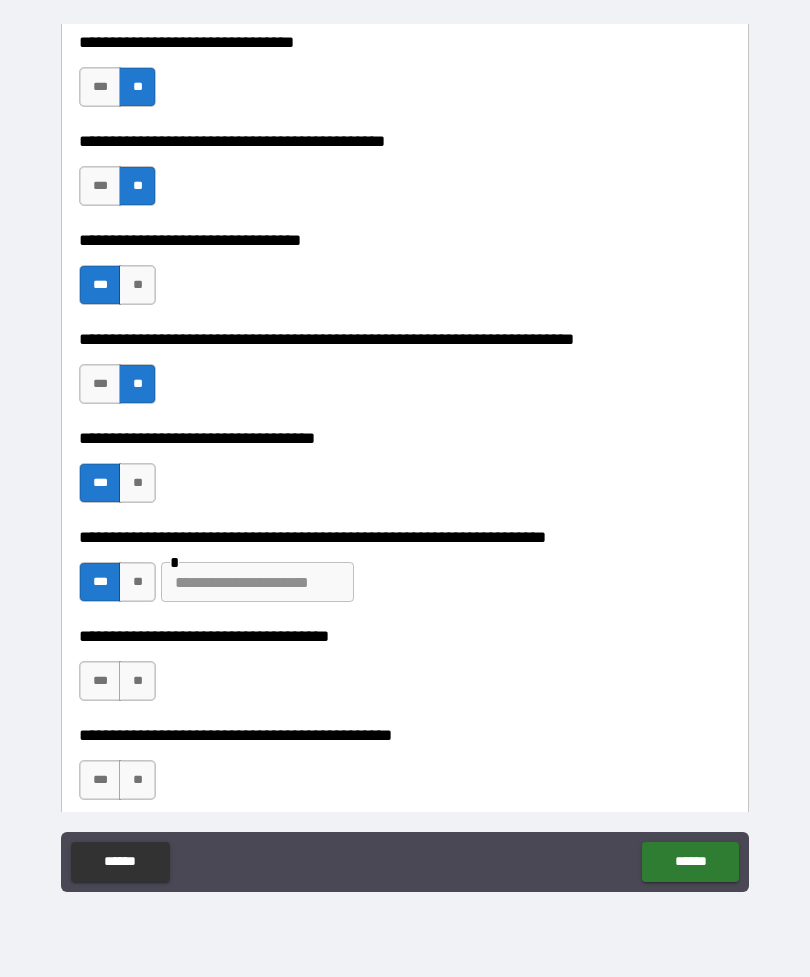 click at bounding box center (257, 582) 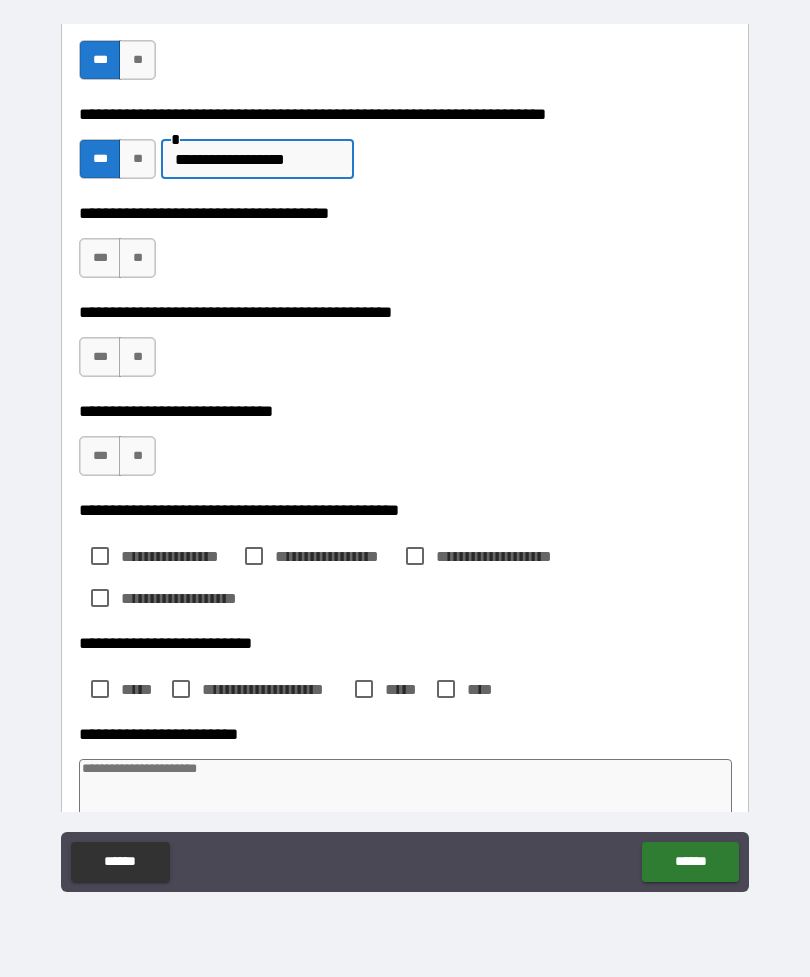 scroll, scrollTop: 1566, scrollLeft: 0, axis: vertical 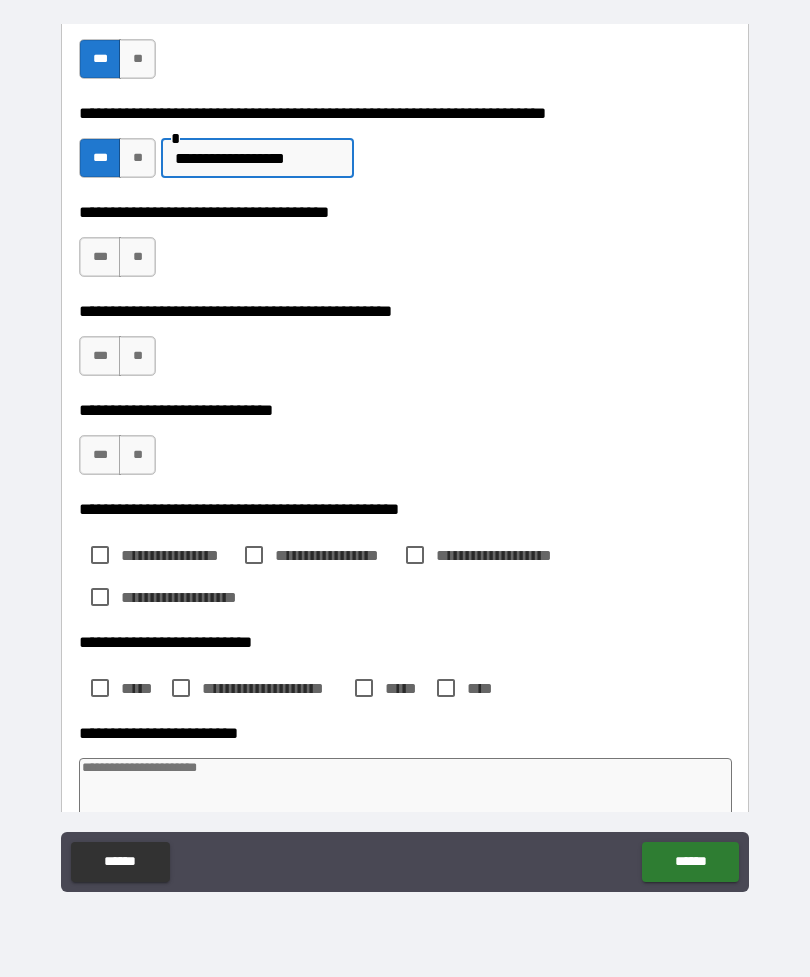 click on "***" at bounding box center [100, 257] 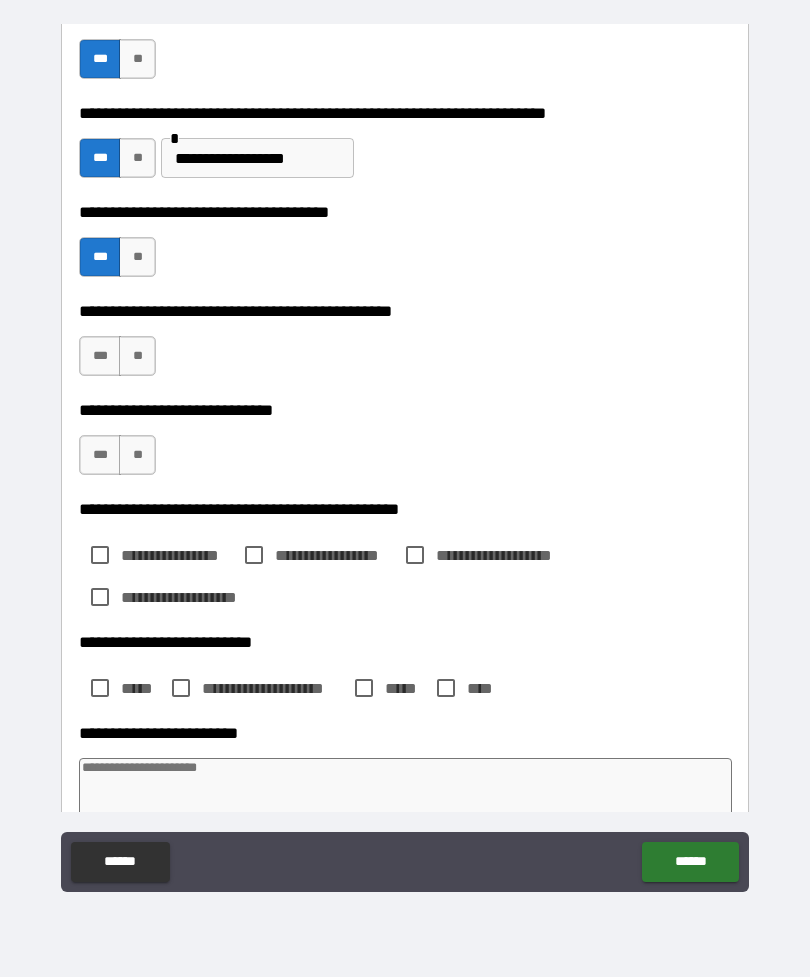click on "**" at bounding box center [137, 356] 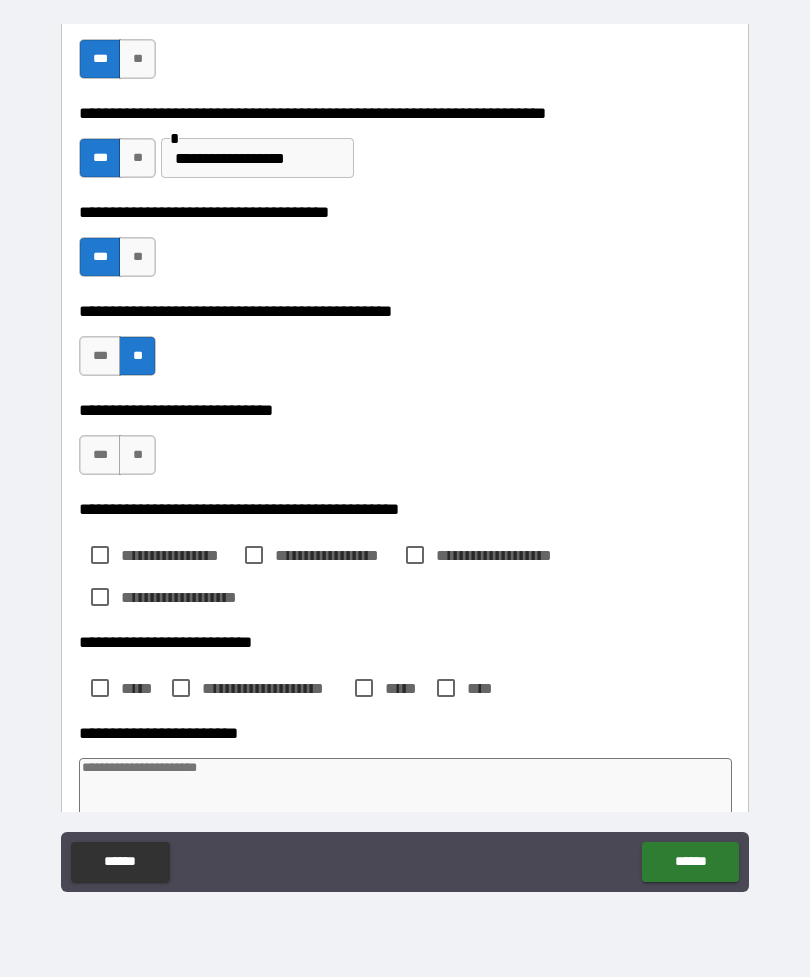 click on "**" at bounding box center (137, 455) 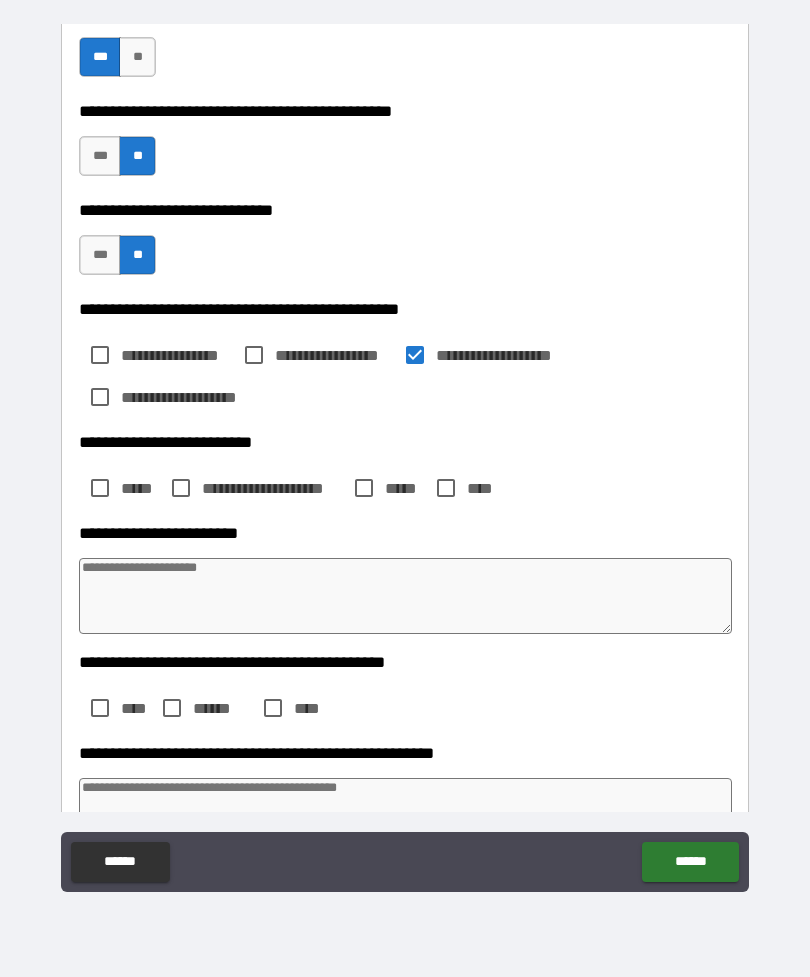 scroll, scrollTop: 1767, scrollLeft: 0, axis: vertical 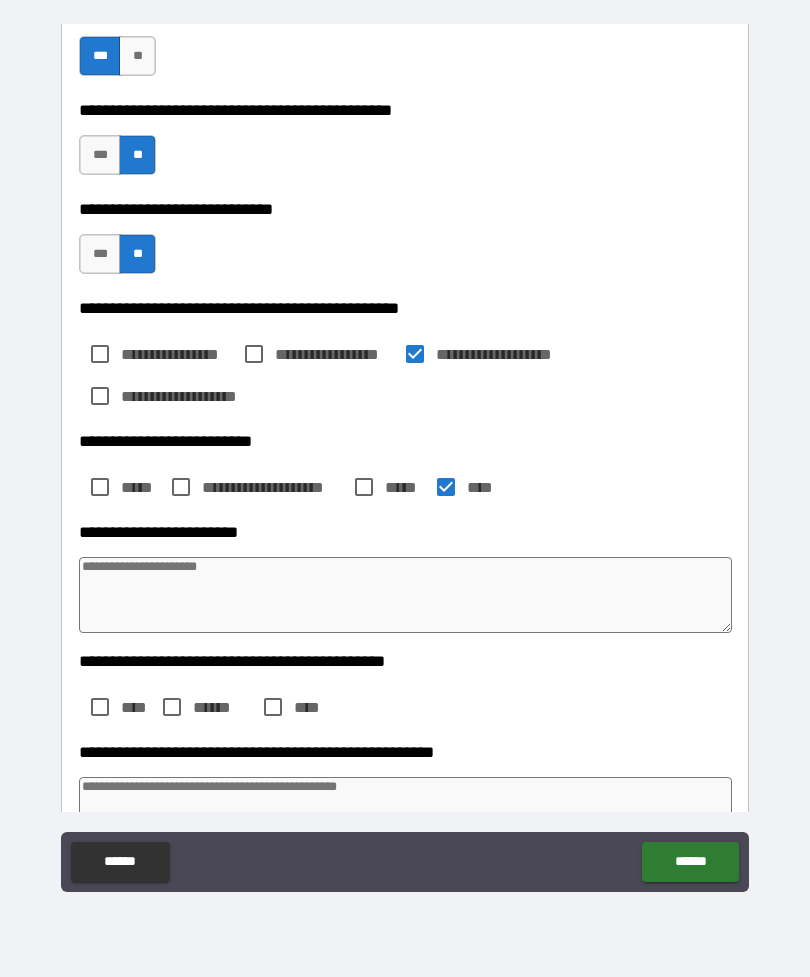 click at bounding box center [405, 595] 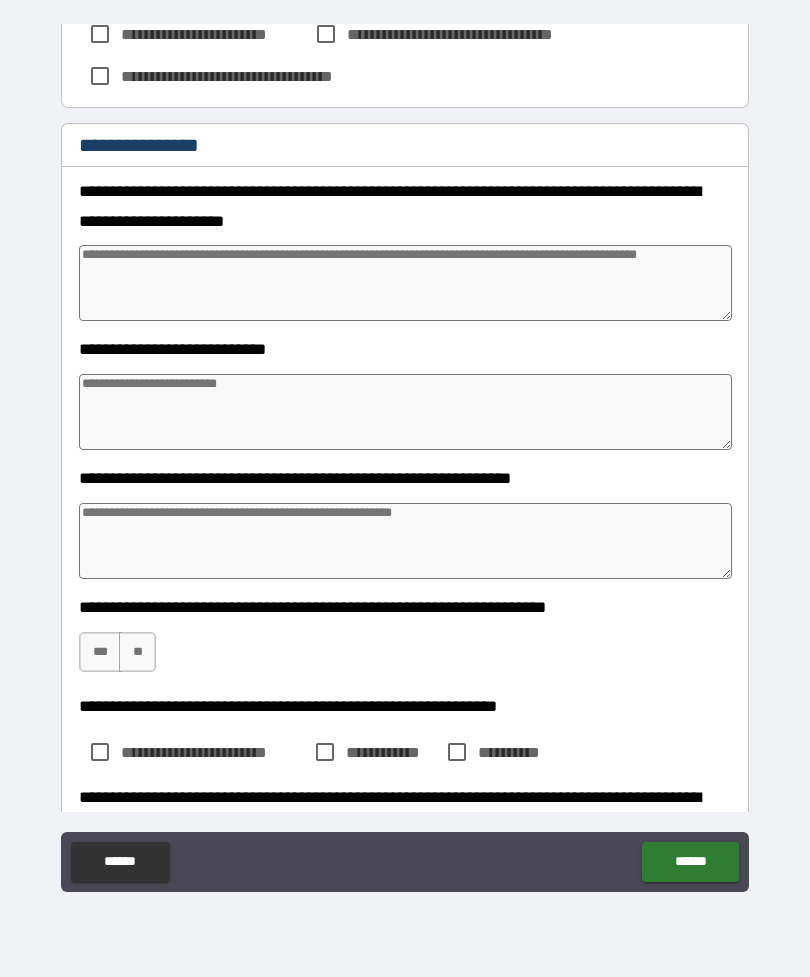 scroll, scrollTop: 2702, scrollLeft: 0, axis: vertical 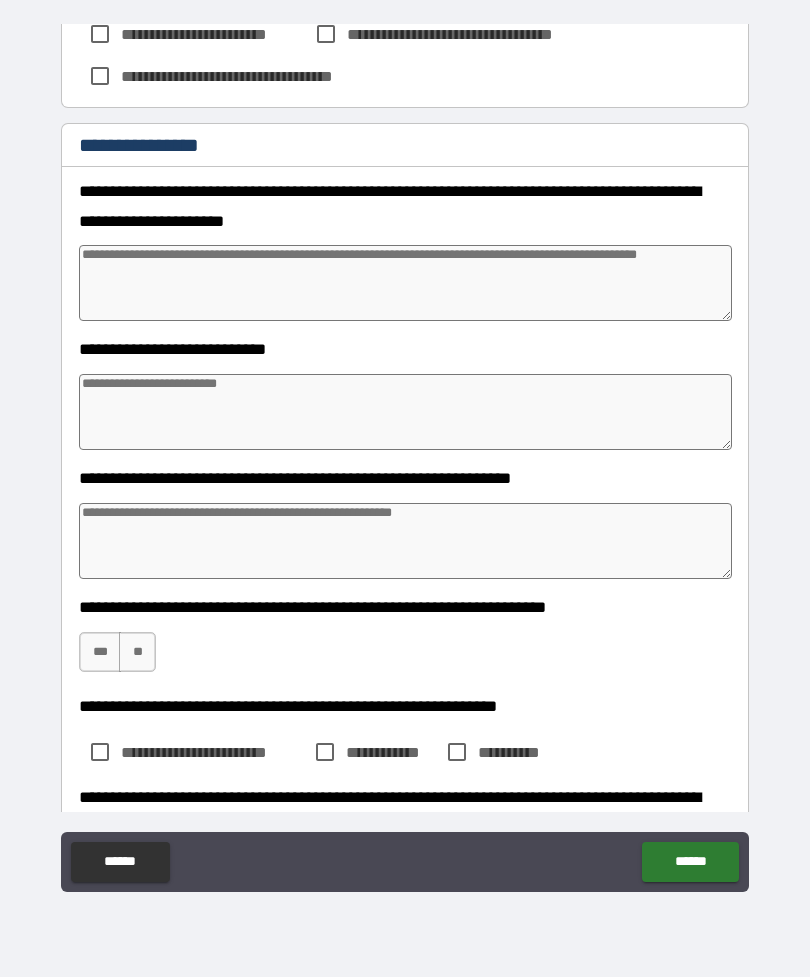 click at bounding box center (405, 412) 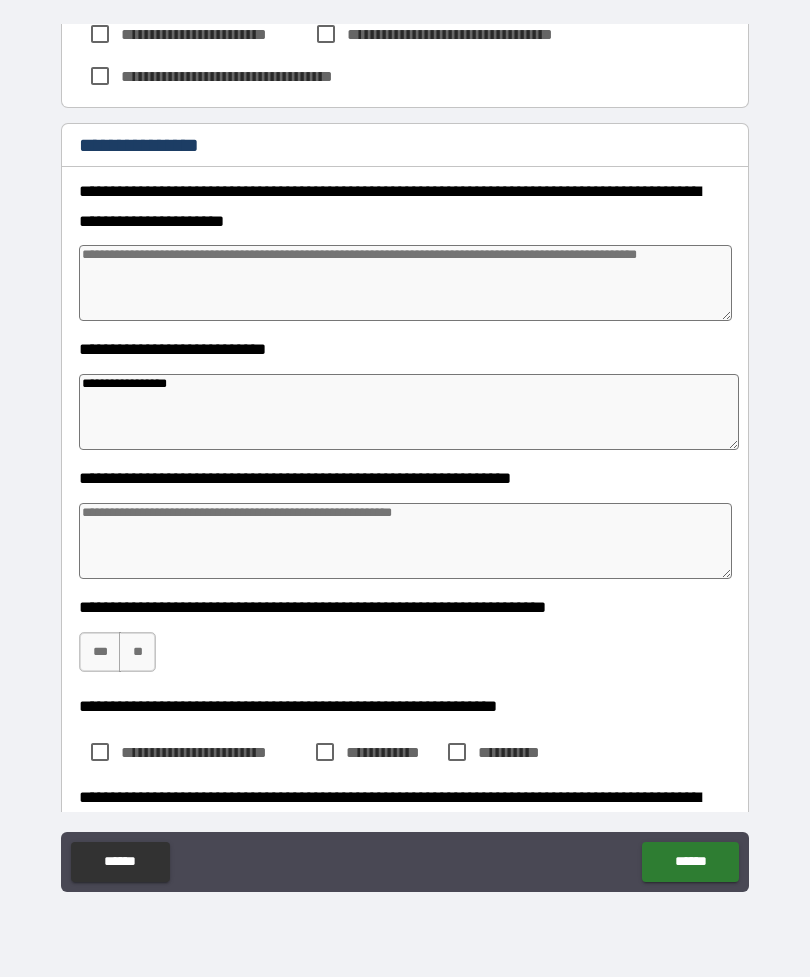 click at bounding box center [405, 541] 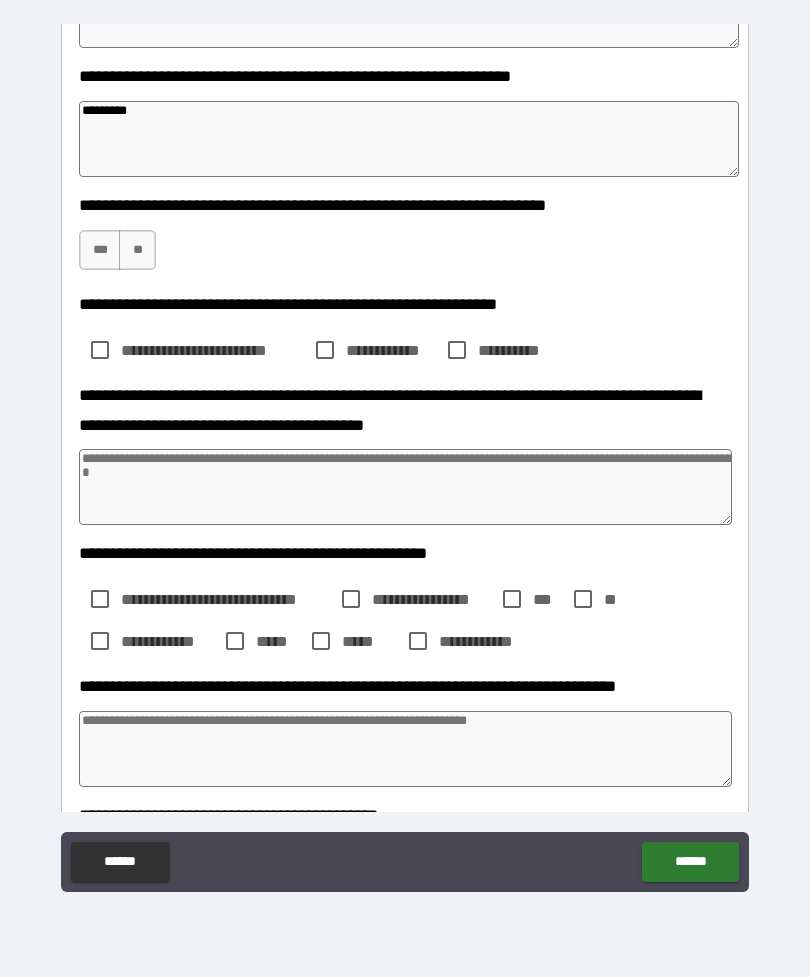 scroll, scrollTop: 3105, scrollLeft: 0, axis: vertical 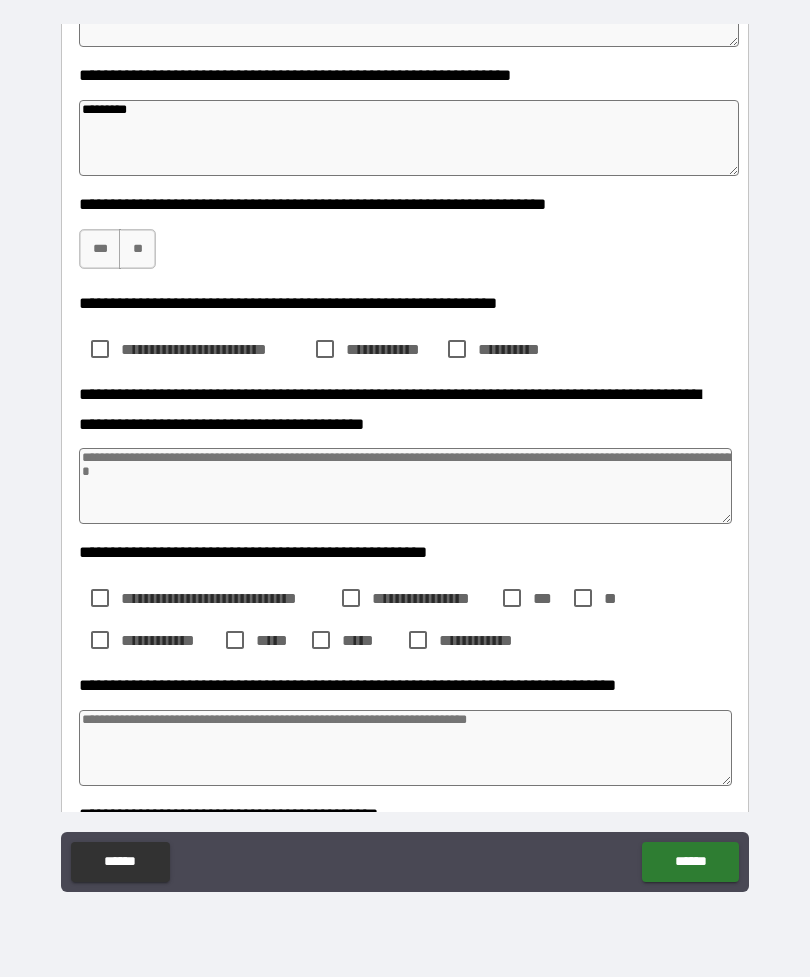 click on "**" at bounding box center (137, 249) 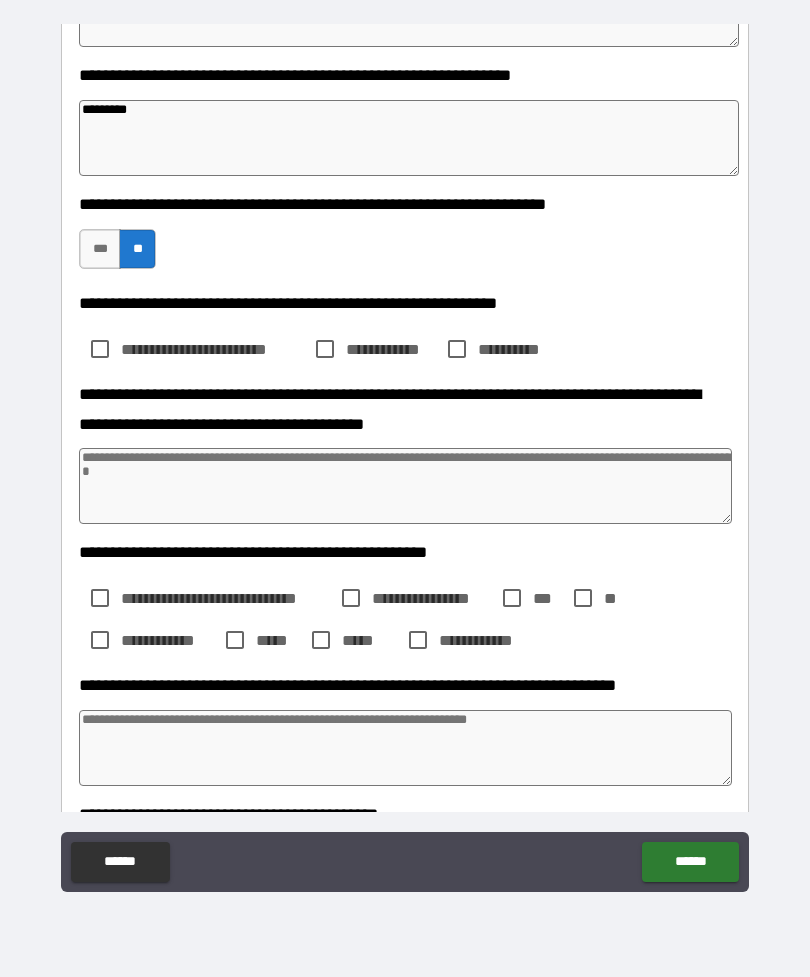 click on "**********" at bounding box center (405, 334) 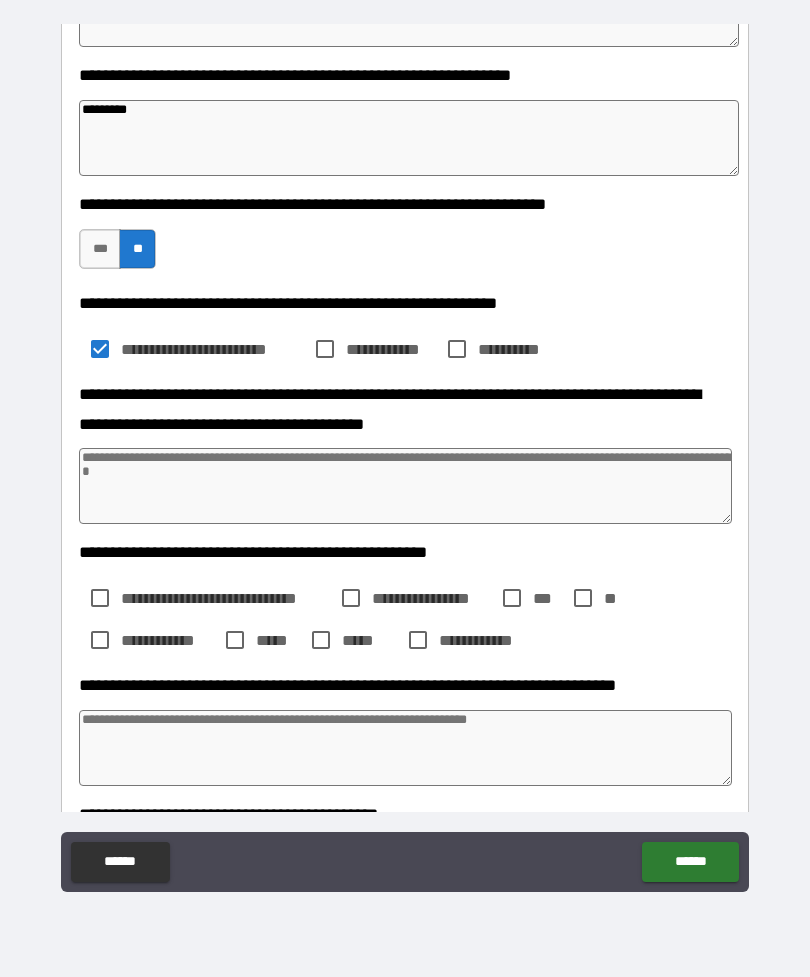 click at bounding box center (405, 486) 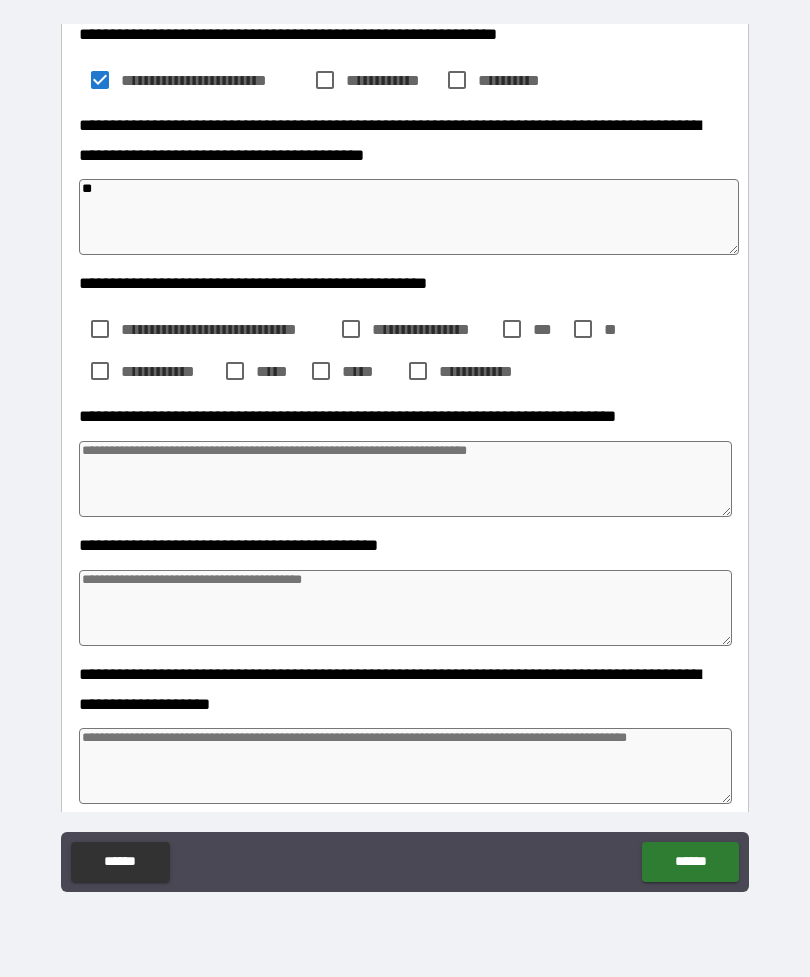 scroll, scrollTop: 3376, scrollLeft: 0, axis: vertical 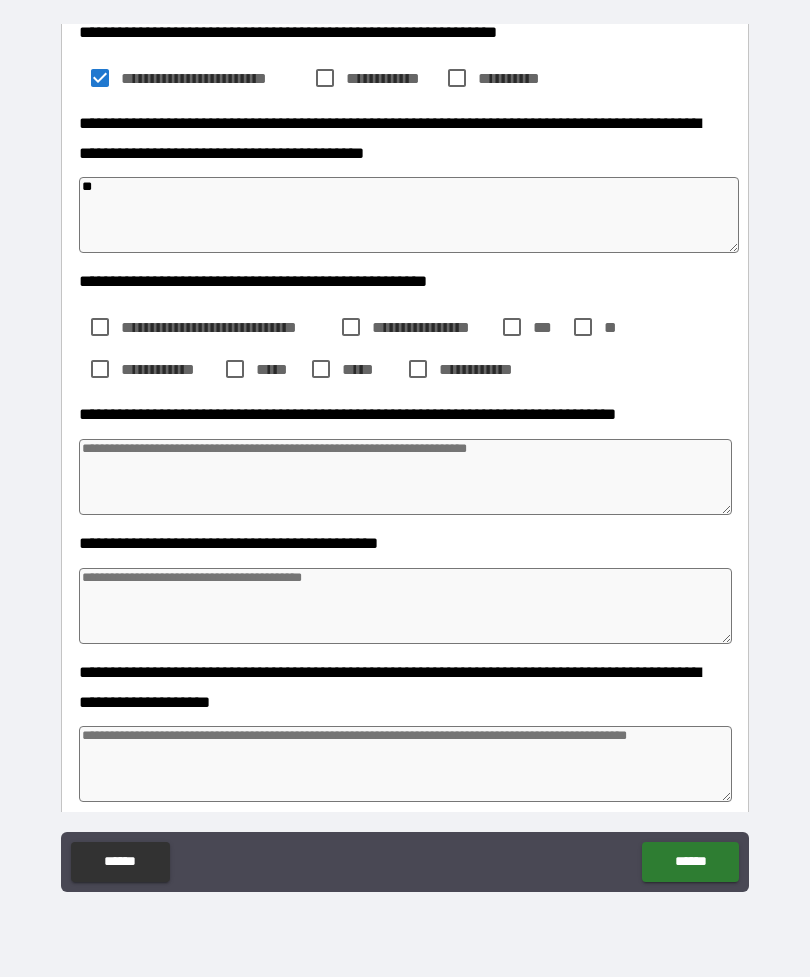 click at bounding box center [405, 477] 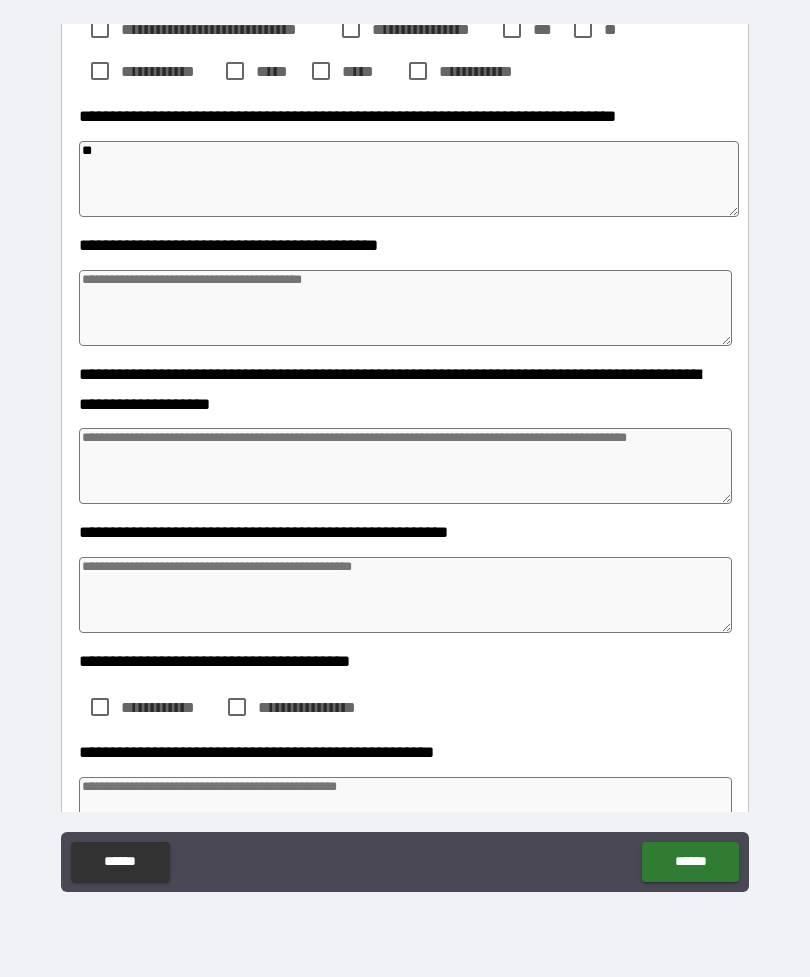 scroll, scrollTop: 3676, scrollLeft: 0, axis: vertical 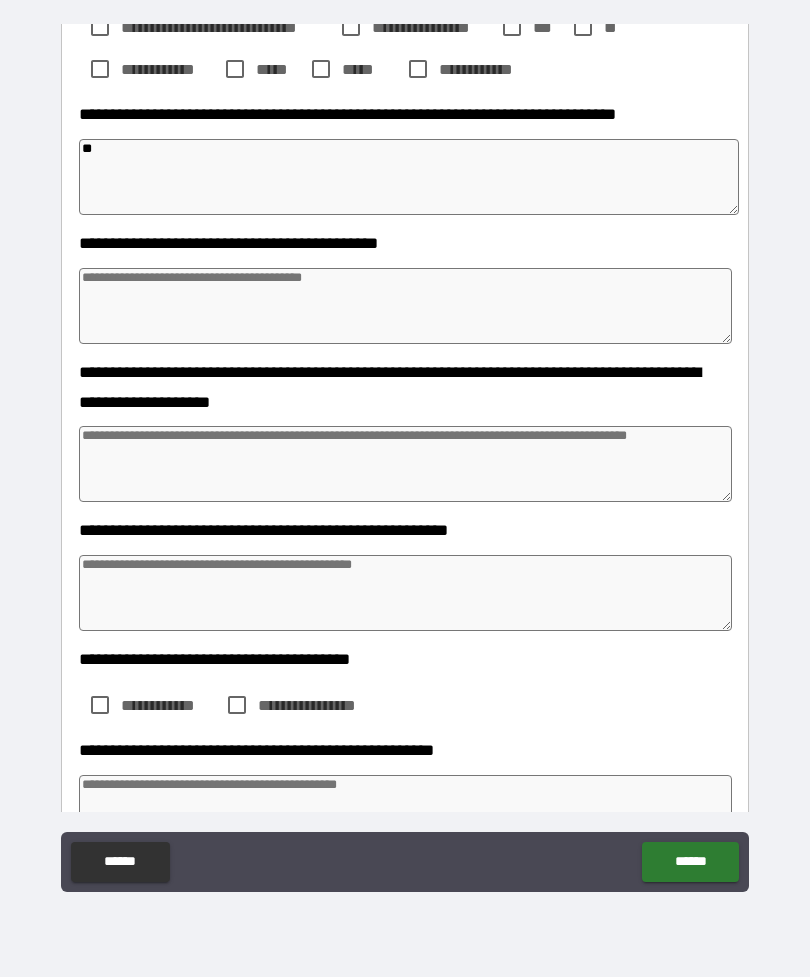 click at bounding box center (405, 306) 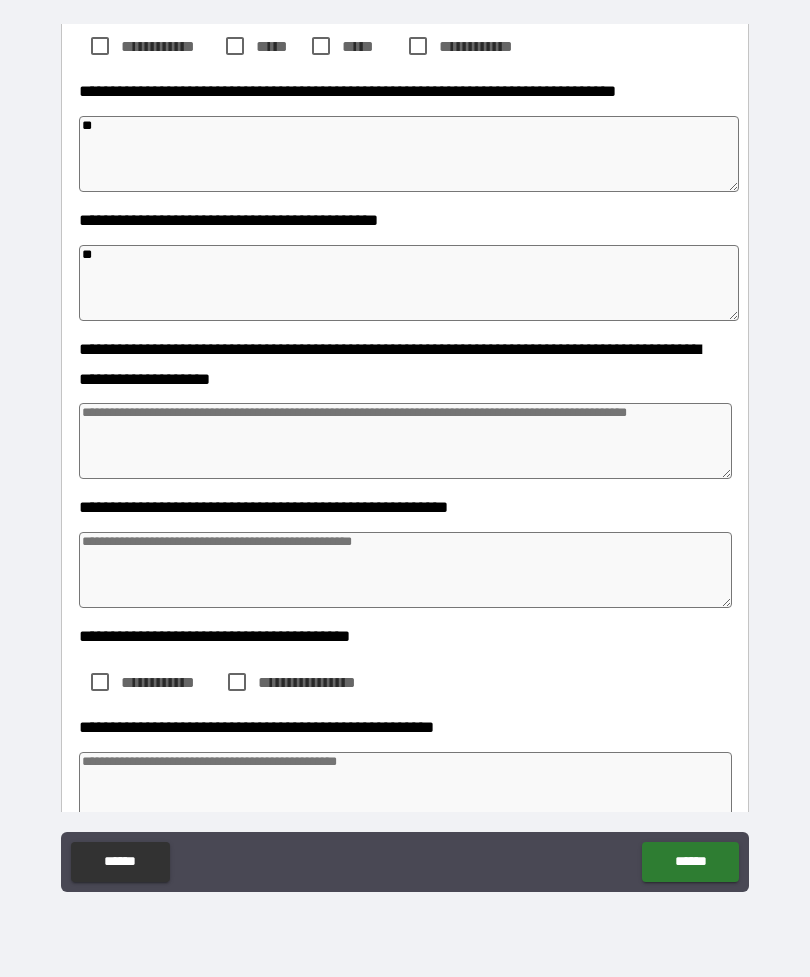 scroll, scrollTop: 3709, scrollLeft: 0, axis: vertical 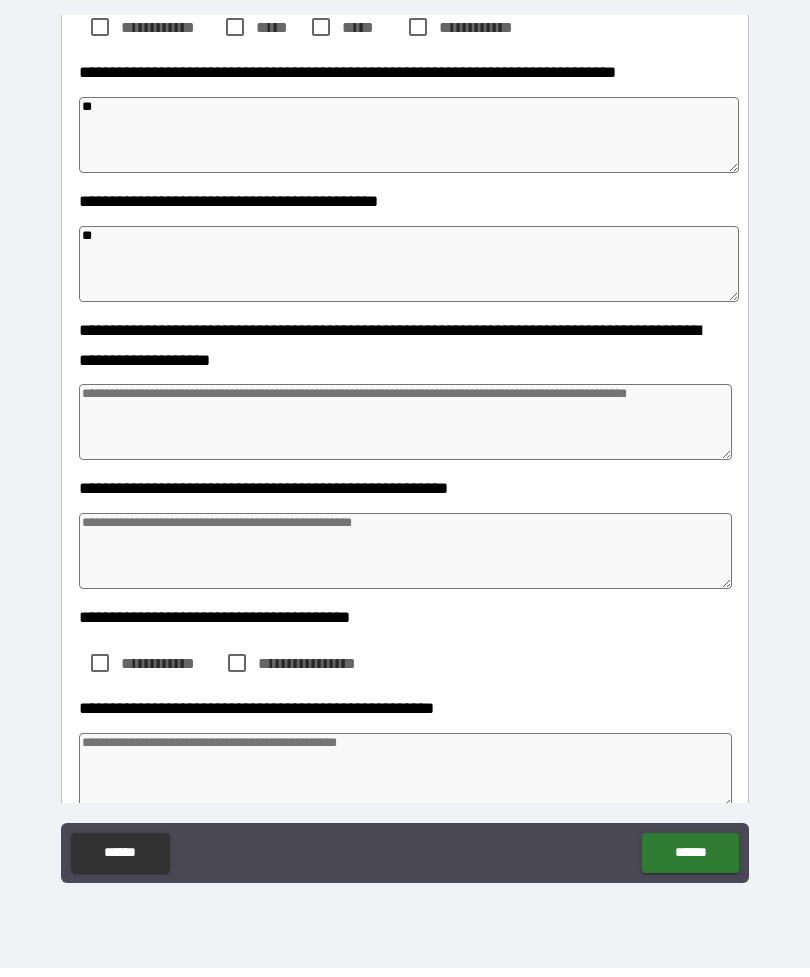 click at bounding box center [405, 560] 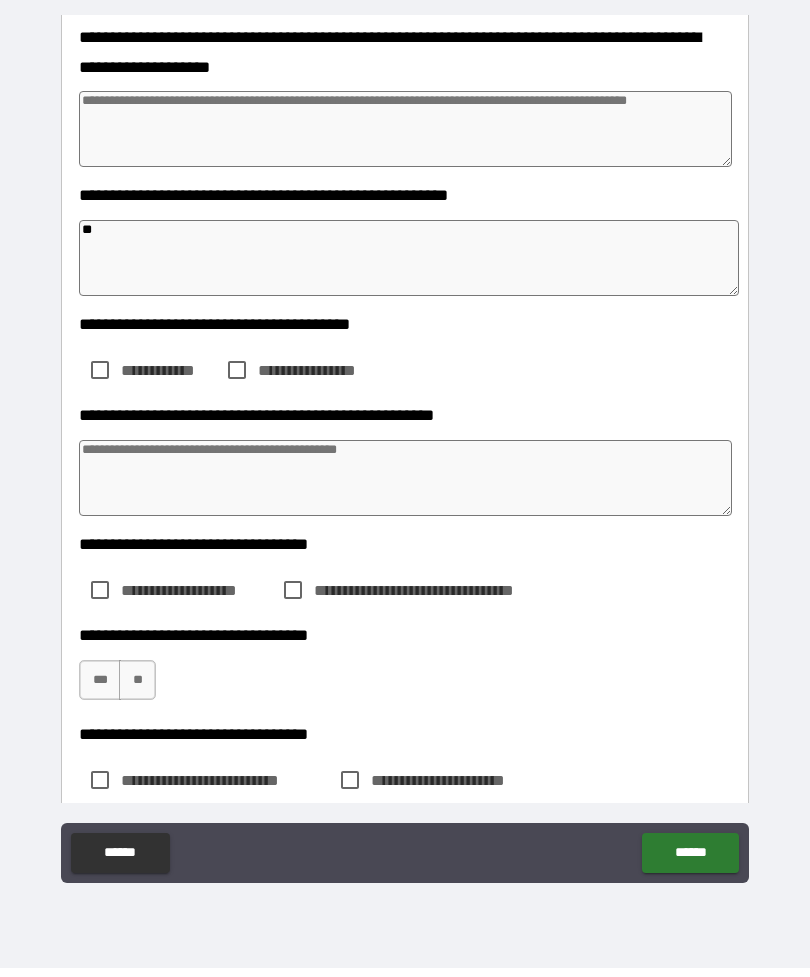 scroll, scrollTop: 4004, scrollLeft: 0, axis: vertical 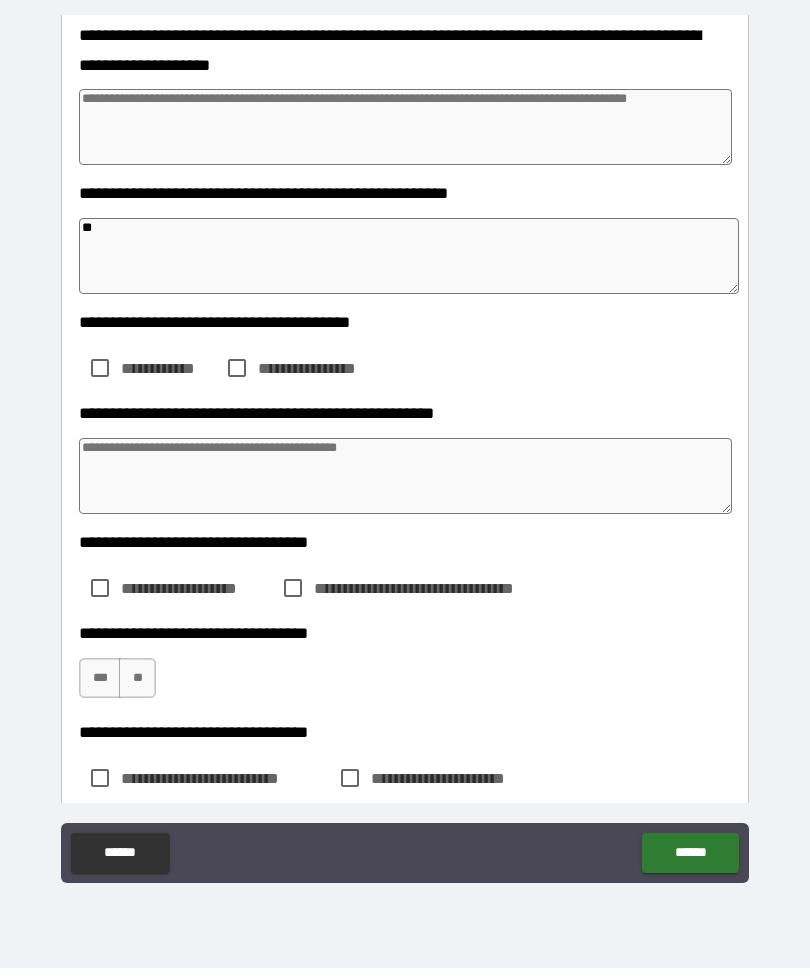 click at bounding box center [405, 485] 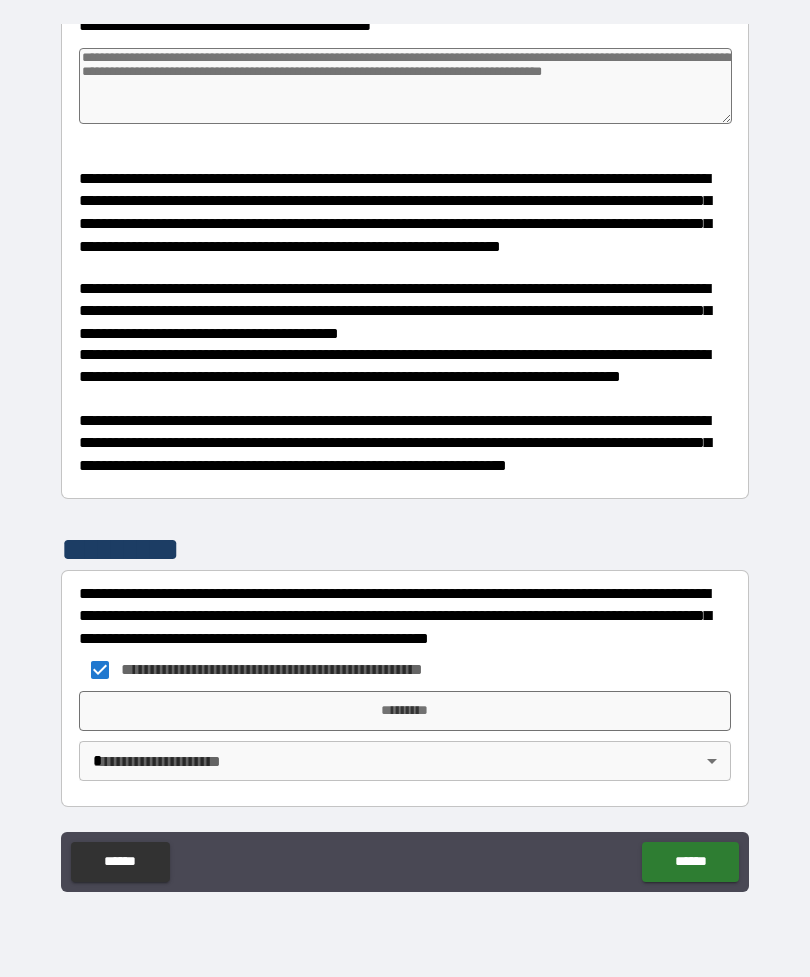 scroll, scrollTop: 5129, scrollLeft: 0, axis: vertical 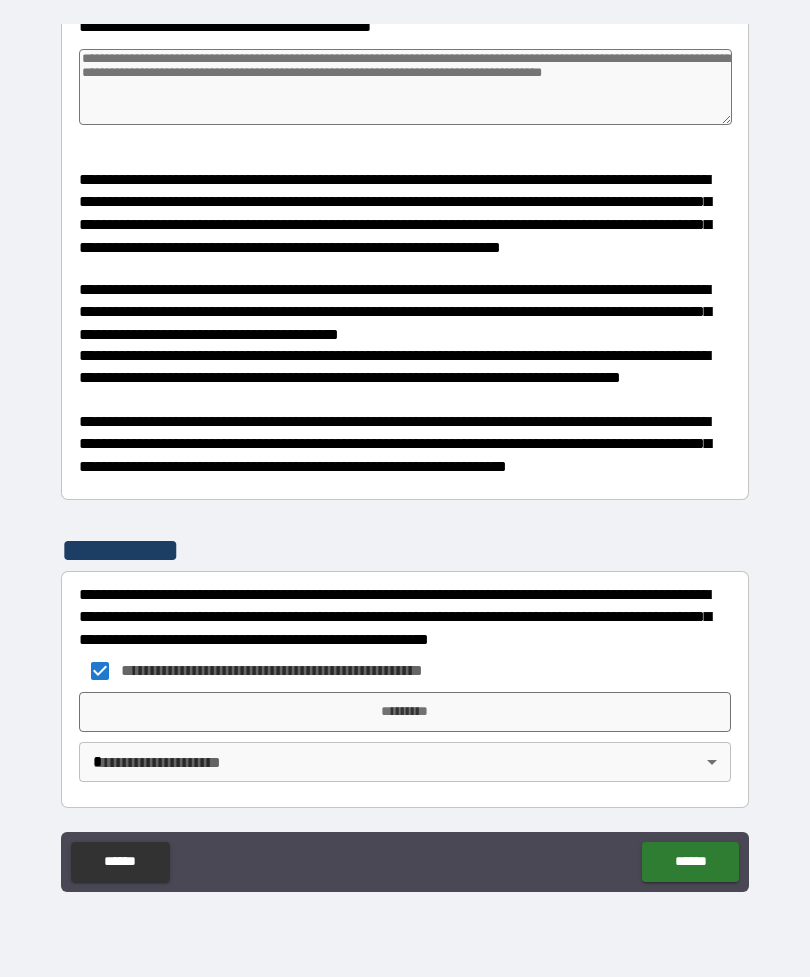 click on "**********" at bounding box center (405, 455) 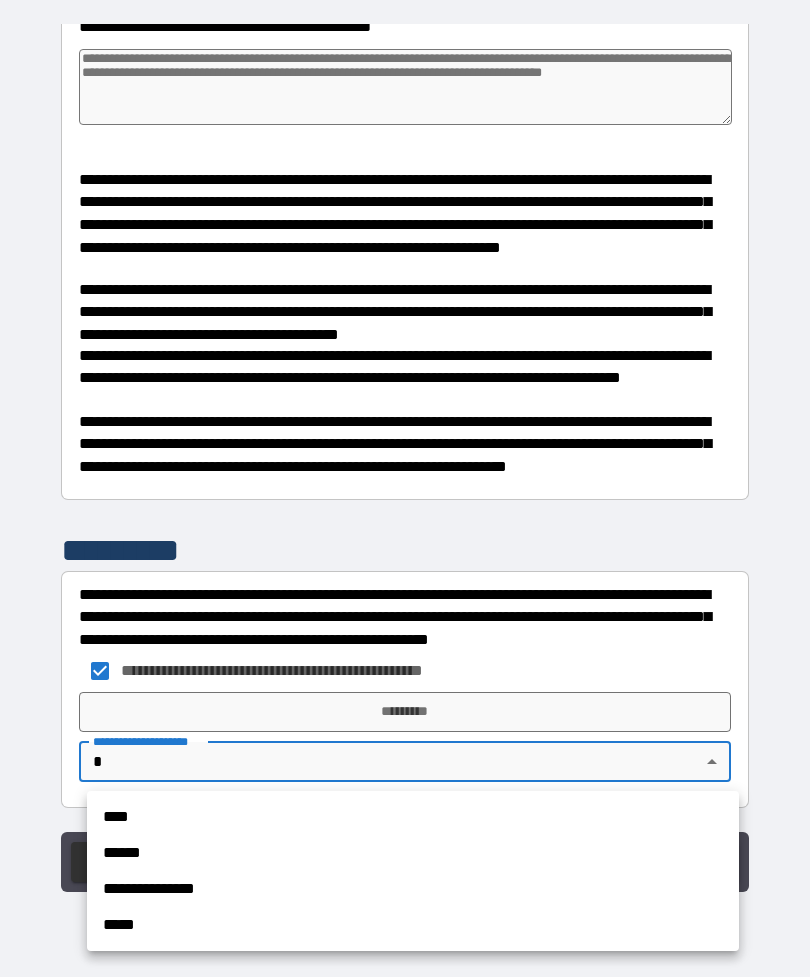 click on "****" at bounding box center (413, 817) 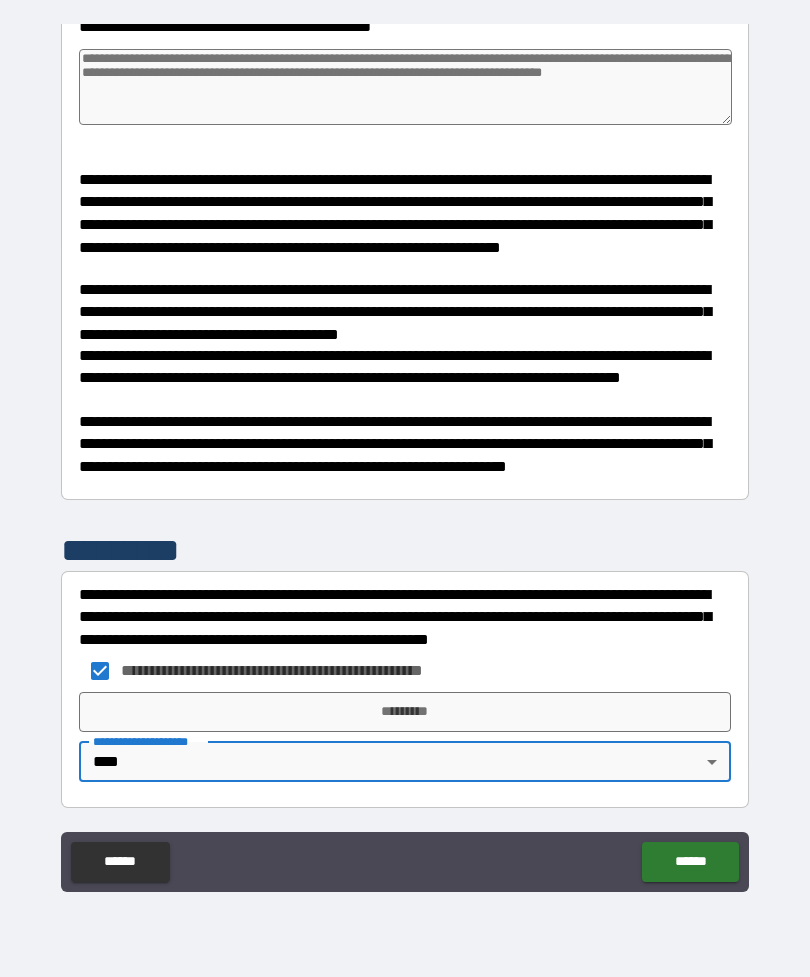 click on "******" at bounding box center [690, 862] 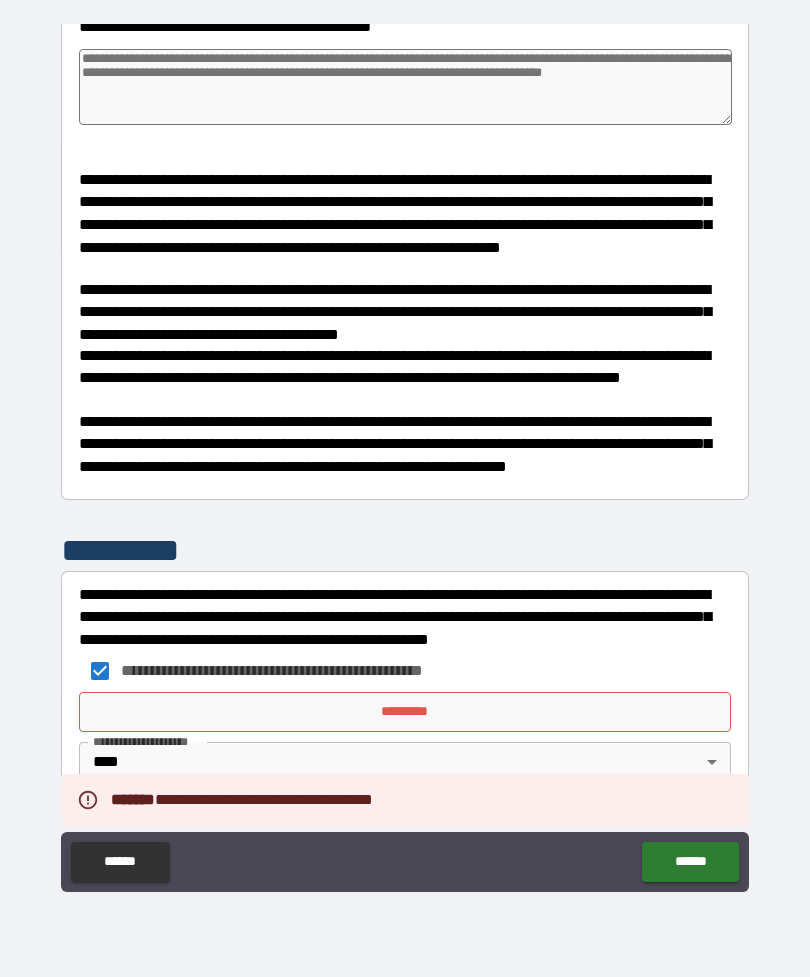 click on "*********" at bounding box center (405, 712) 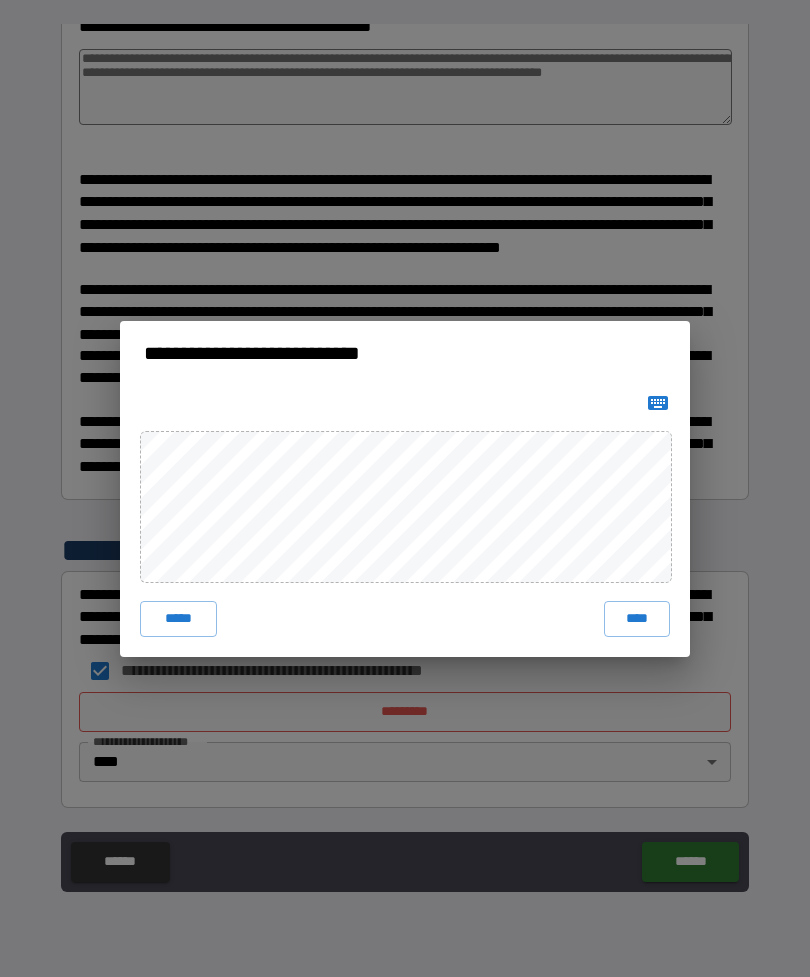click 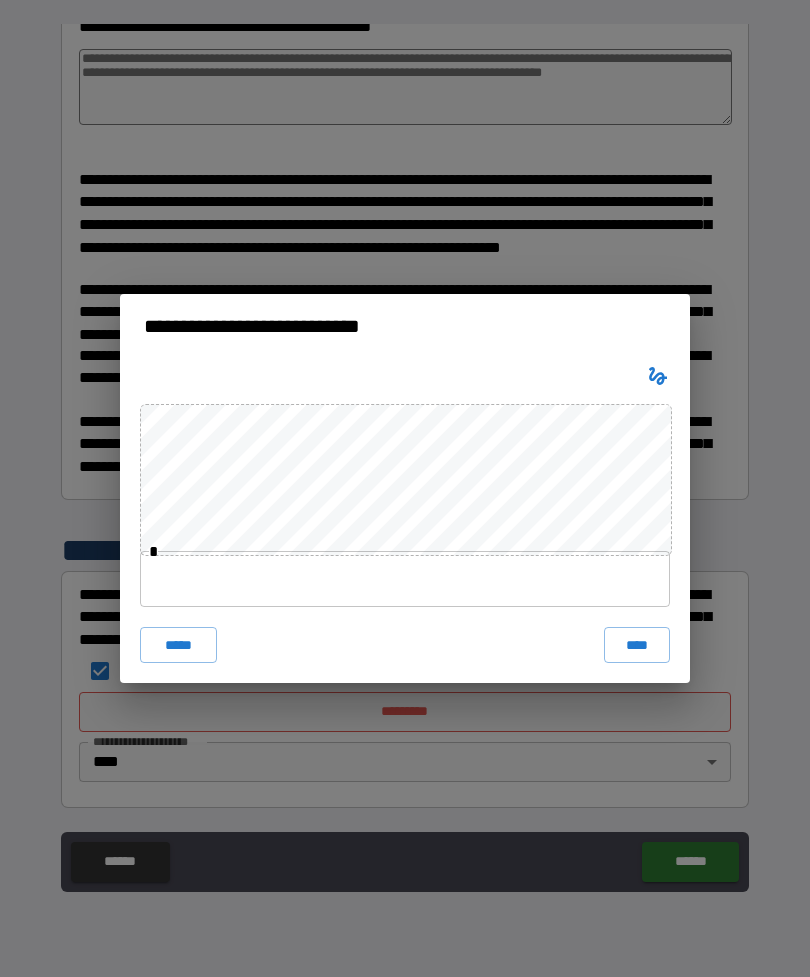 click at bounding box center (658, 376) 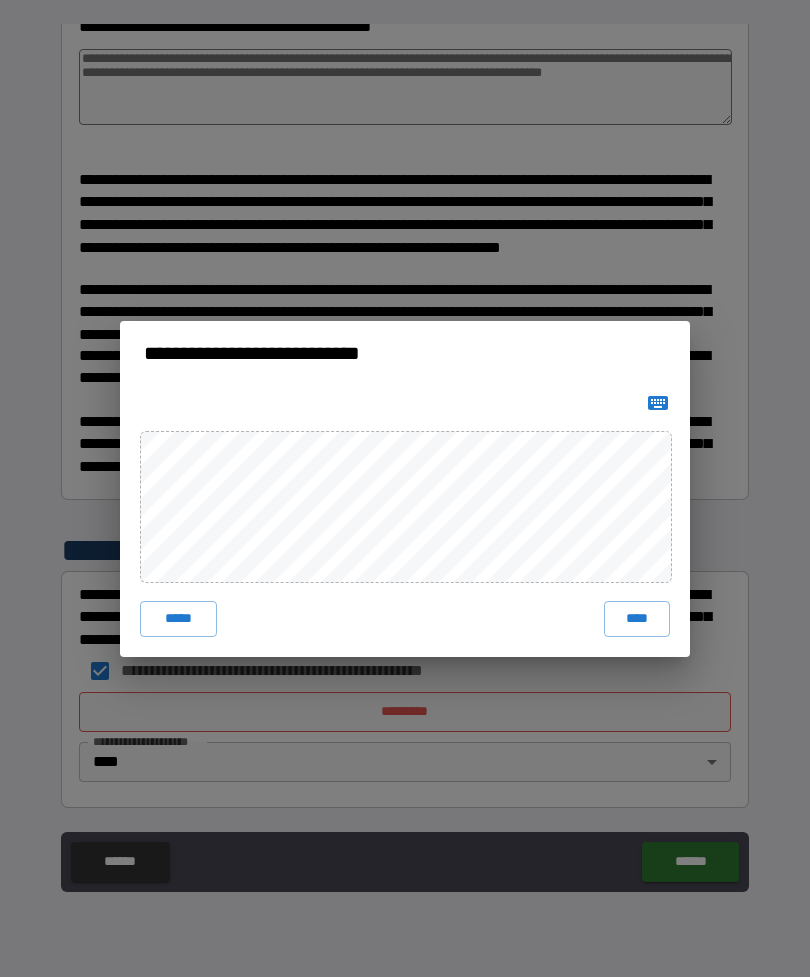 click on "*****" at bounding box center (178, 619) 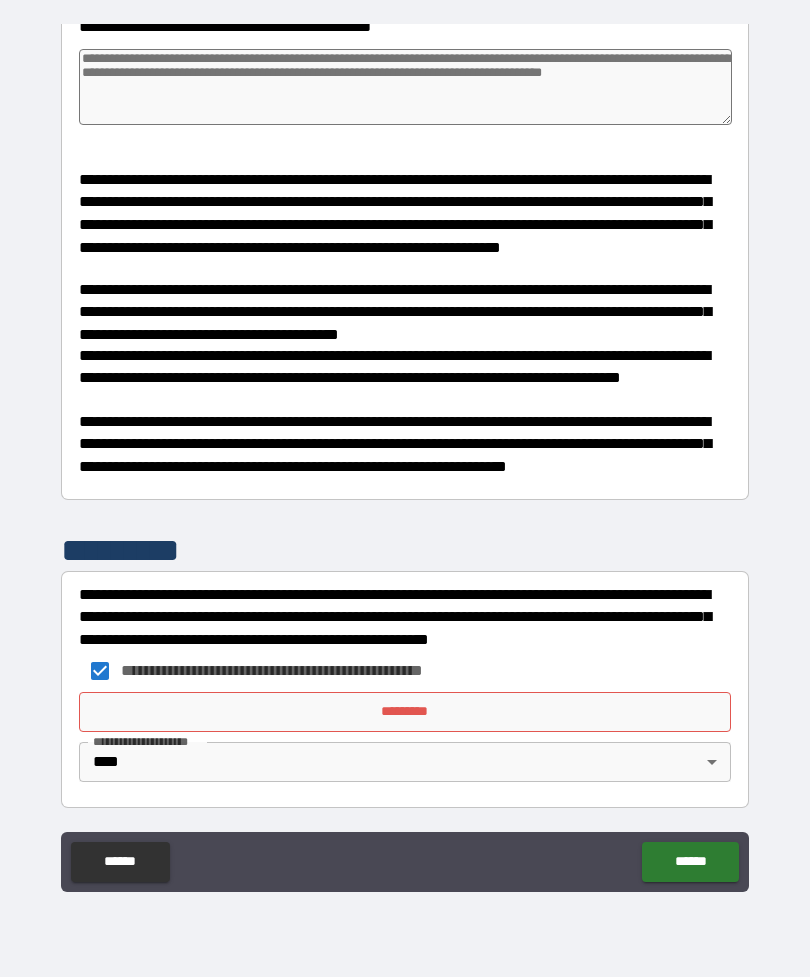 click on "*********" at bounding box center (405, 712) 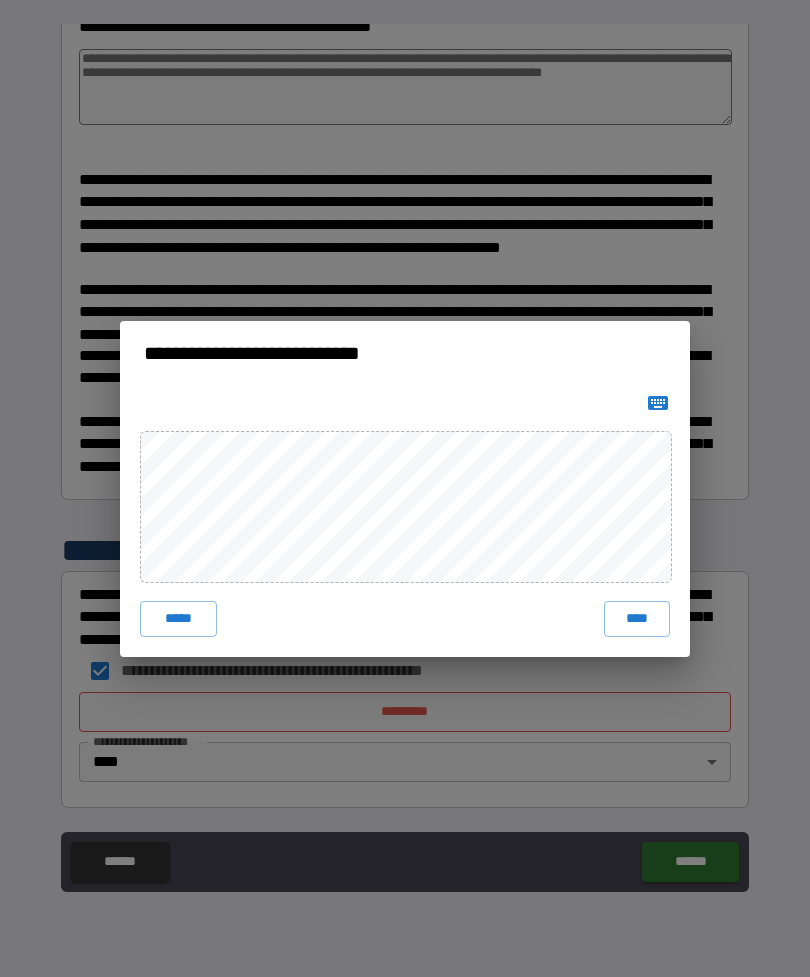 click 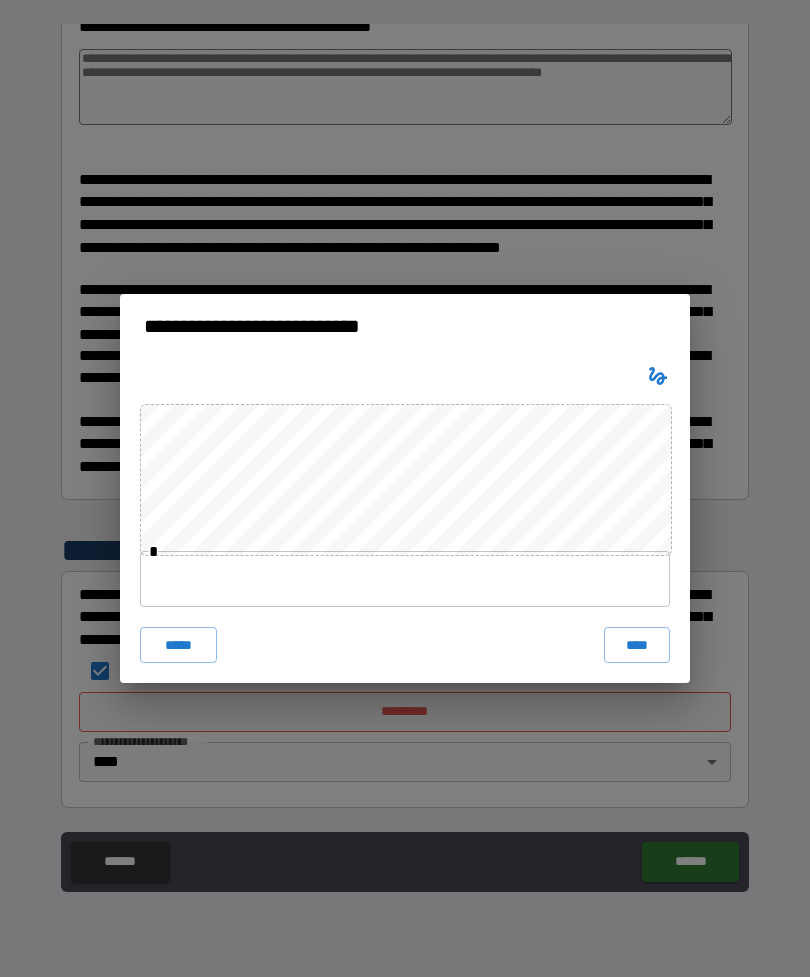 click at bounding box center (658, 376) 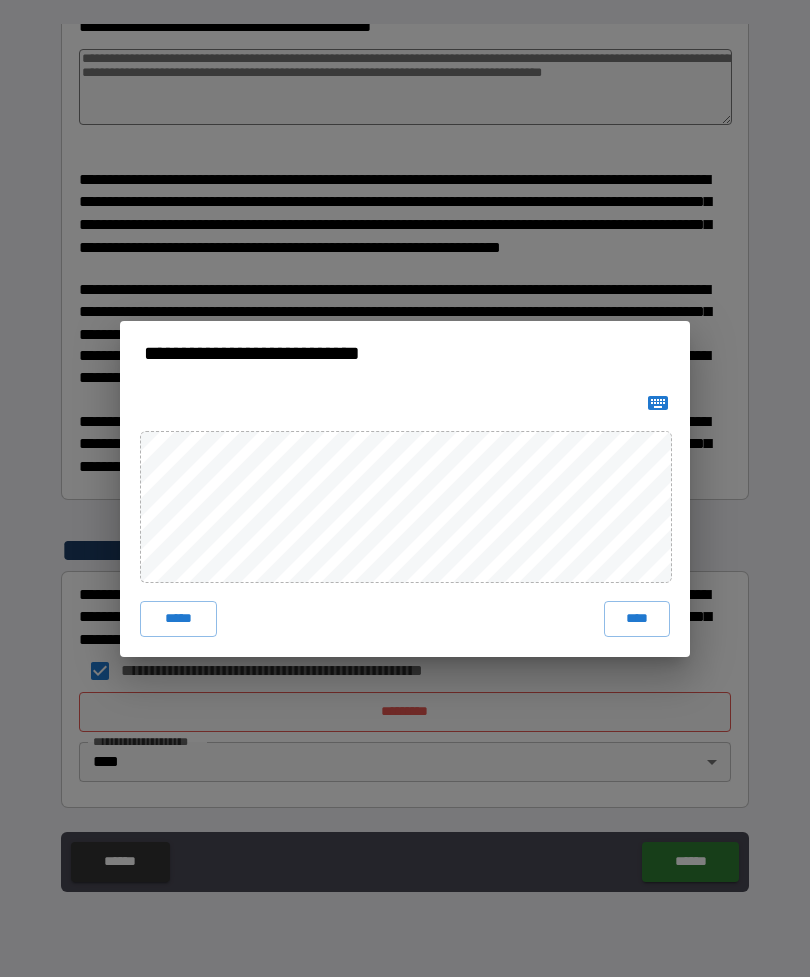 click on "***** ****" at bounding box center (405, 521) 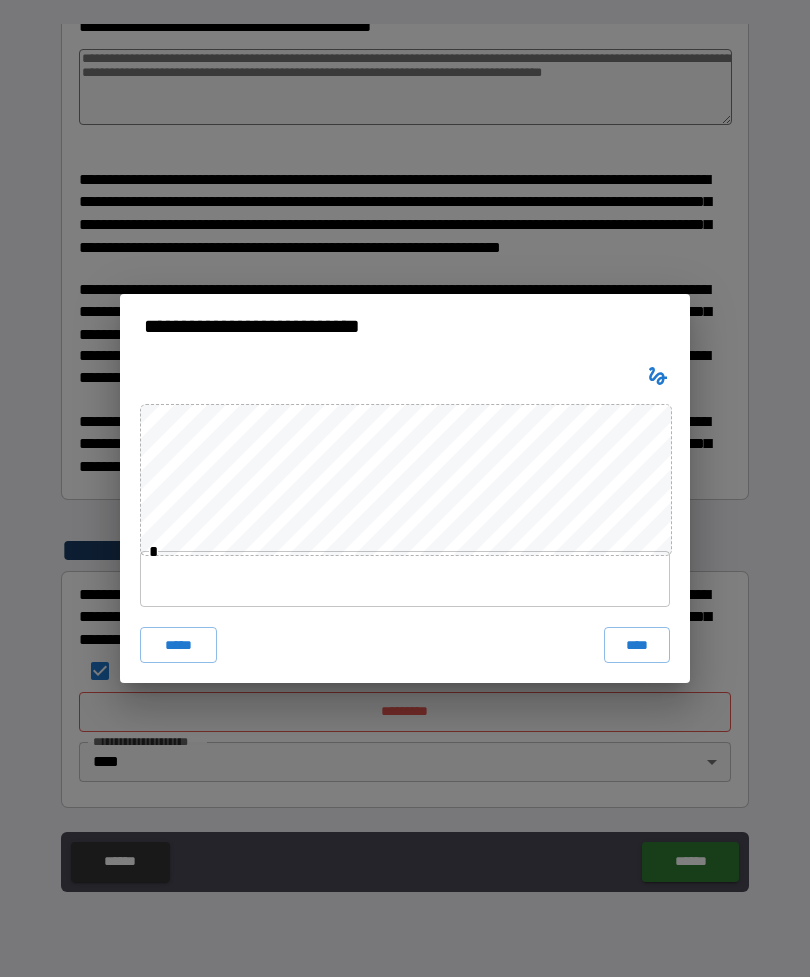 click on "*****" at bounding box center [178, 645] 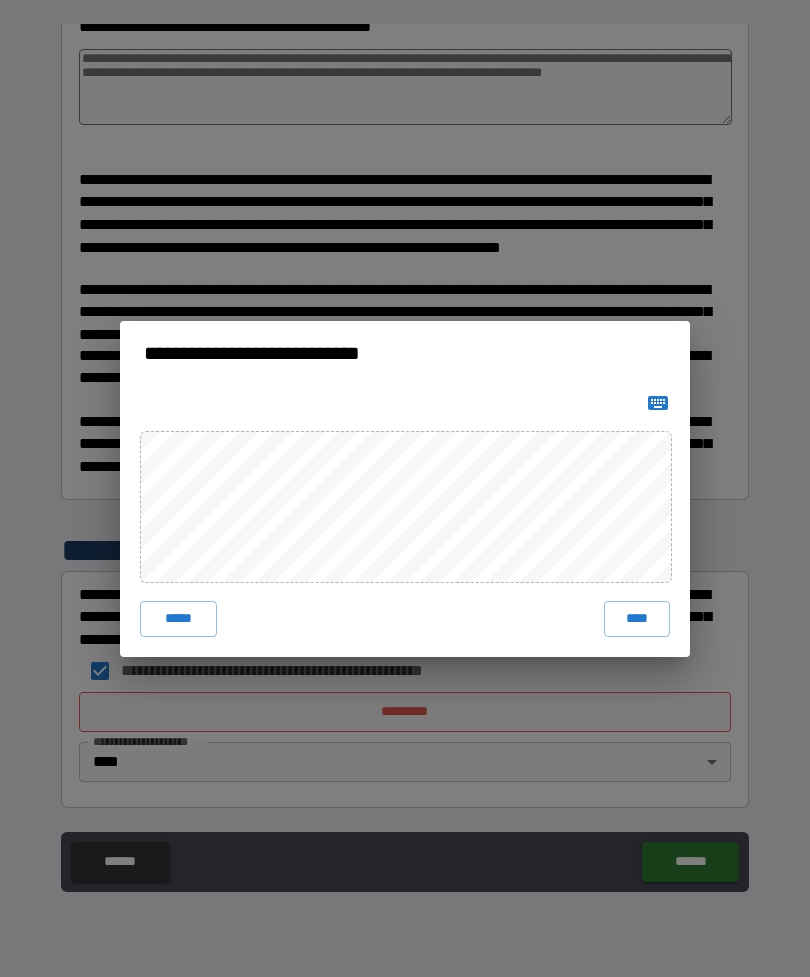 click on "***** ****" at bounding box center [405, 619] 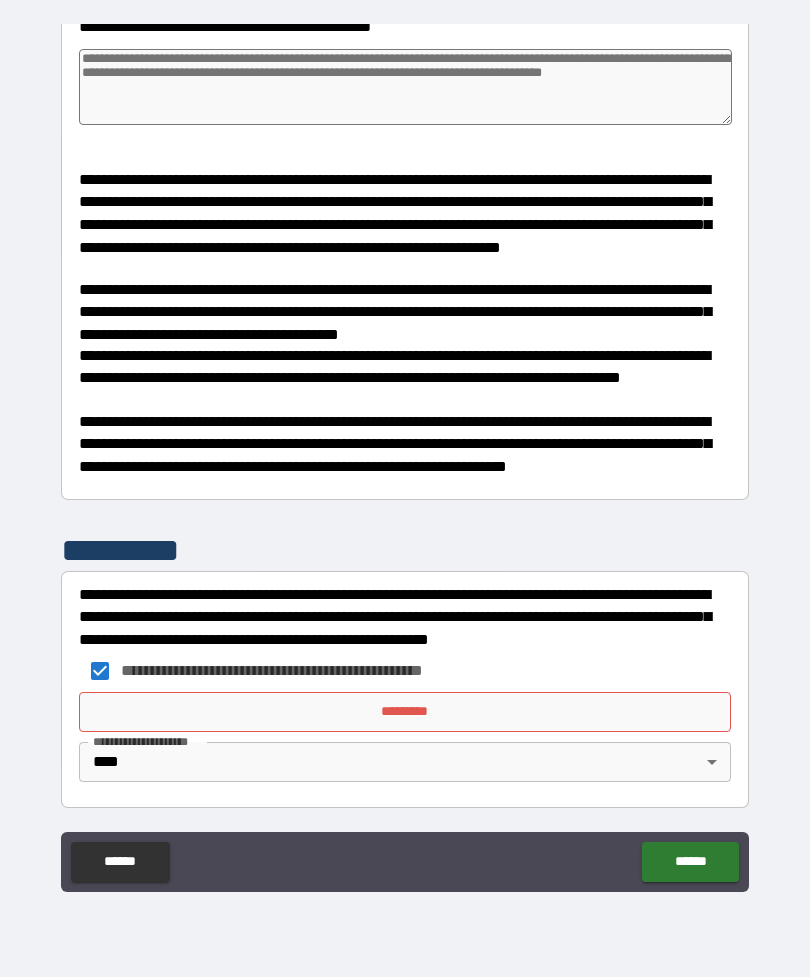 click on "**********" at bounding box center [284, 671] 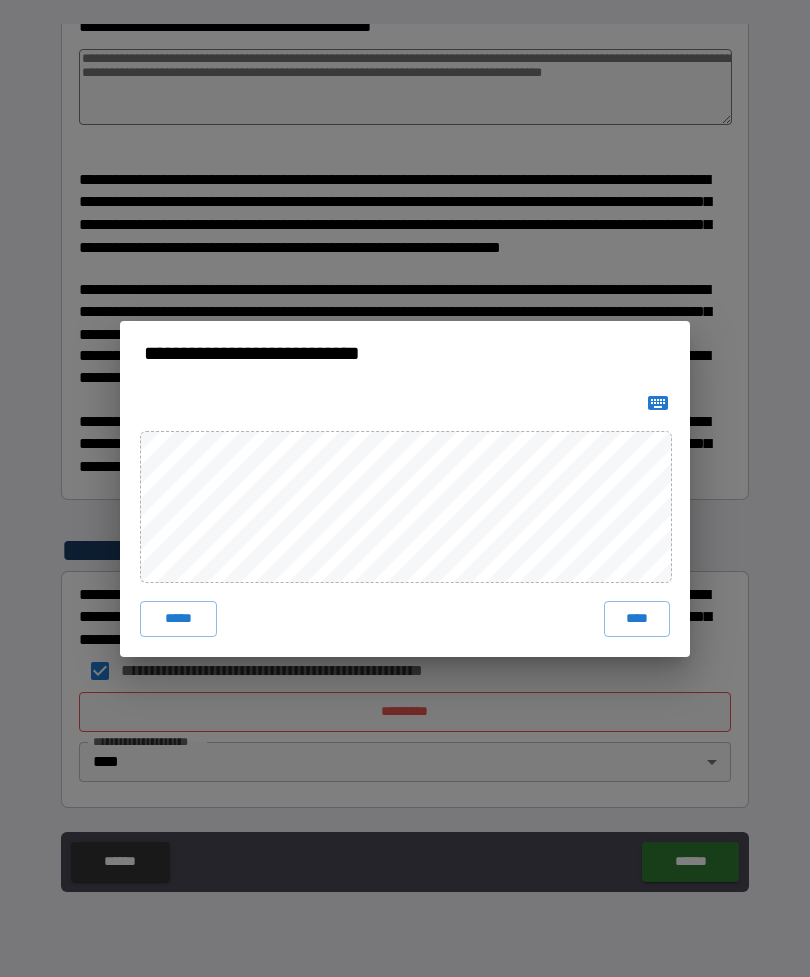 click on "****" at bounding box center [637, 619] 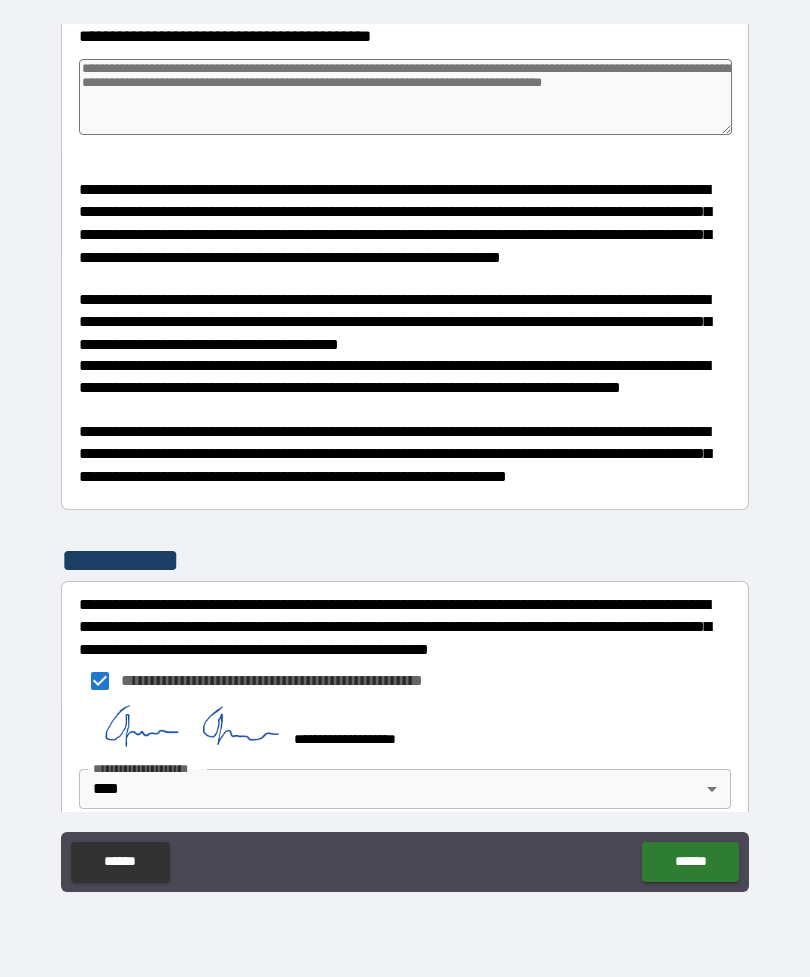 click on "**********" at bounding box center [405, 627] 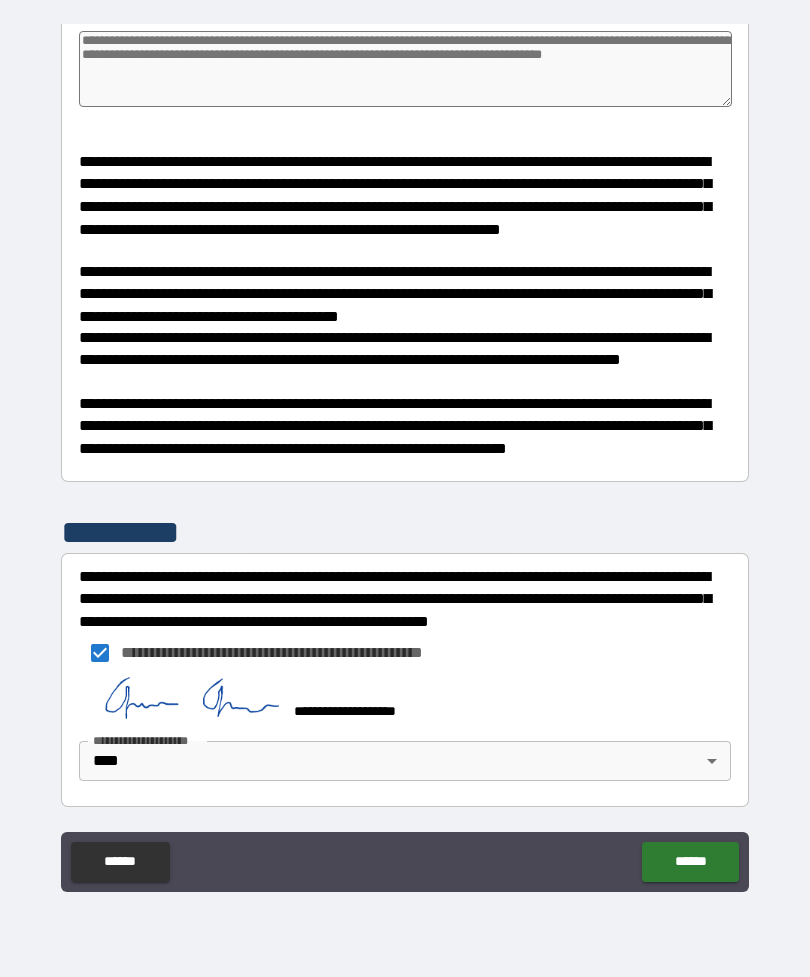 scroll, scrollTop: 5146, scrollLeft: 0, axis: vertical 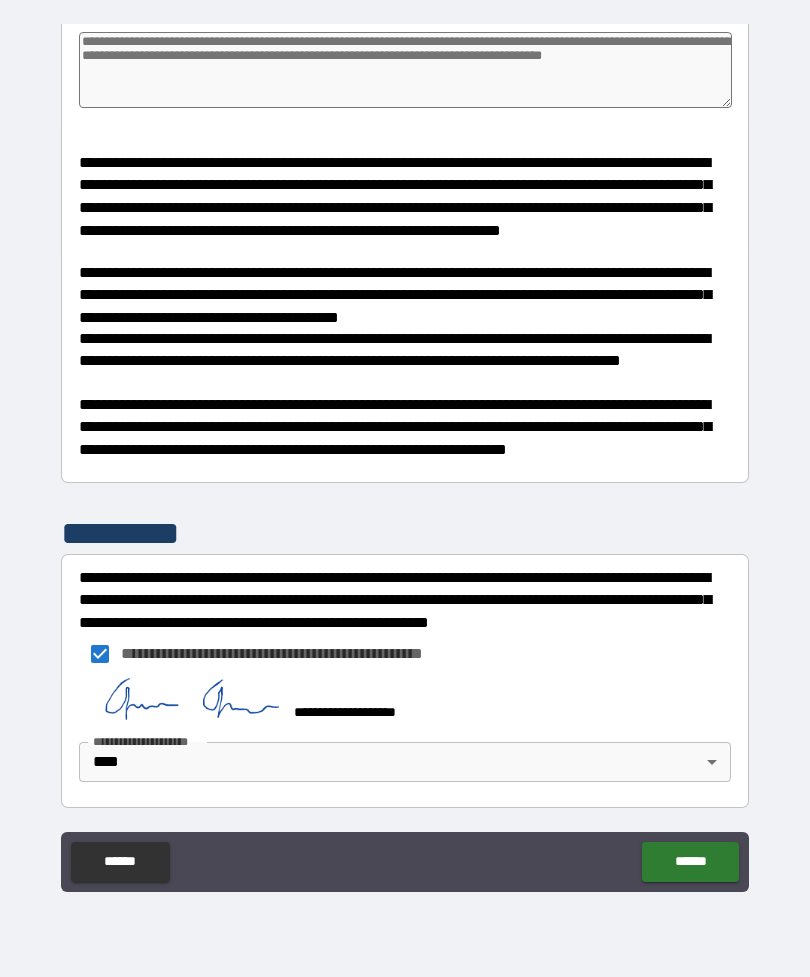 click on "******" at bounding box center (690, 862) 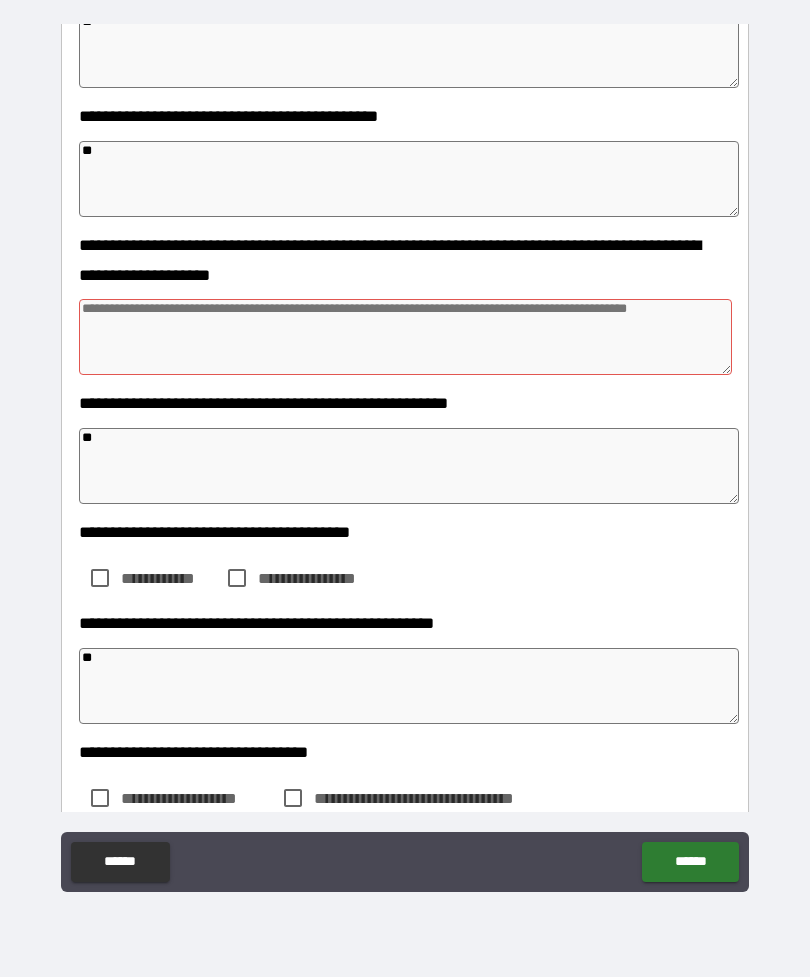 scroll, scrollTop: 3802, scrollLeft: 0, axis: vertical 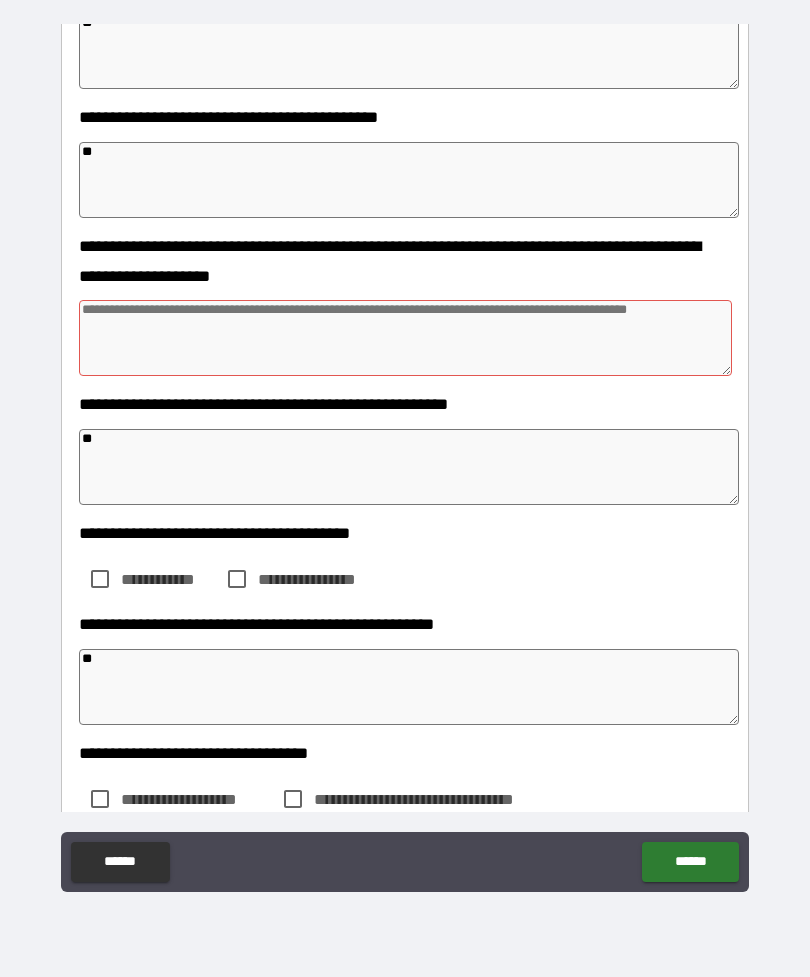 click at bounding box center [405, 338] 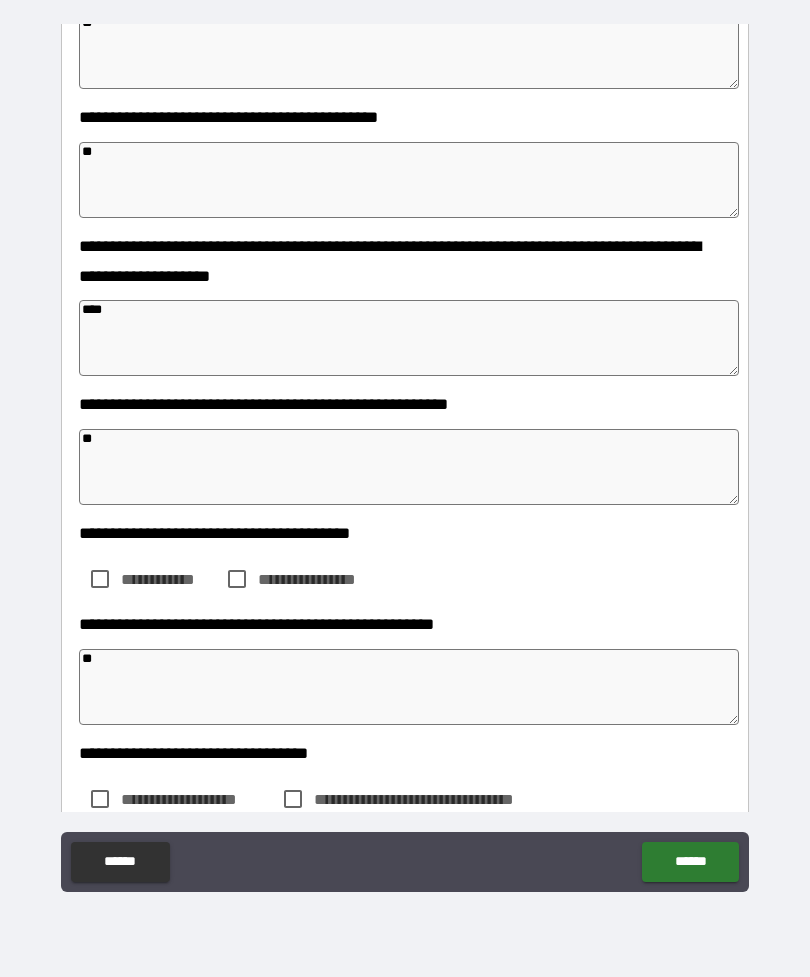 click on "**********" at bounding box center (405, 564) 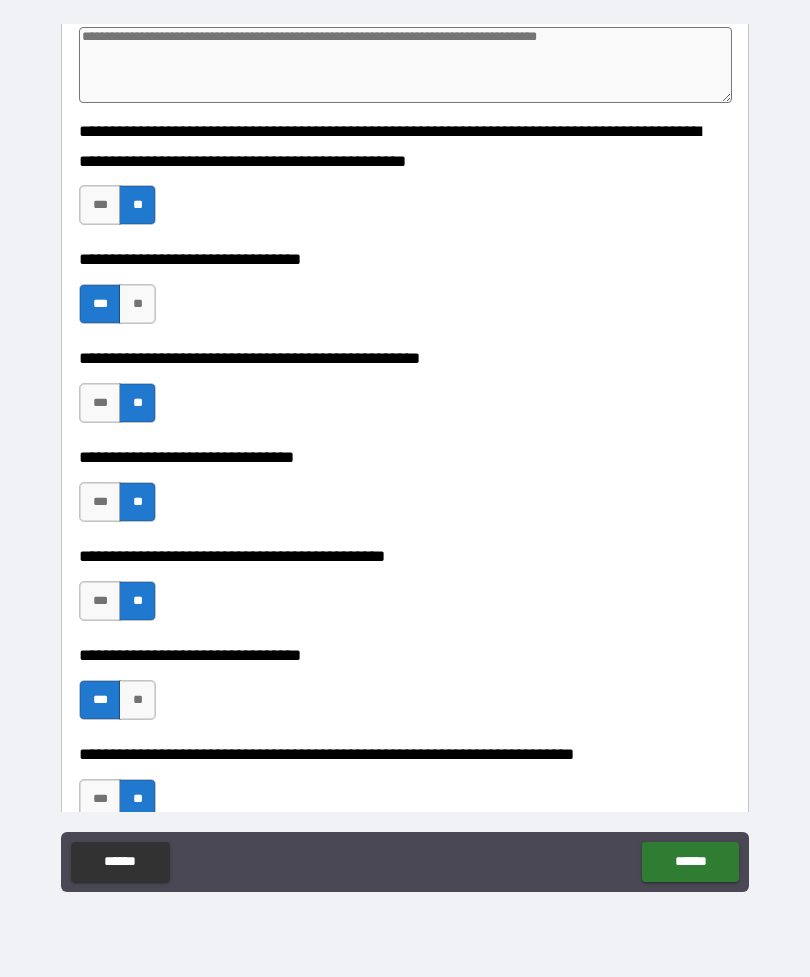 scroll, scrollTop: 0, scrollLeft: 0, axis: both 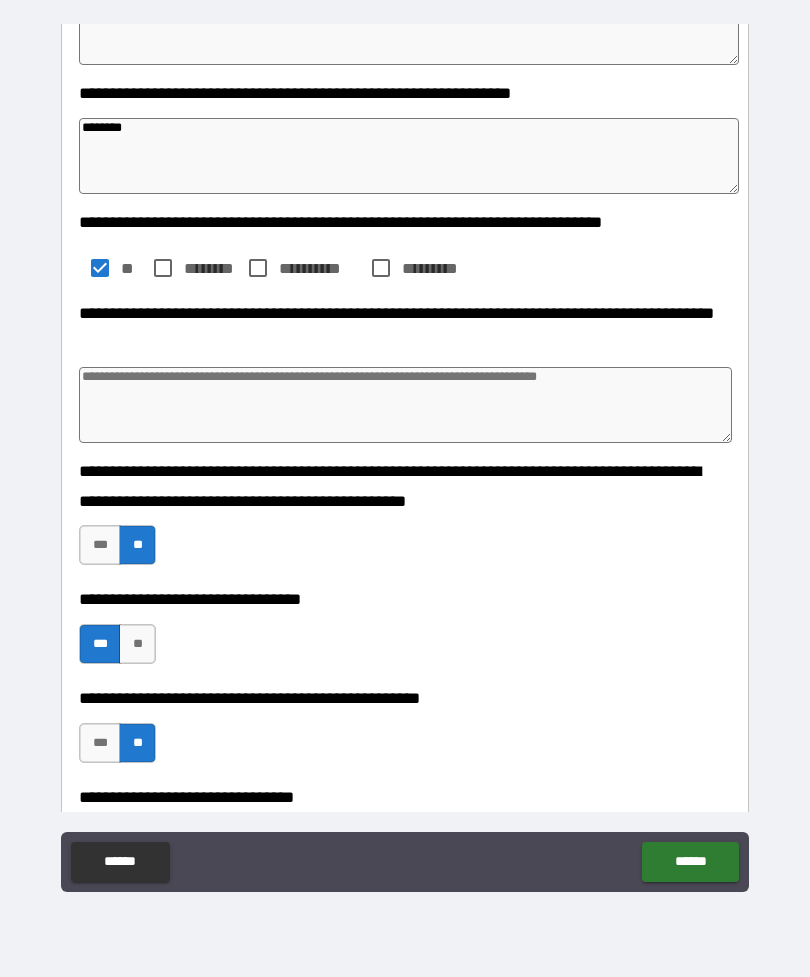 click on "******" at bounding box center (690, 862) 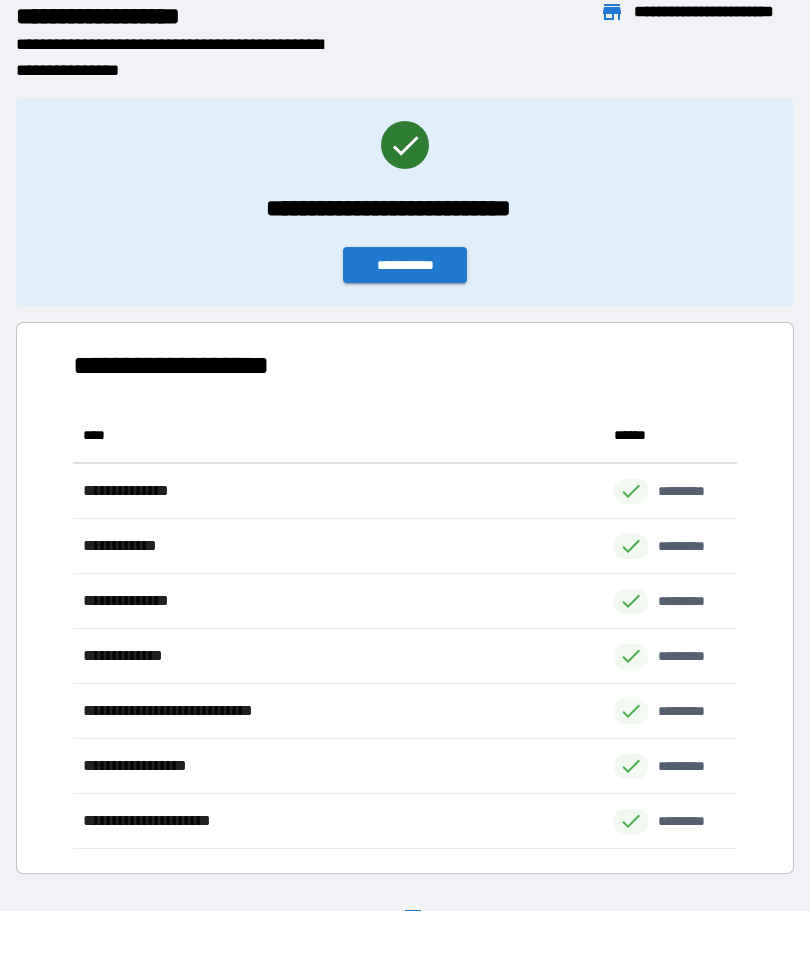 scroll, scrollTop: 441, scrollLeft: 664, axis: both 